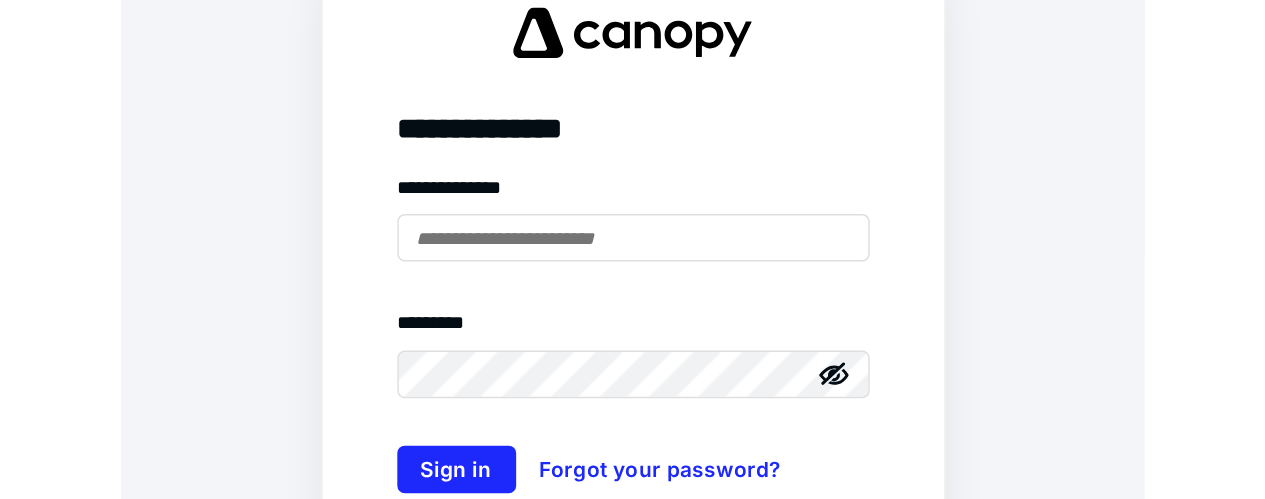 scroll, scrollTop: 0, scrollLeft: 0, axis: both 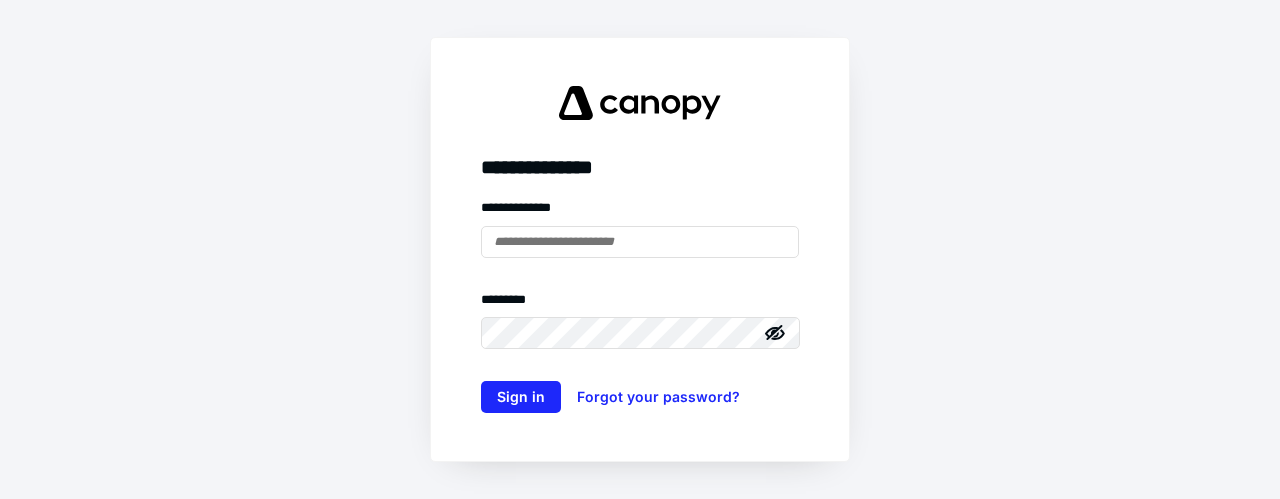 type on "**********" 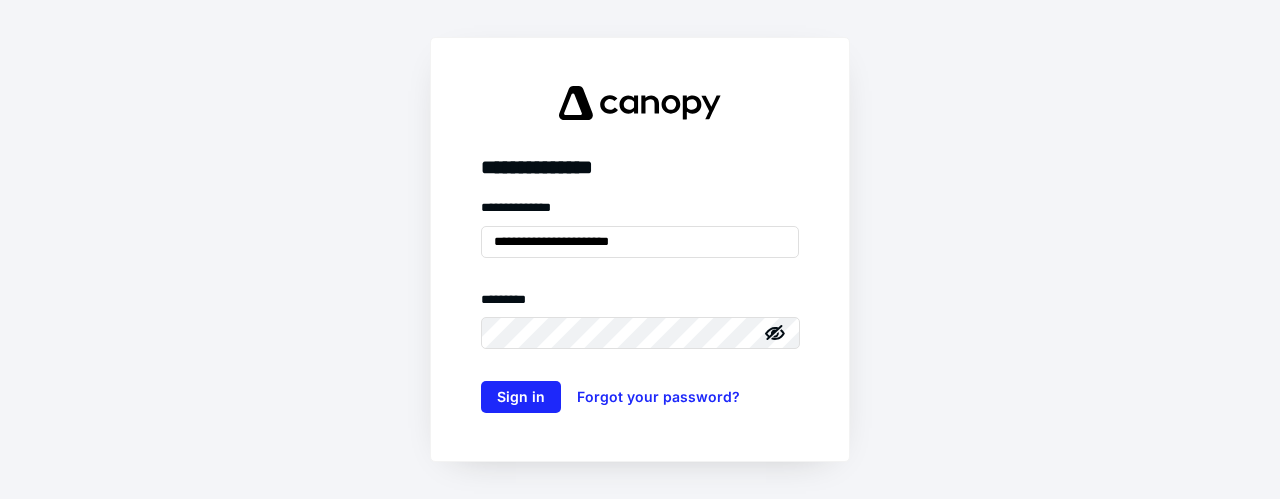 click on "**********" at bounding box center [640, 249] 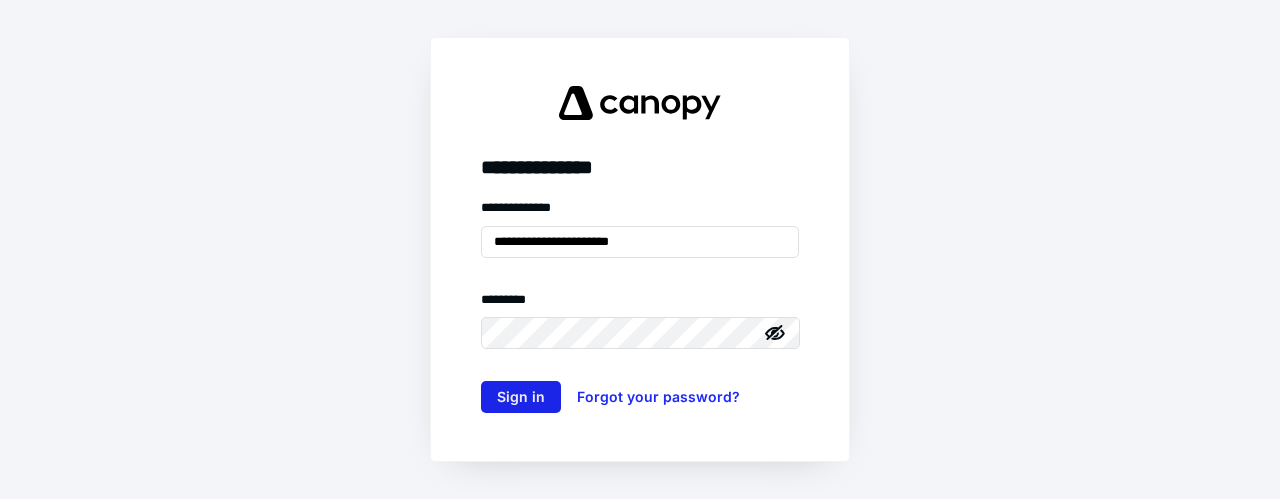 click on "Sign in" at bounding box center (521, 397) 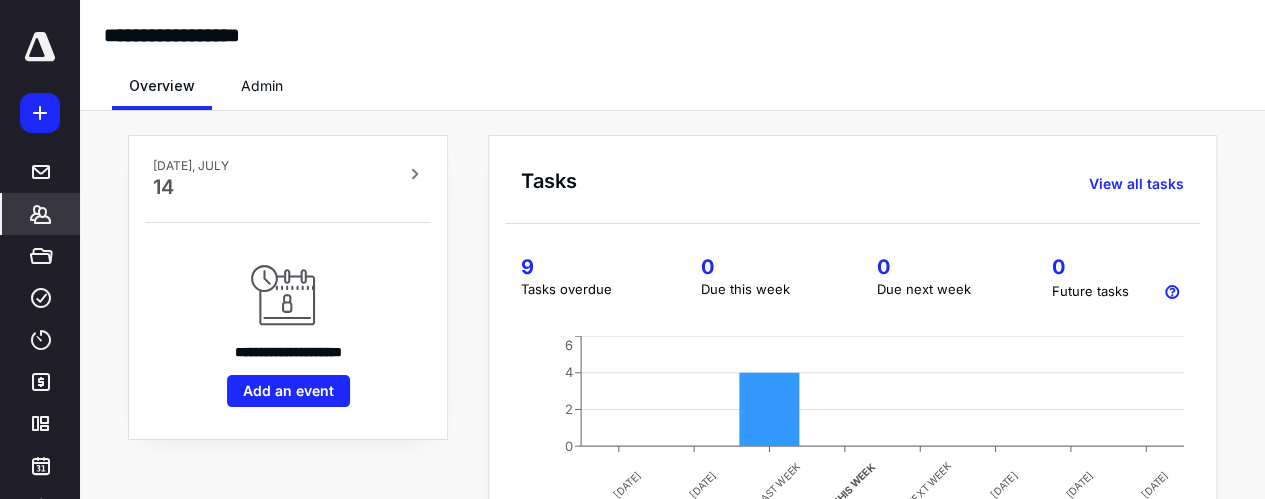 click 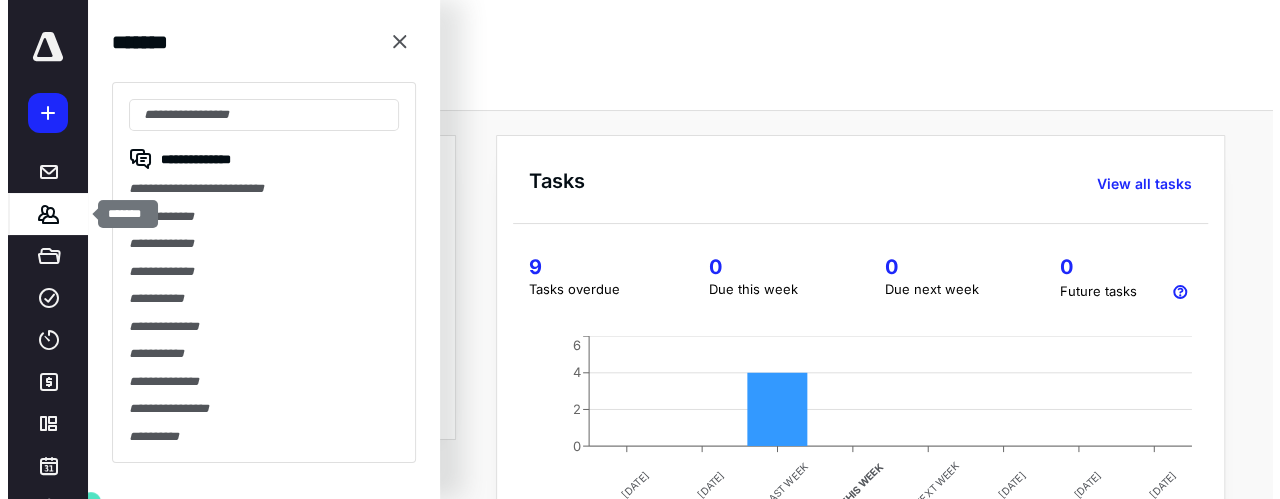 scroll, scrollTop: 0, scrollLeft: 0, axis: both 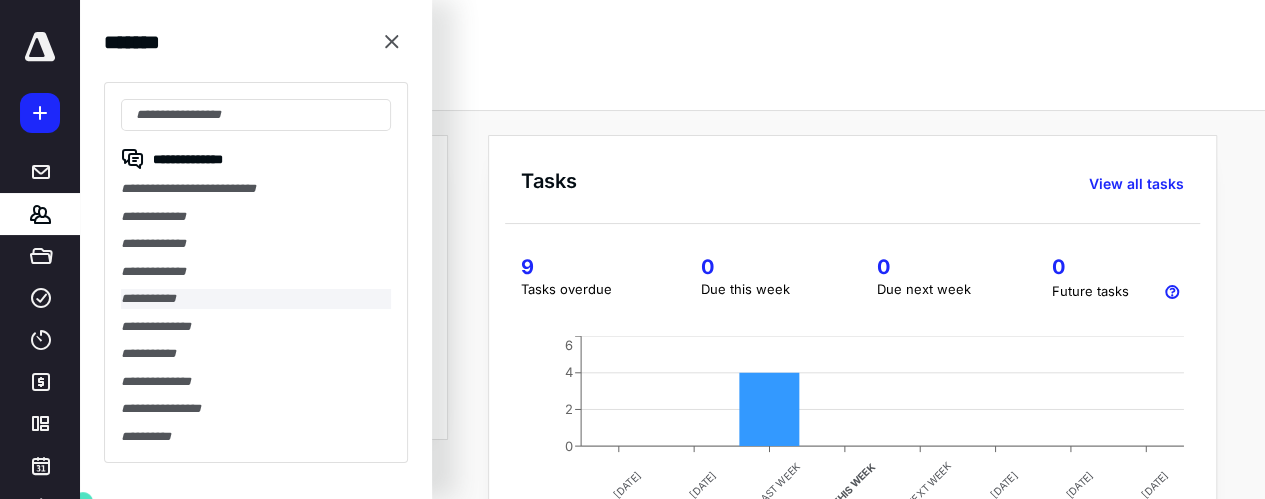 click on "**********" at bounding box center (256, 299) 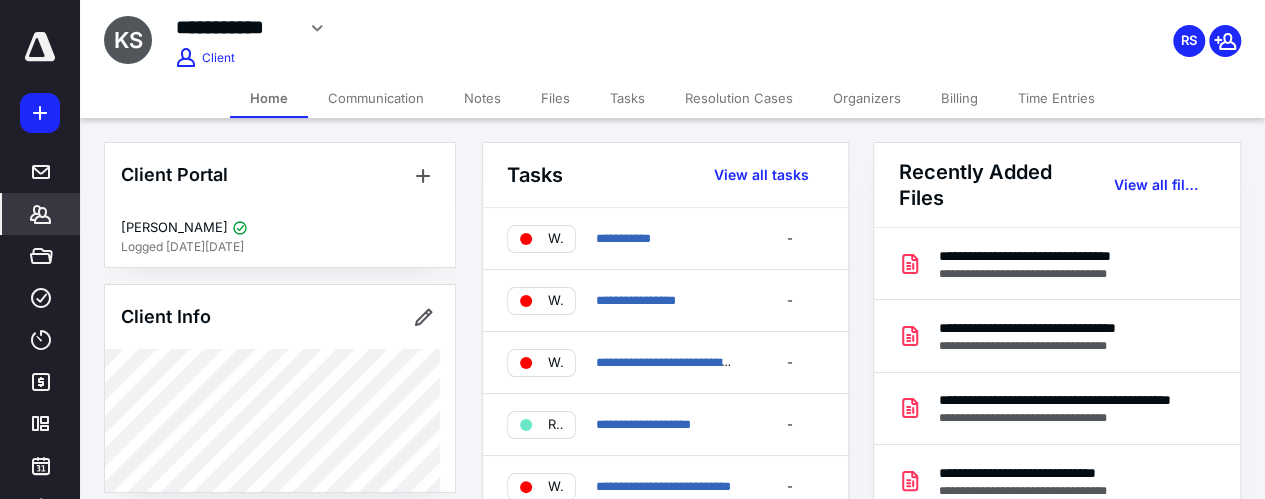 click on "Files" at bounding box center (555, 98) 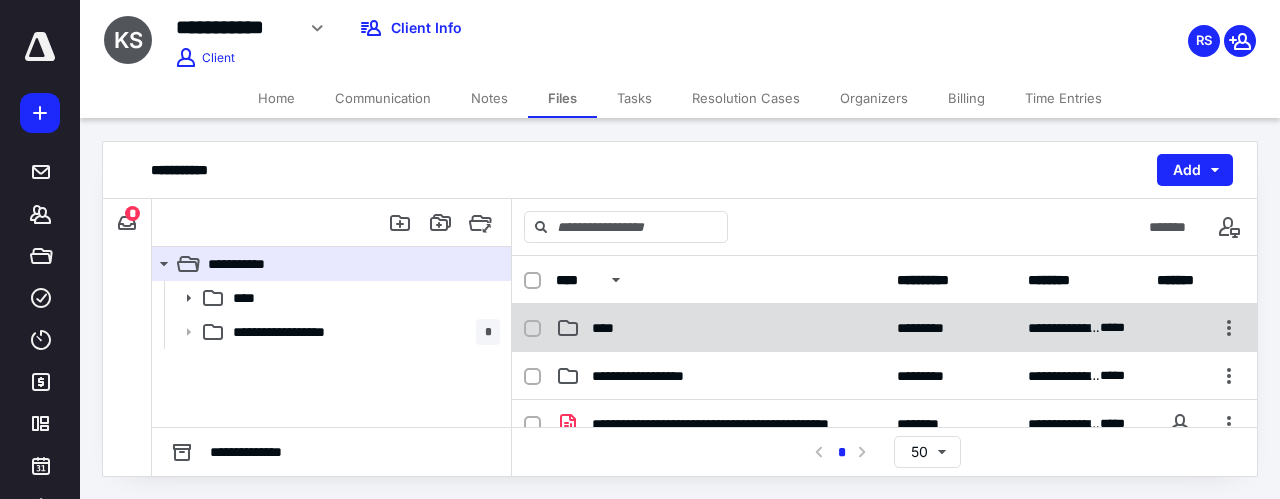 click on "****" at bounding box center [720, 328] 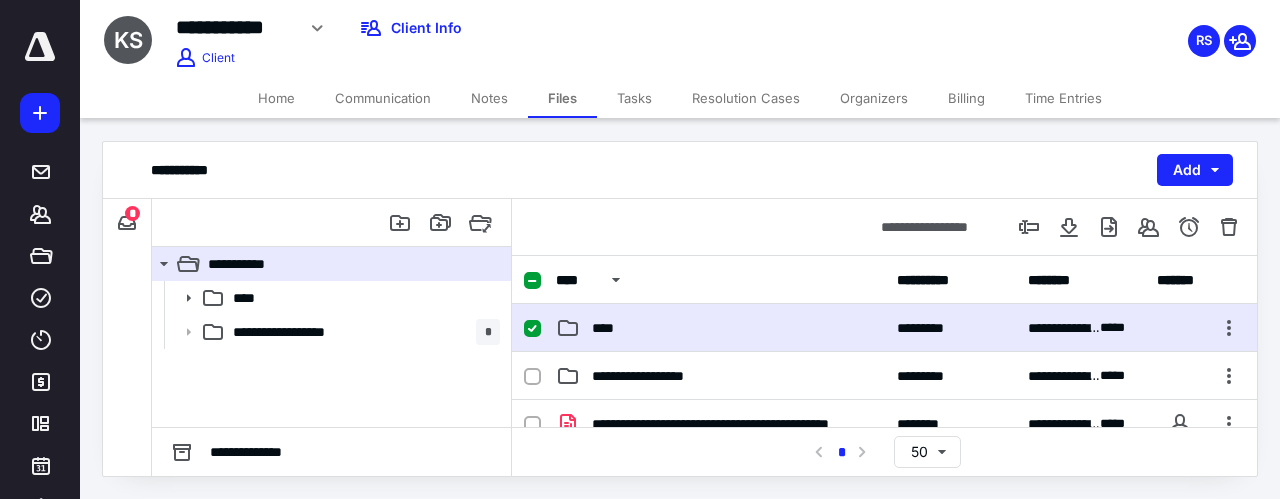 click on "****" at bounding box center (720, 328) 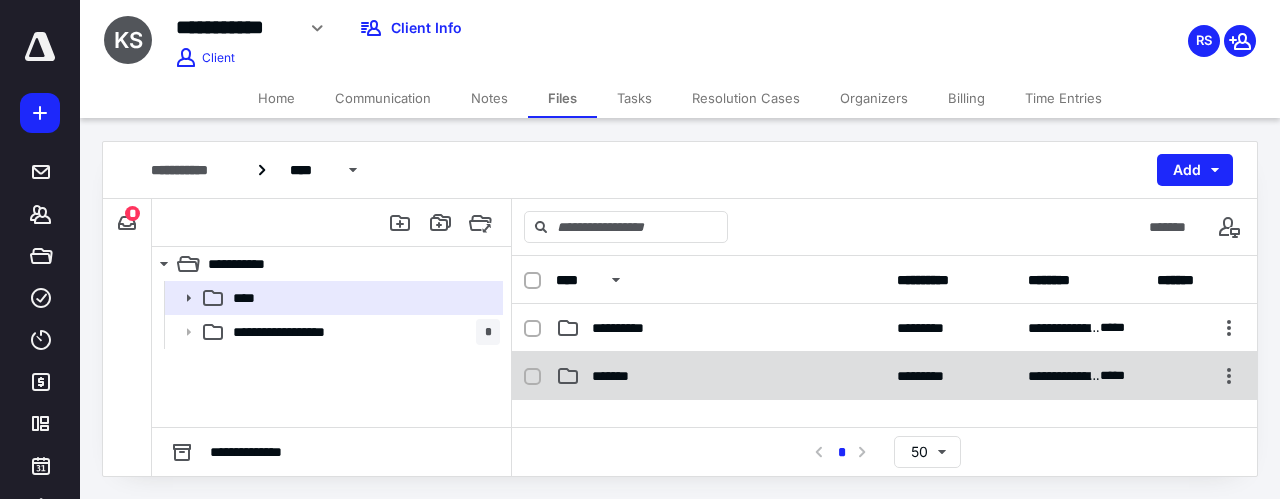 click on "*******" at bounding box center (720, 376) 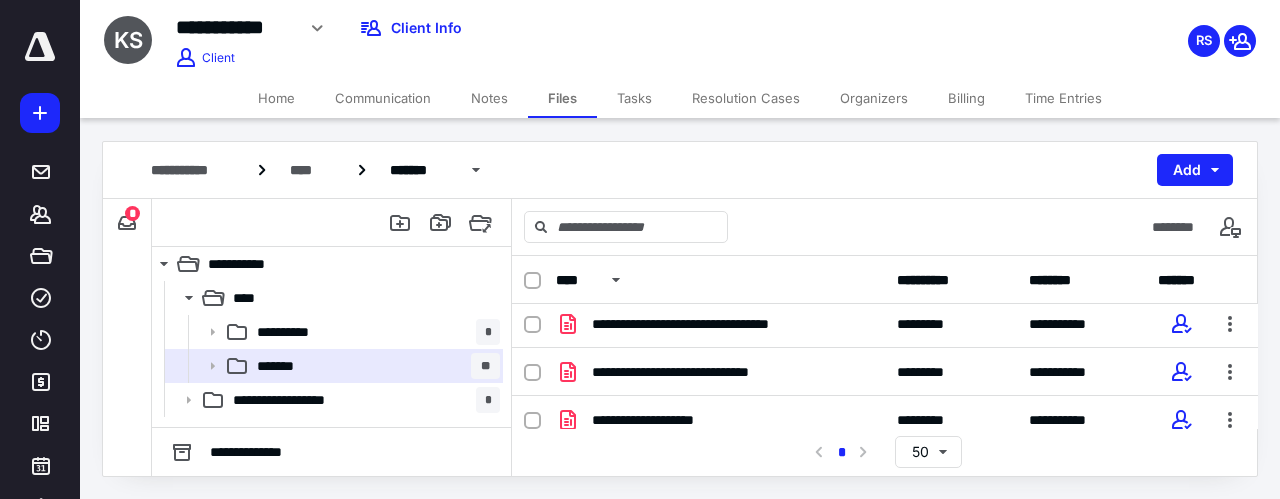 scroll, scrollTop: 780, scrollLeft: 0, axis: vertical 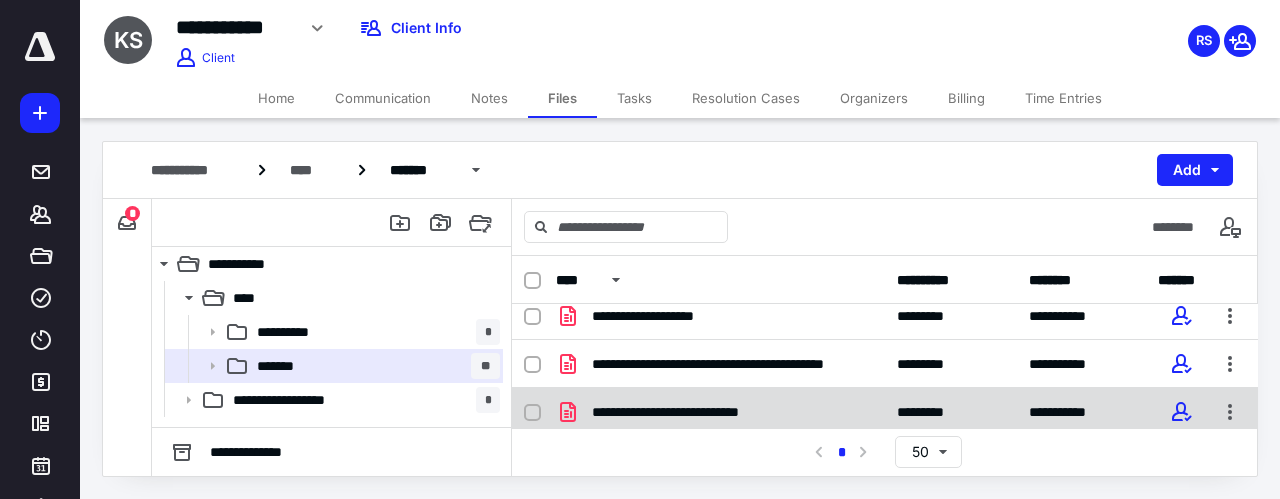 click on "**********" at bounding box center (885, 412) 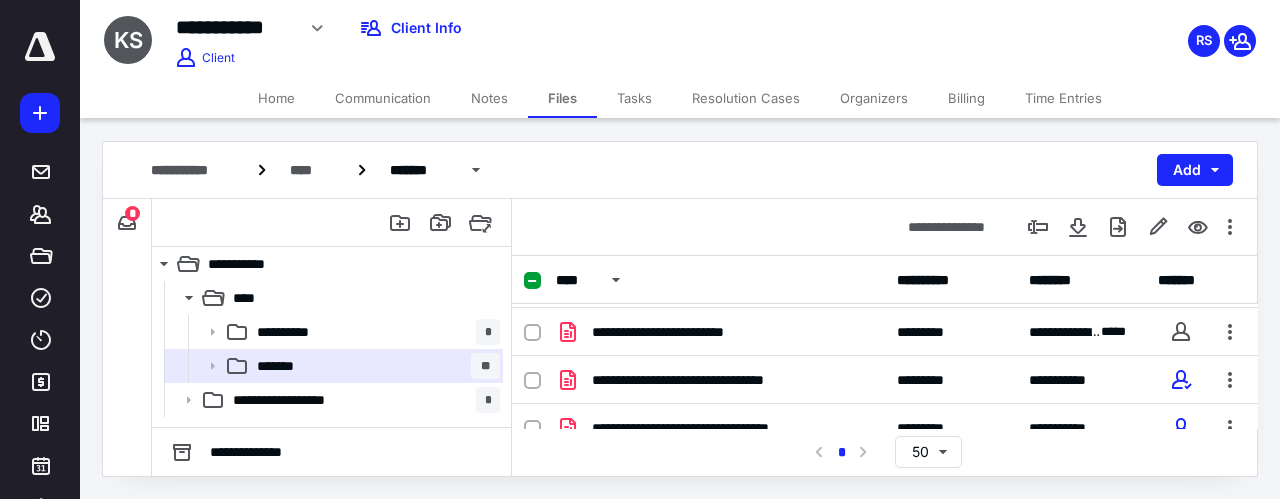 scroll, scrollTop: 570, scrollLeft: 0, axis: vertical 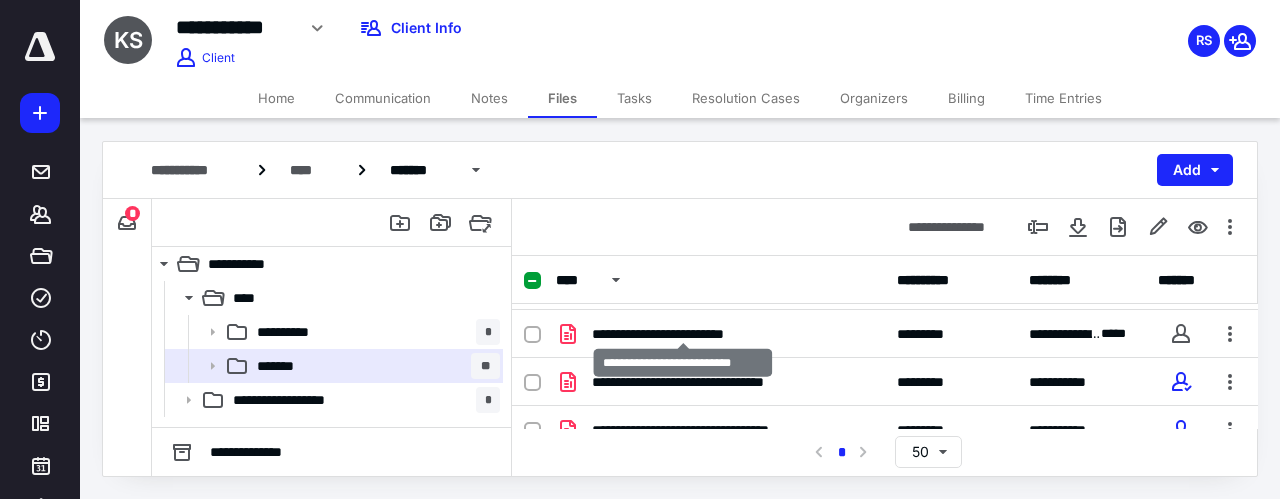 checkbox on "true" 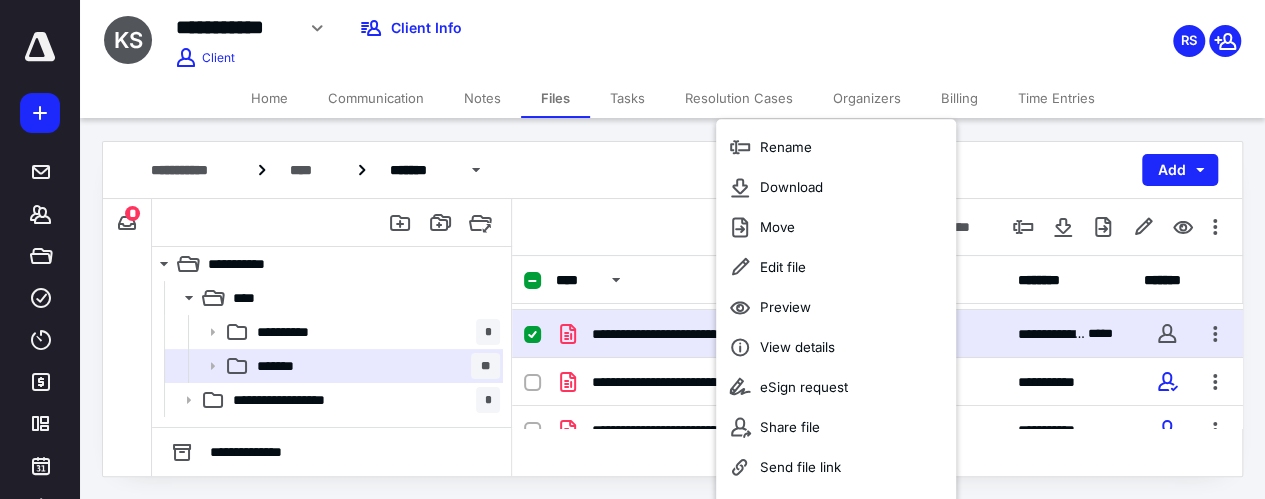 click on "Preview" at bounding box center [836, 307] 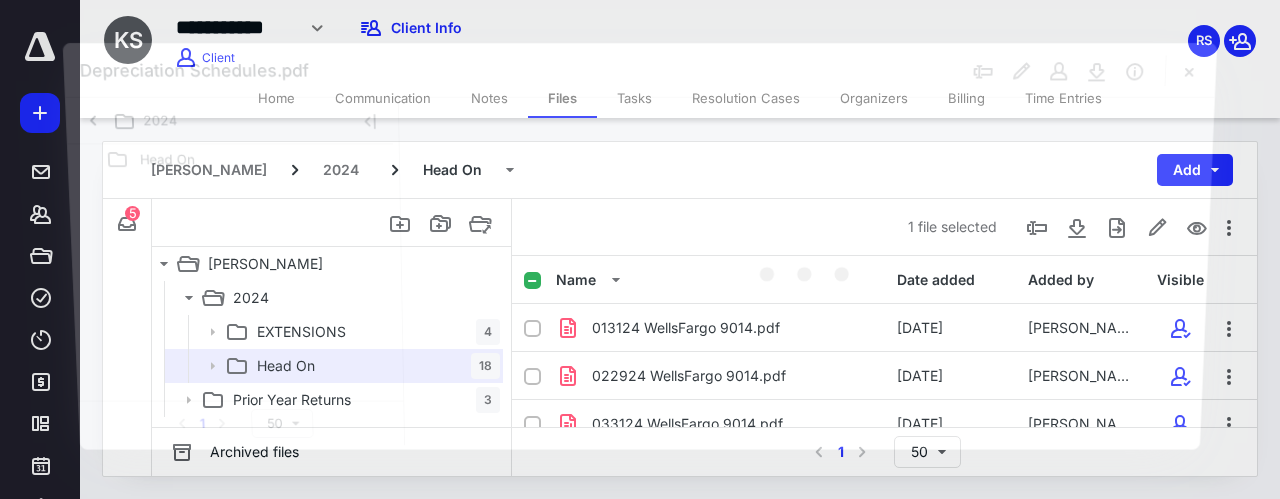 click at bounding box center [806, 272] 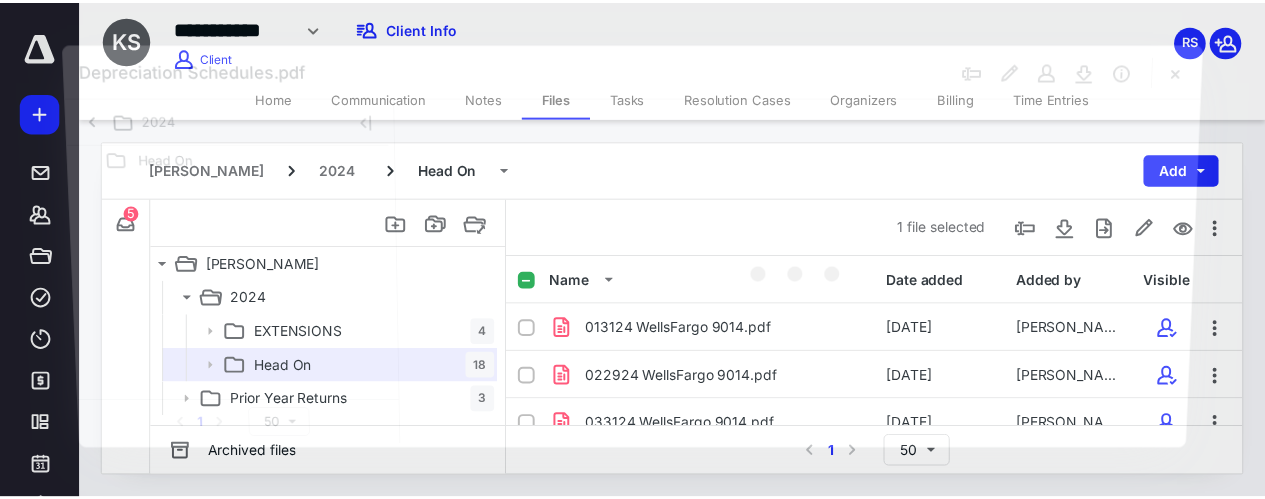 scroll, scrollTop: 570, scrollLeft: 0, axis: vertical 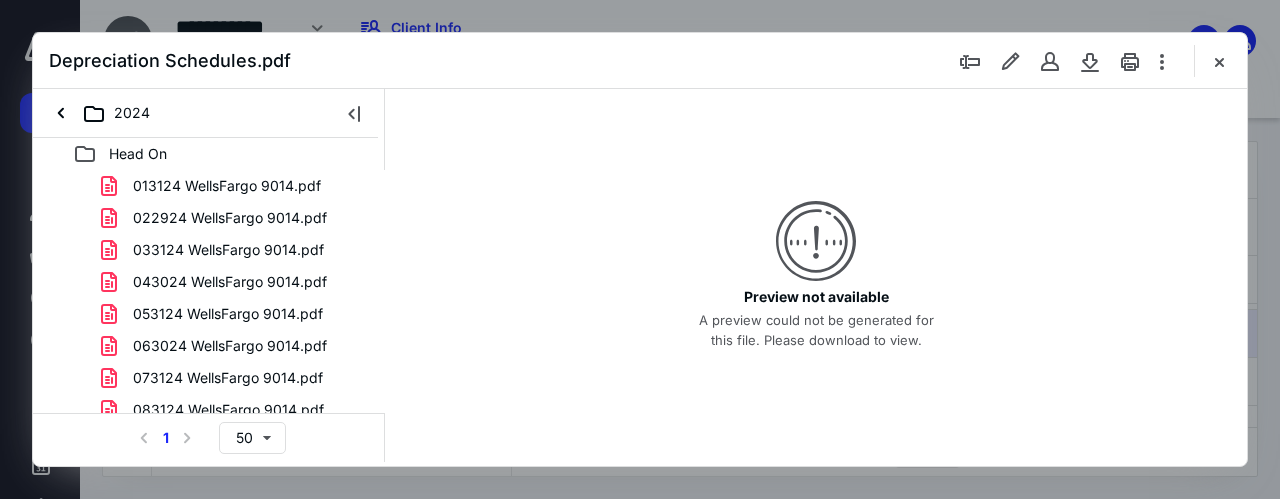 click on "Depreciation Schedules.pdf" at bounding box center [640, 61] 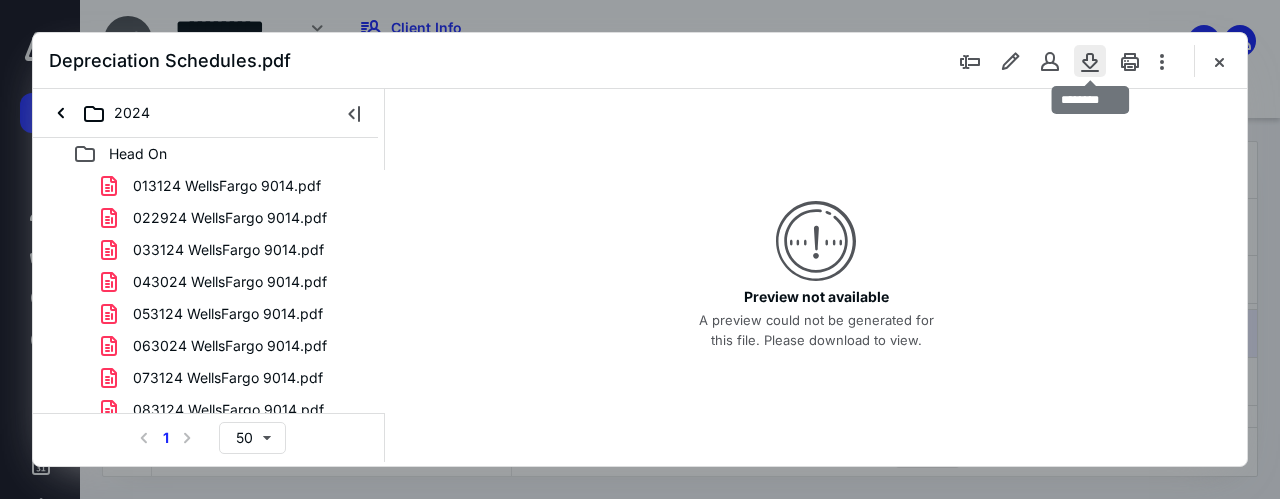 click at bounding box center [1090, 61] 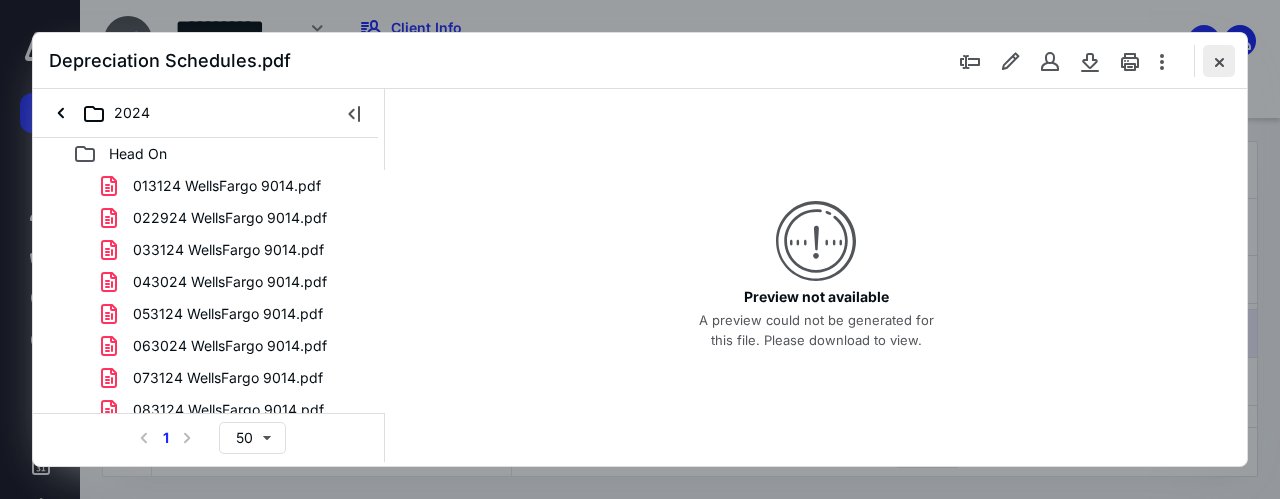 click at bounding box center (1219, 61) 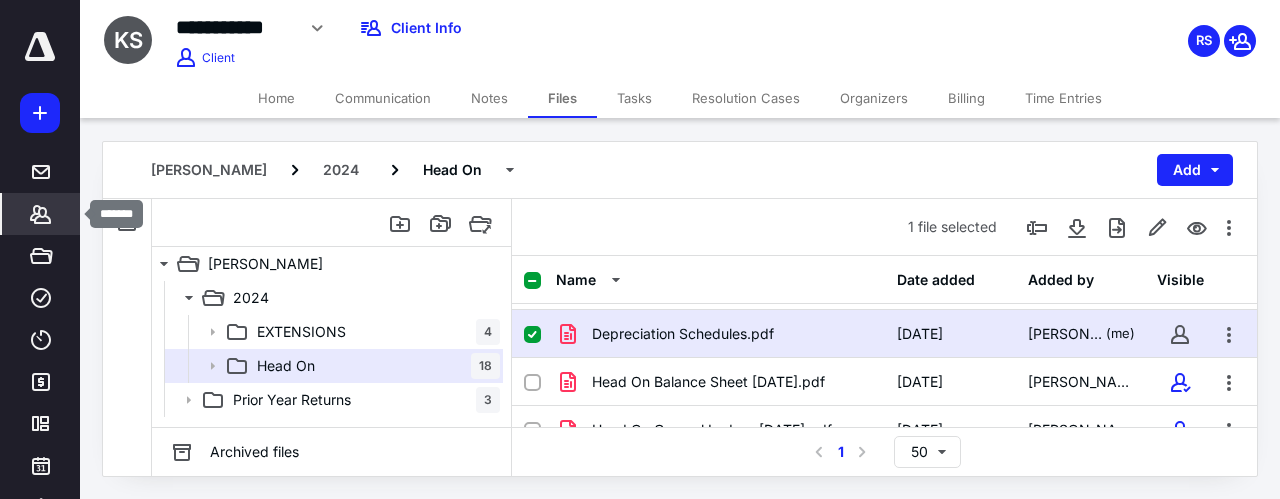 click 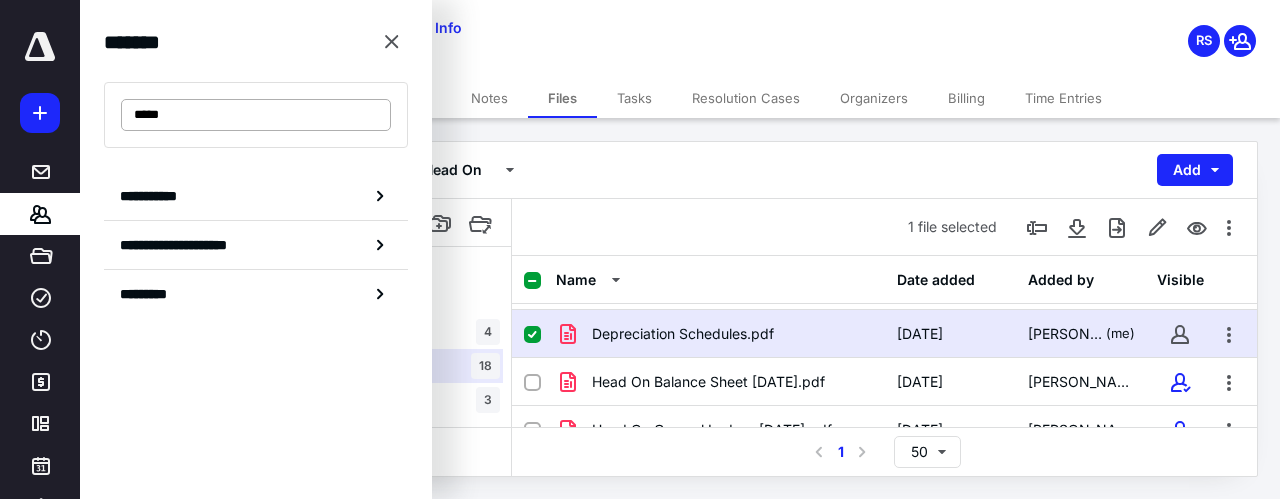 click on "*****" at bounding box center [256, 115] 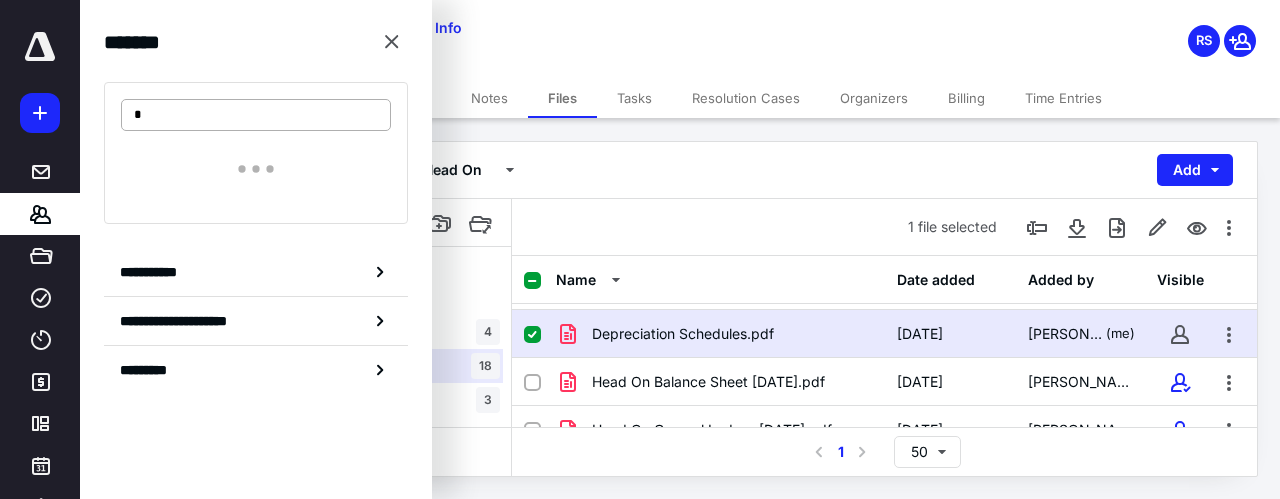click on "*" at bounding box center [256, 115] 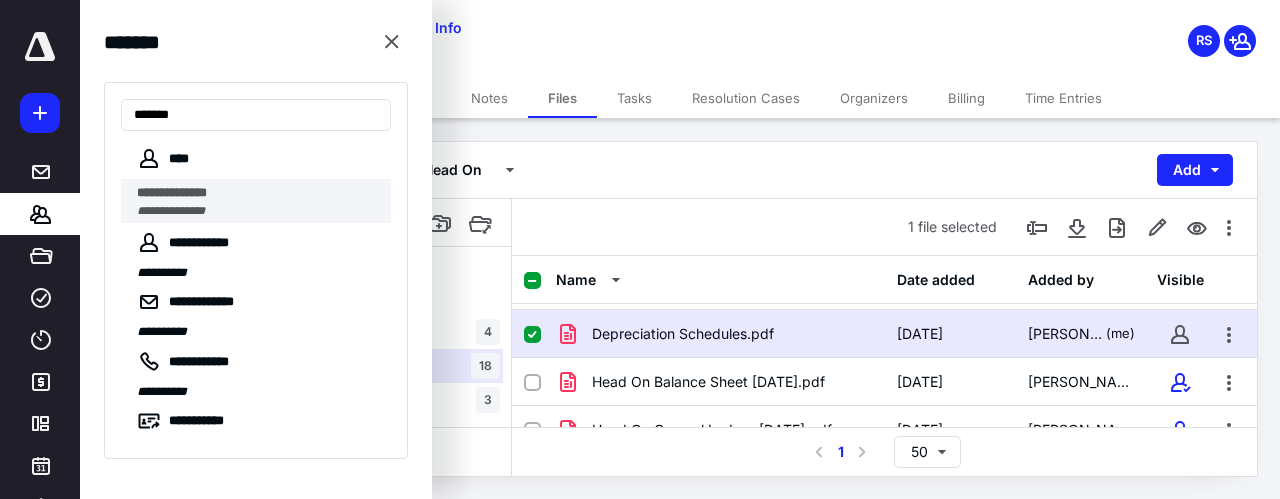 type on "*******" 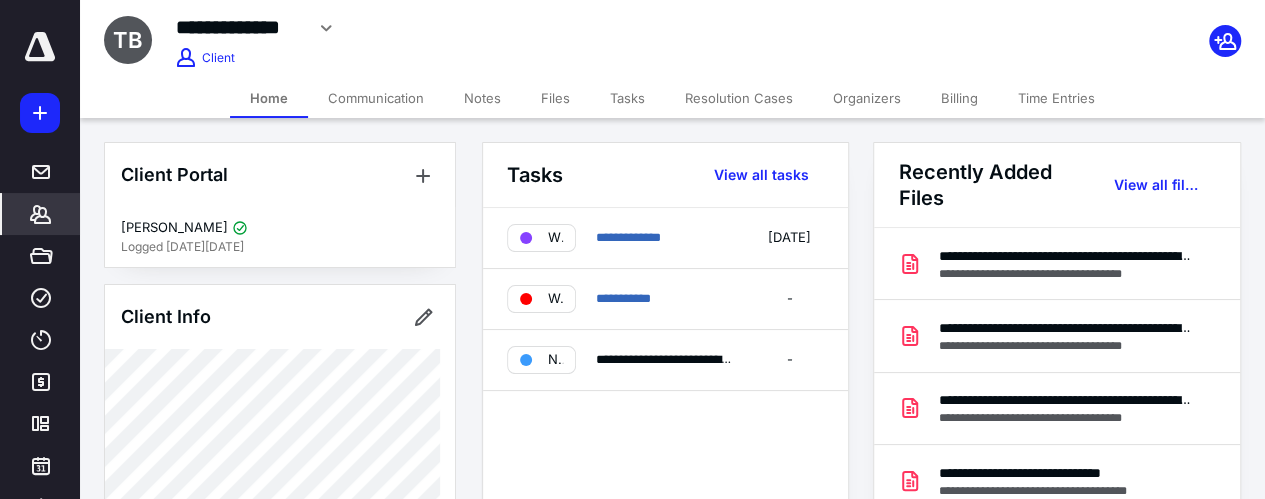 click on "Organizers" at bounding box center [867, 98] 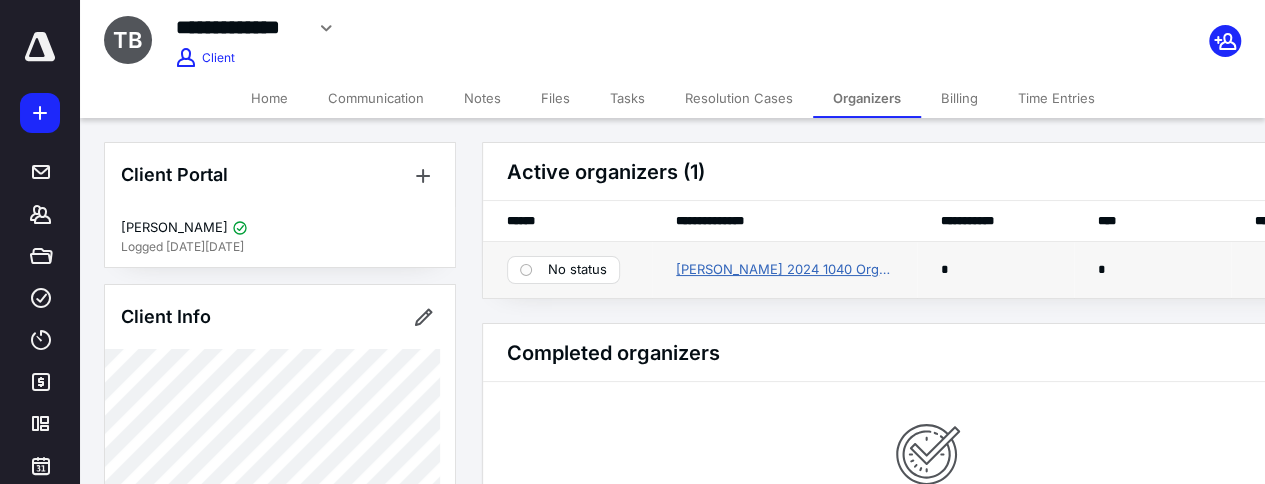 click on "Terri Burkard 2024 1040 Organizer" at bounding box center [784, 270] 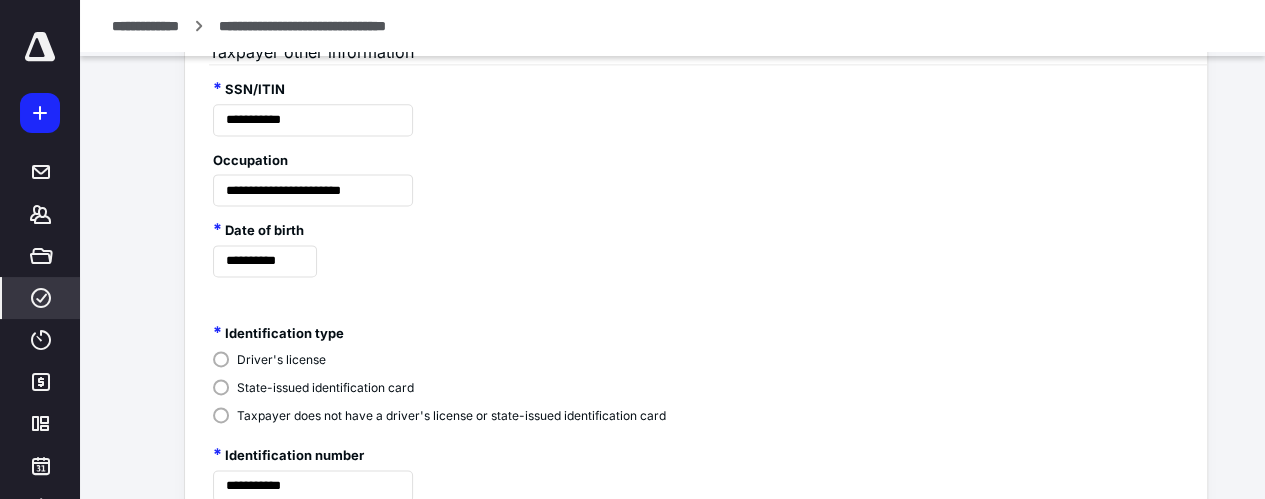 scroll, scrollTop: 1278, scrollLeft: 0, axis: vertical 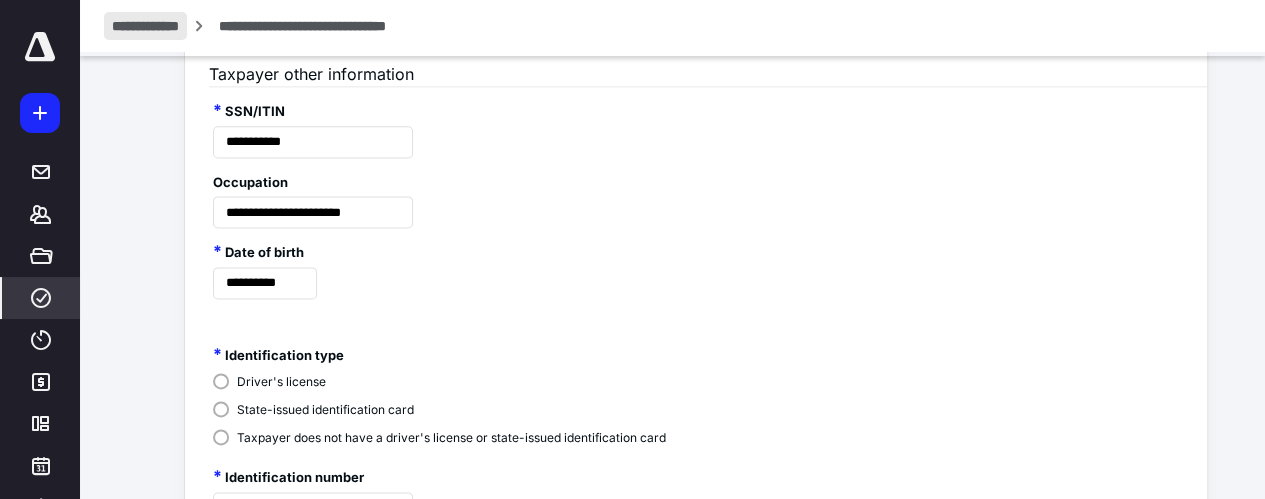 click on "**********" at bounding box center (145, 26) 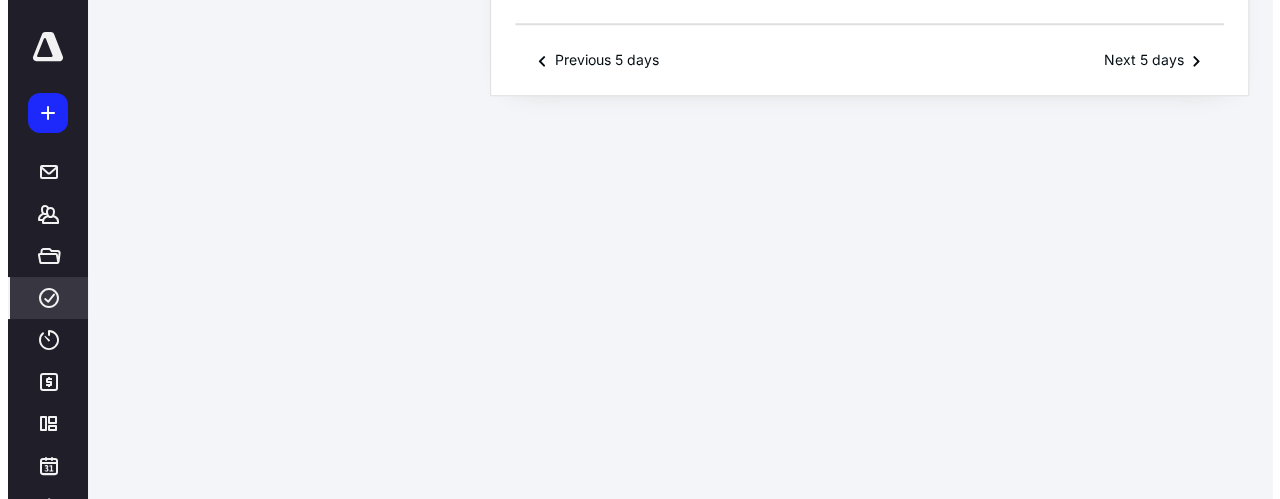 scroll, scrollTop: 0, scrollLeft: 0, axis: both 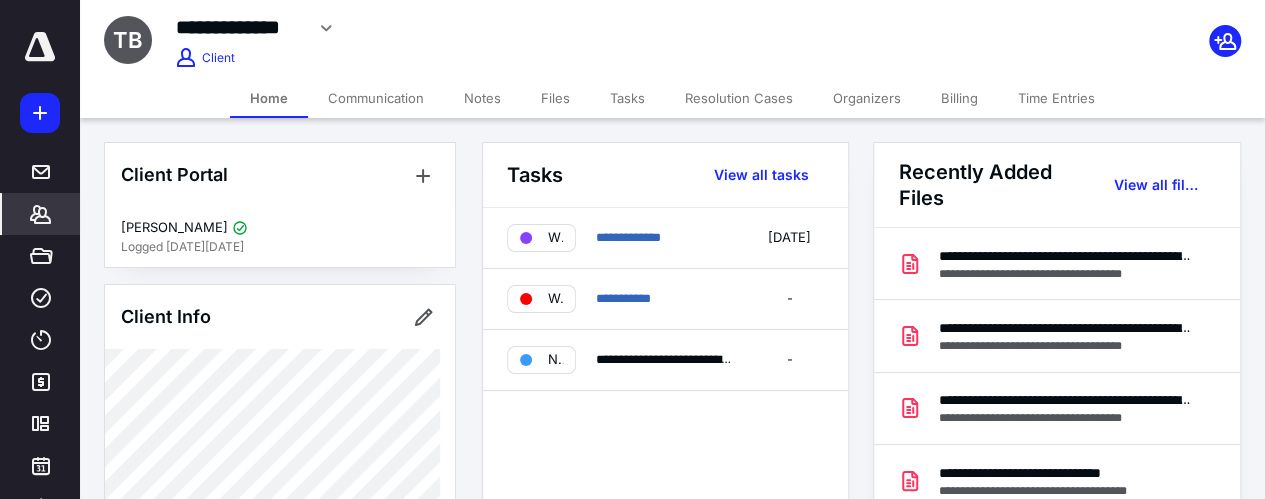 click on "Tasks" at bounding box center [627, 98] 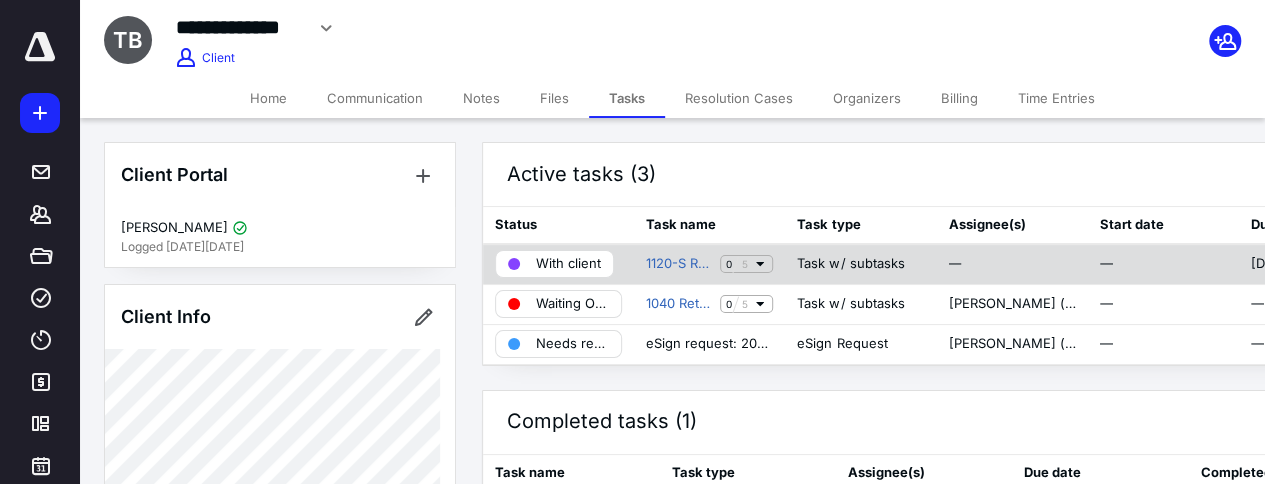 click on "With client" at bounding box center (568, 264) 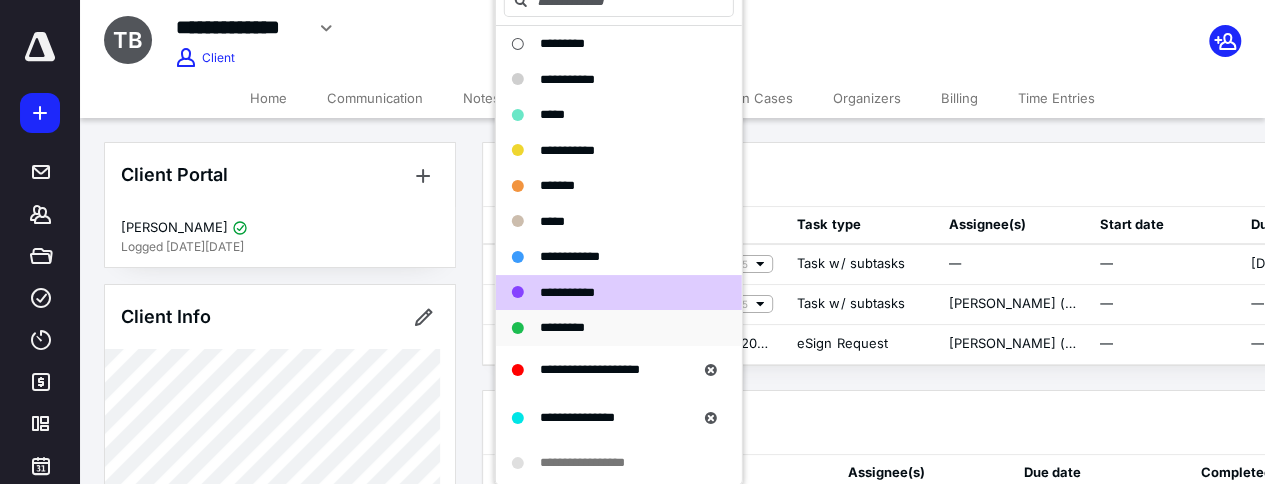 click on "*********" at bounding box center (562, 327) 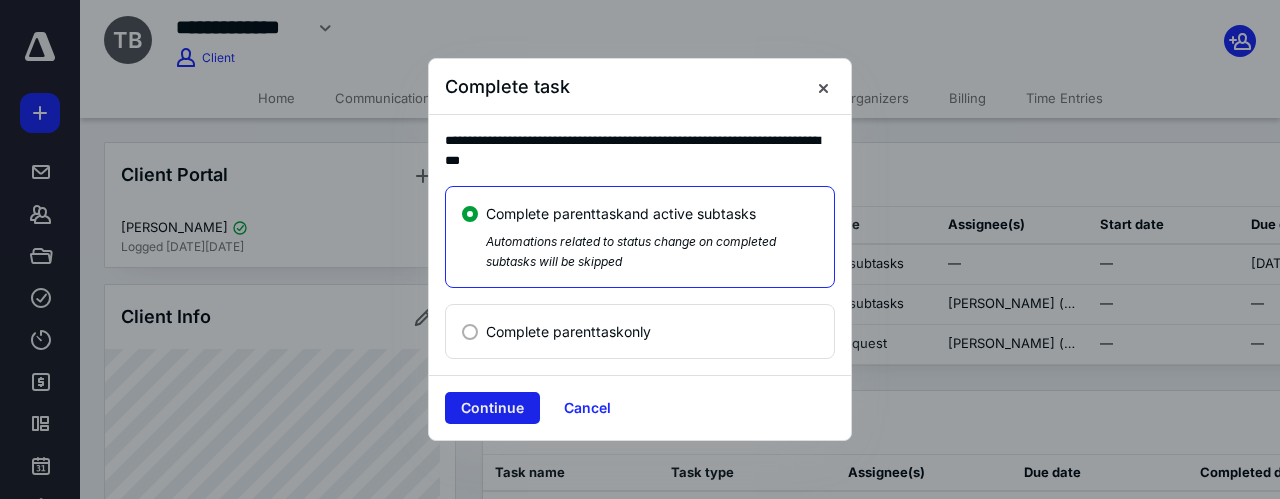 click on "Continue" at bounding box center (492, 408) 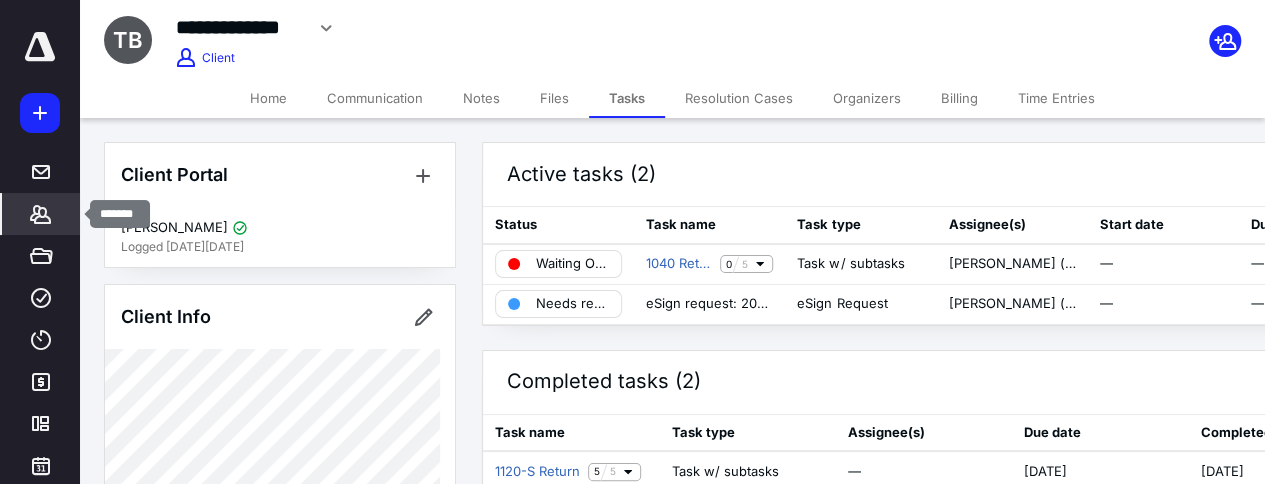 click 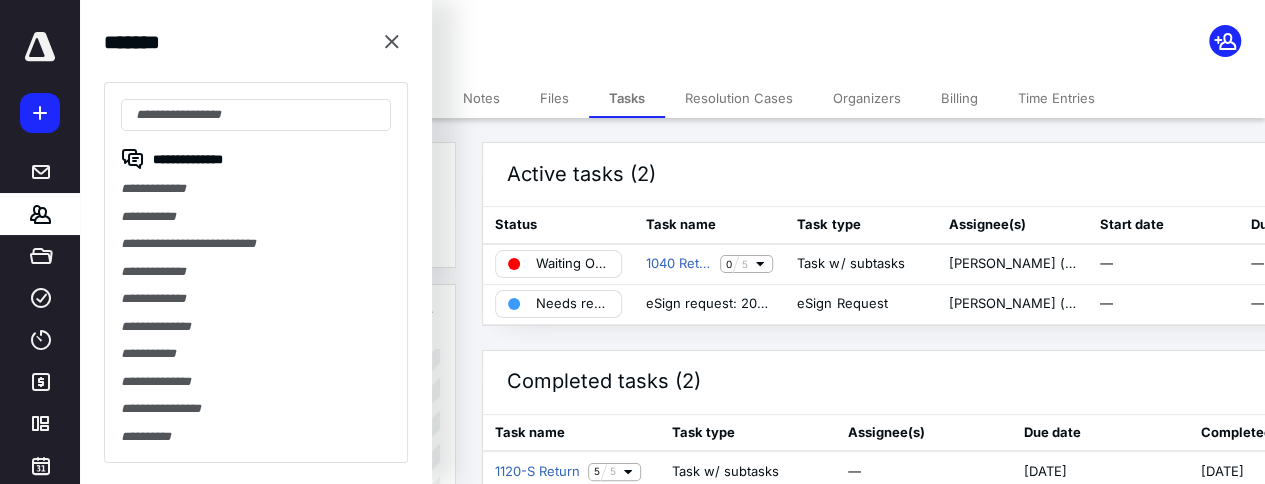click on "**********" at bounding box center (256, 217) 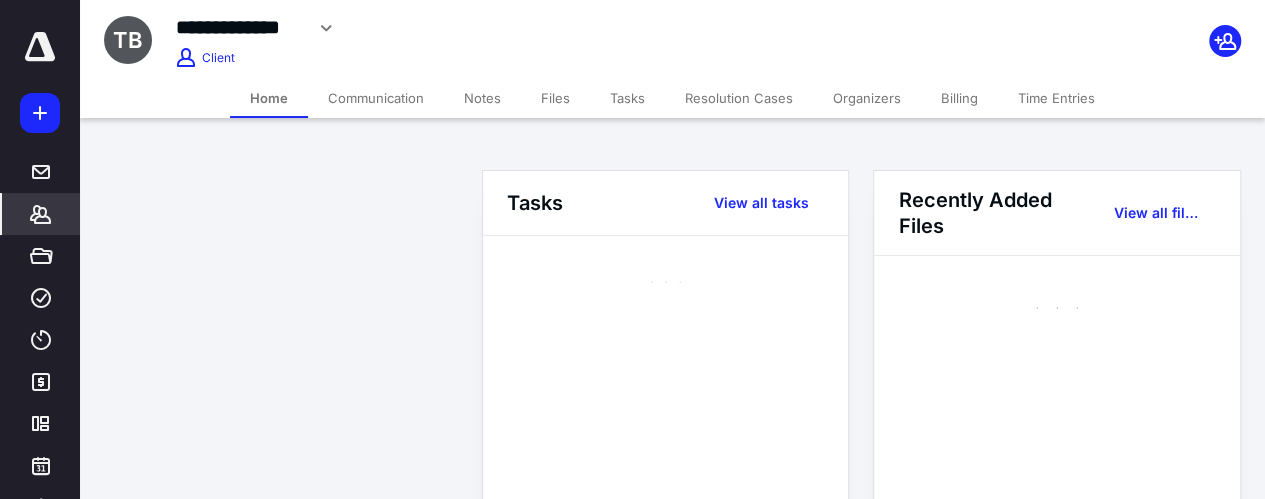 click on "**********" at bounding box center (632, 839) 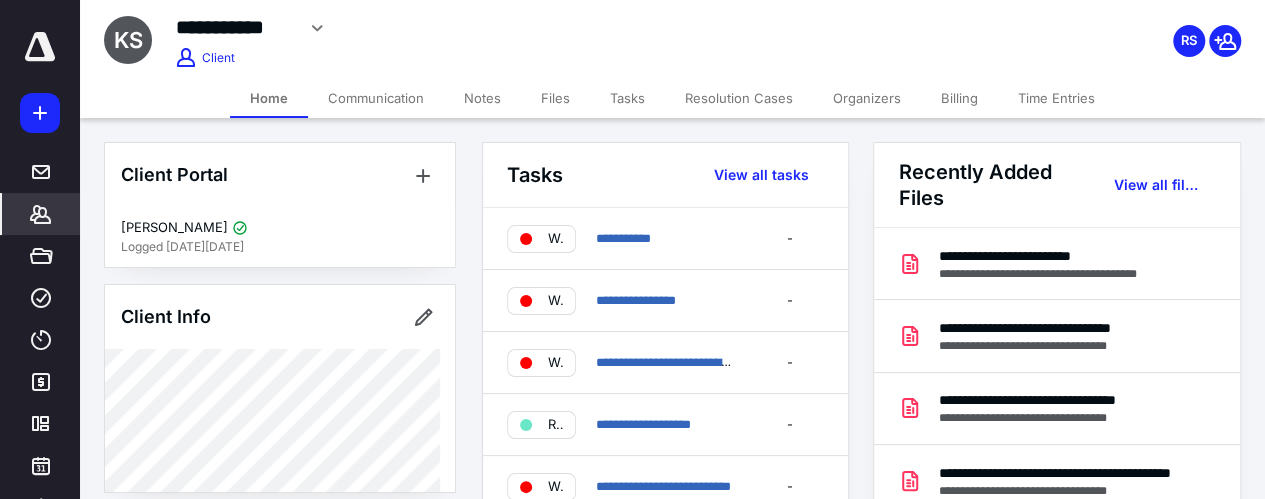 click on "Files" at bounding box center [555, 98] 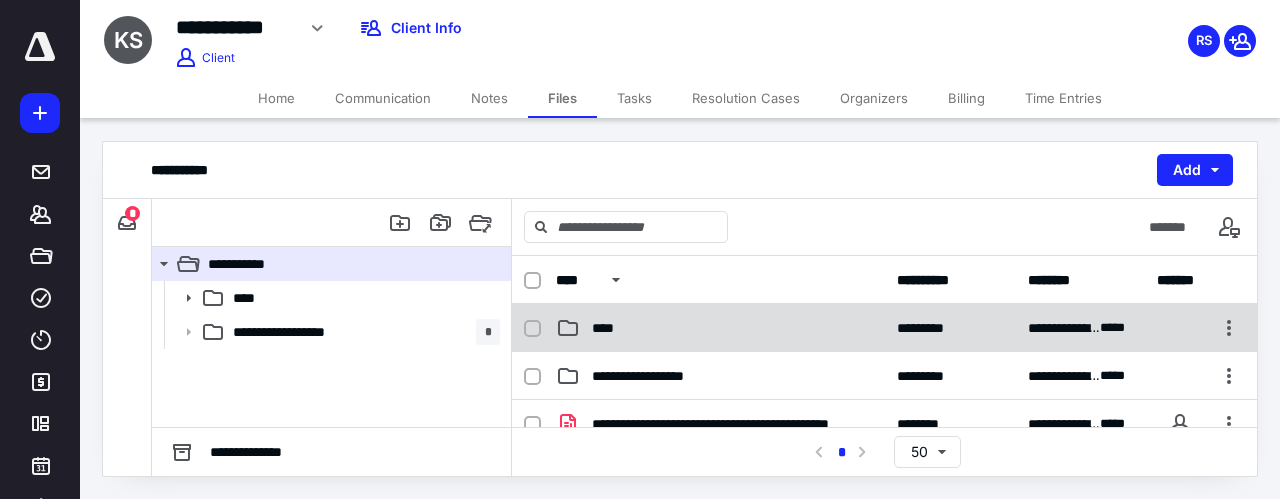 click on "**********" at bounding box center (884, 328) 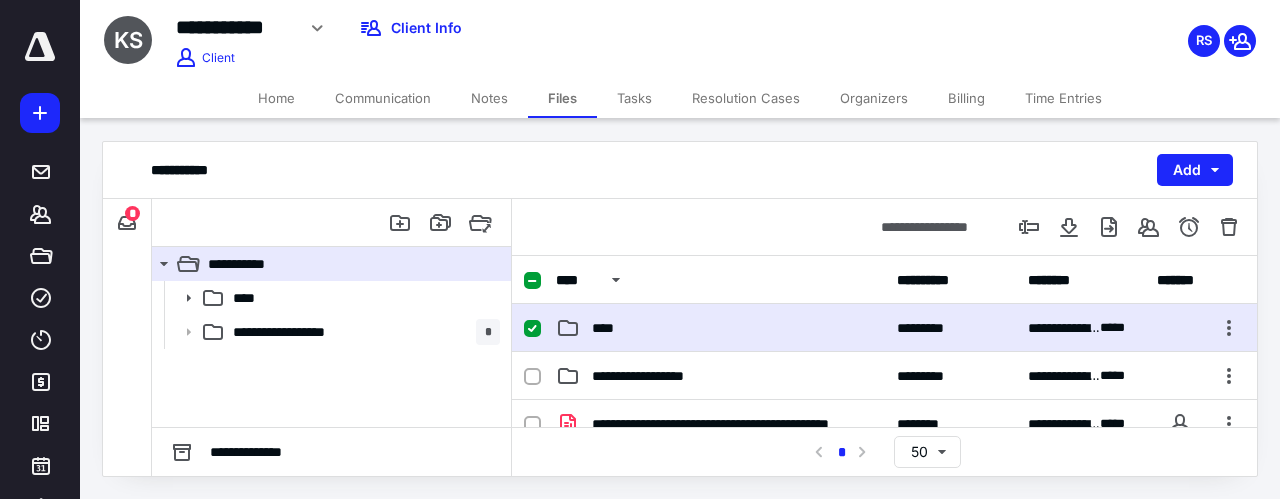 click on "**********" at bounding box center (884, 328) 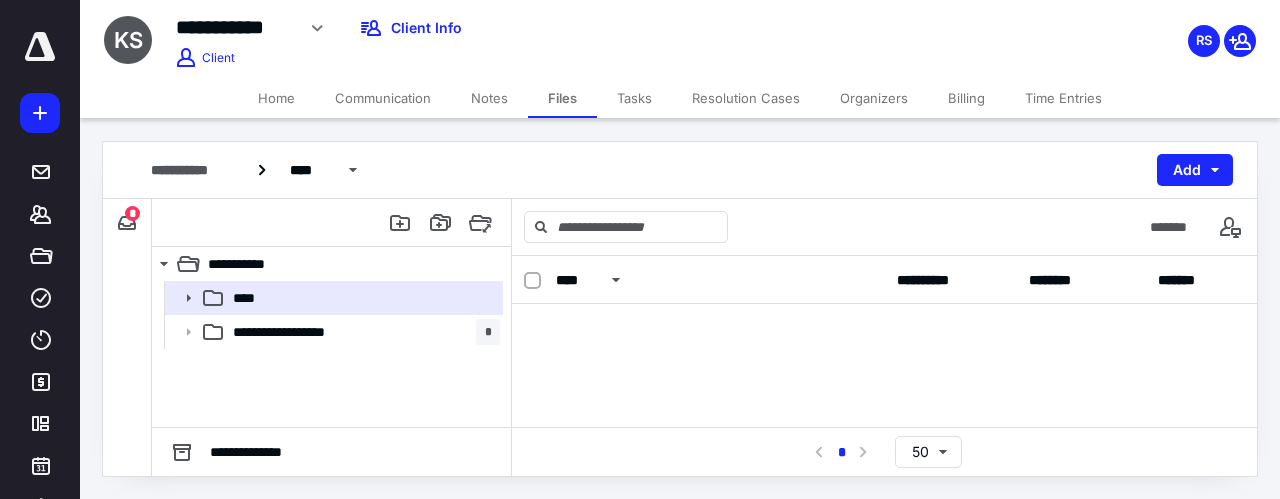 scroll, scrollTop: 63, scrollLeft: 0, axis: vertical 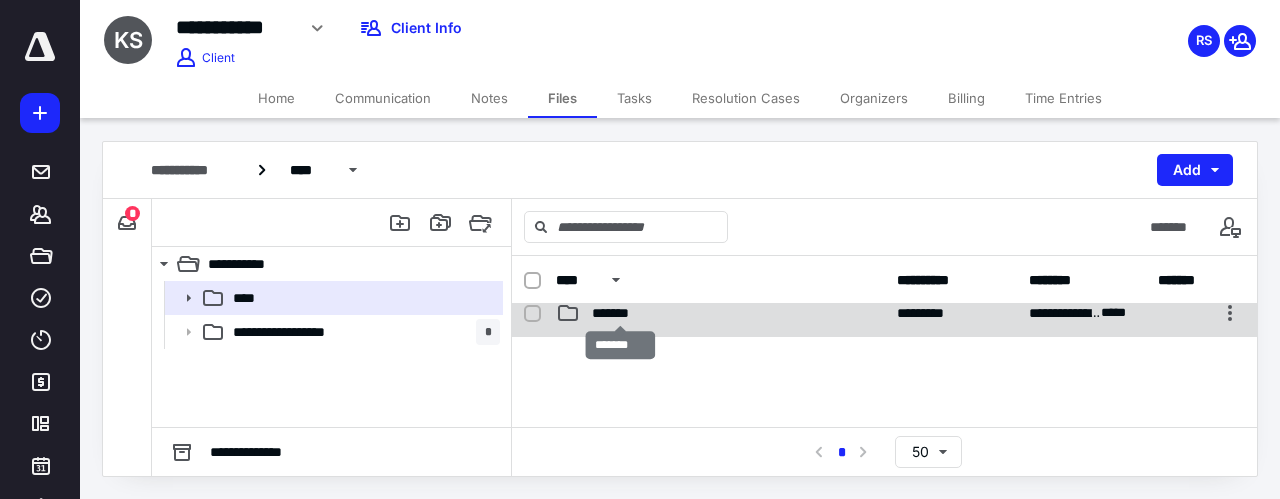 click on "*******" at bounding box center (621, 313) 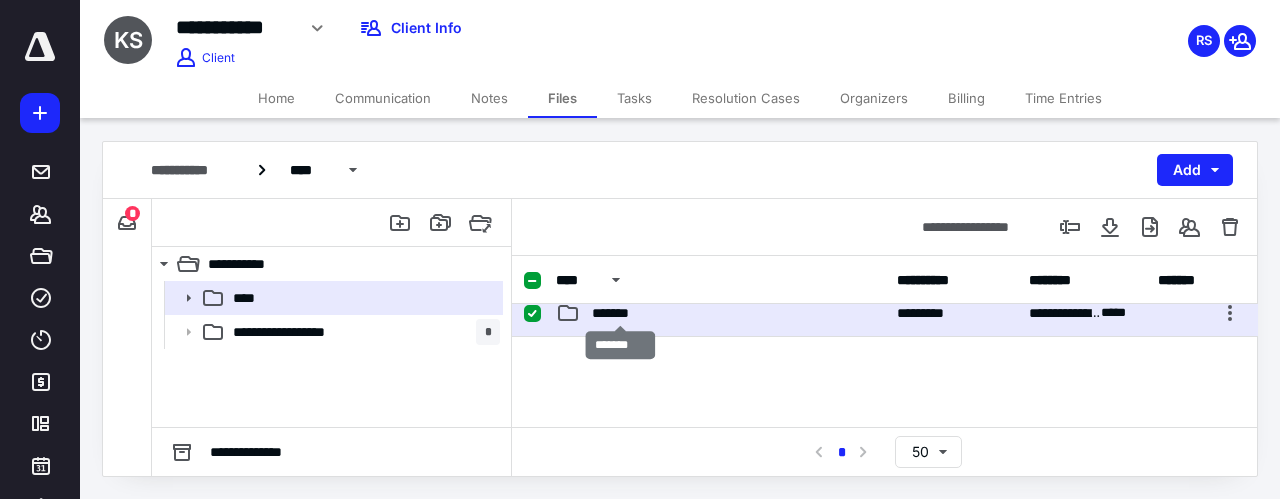 click on "*******" at bounding box center [621, 313] 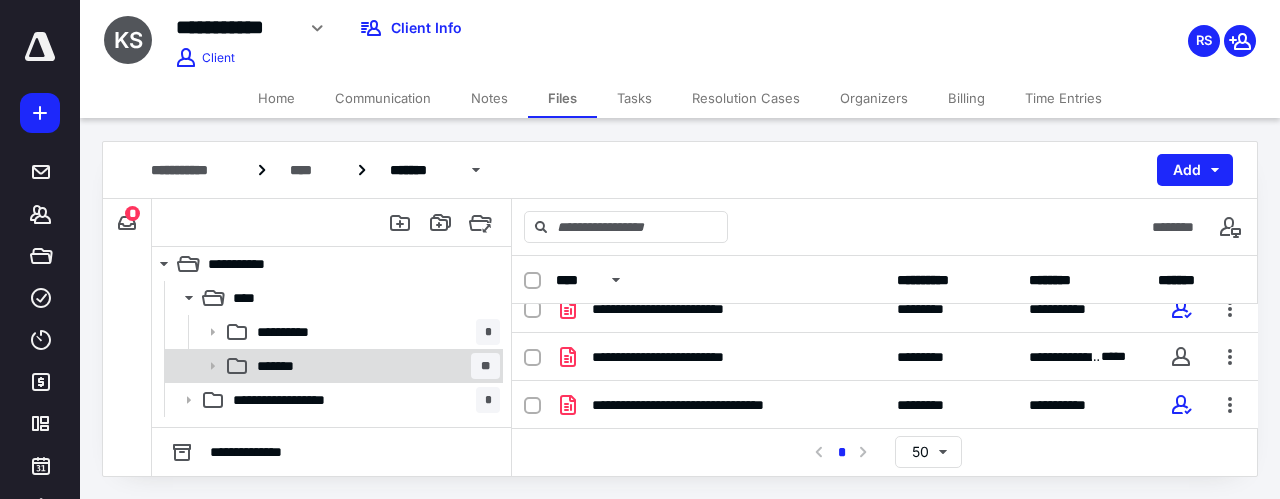 scroll, scrollTop: 558, scrollLeft: 0, axis: vertical 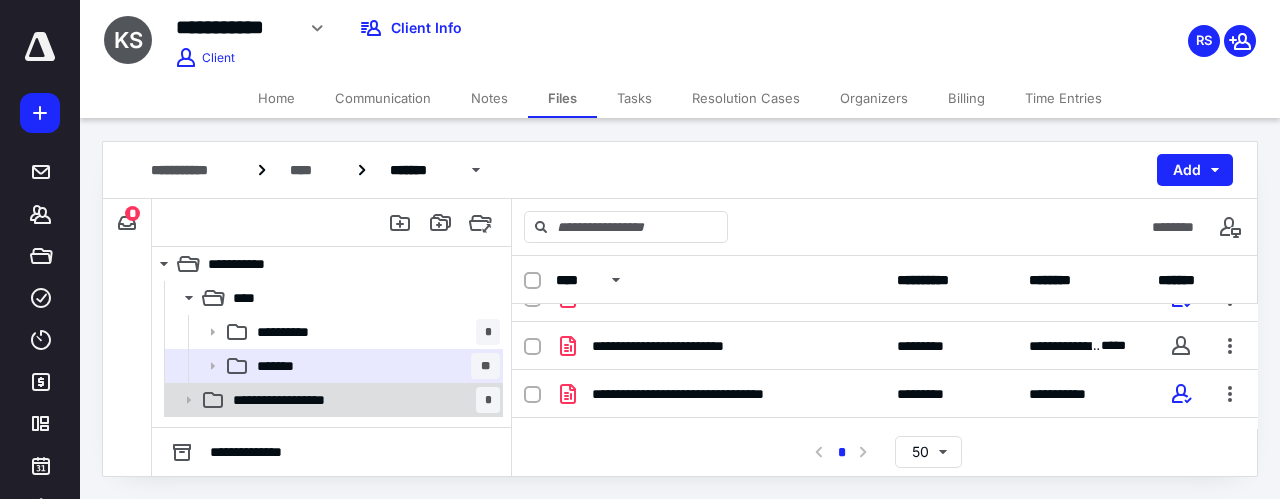 click on "**********" at bounding box center (362, 400) 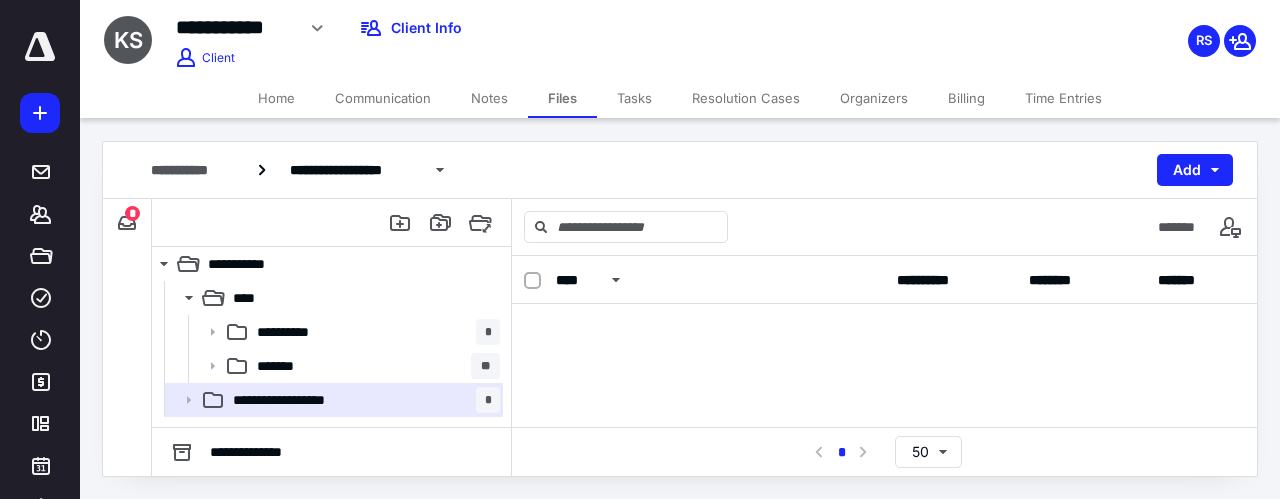 scroll, scrollTop: 97, scrollLeft: 0, axis: vertical 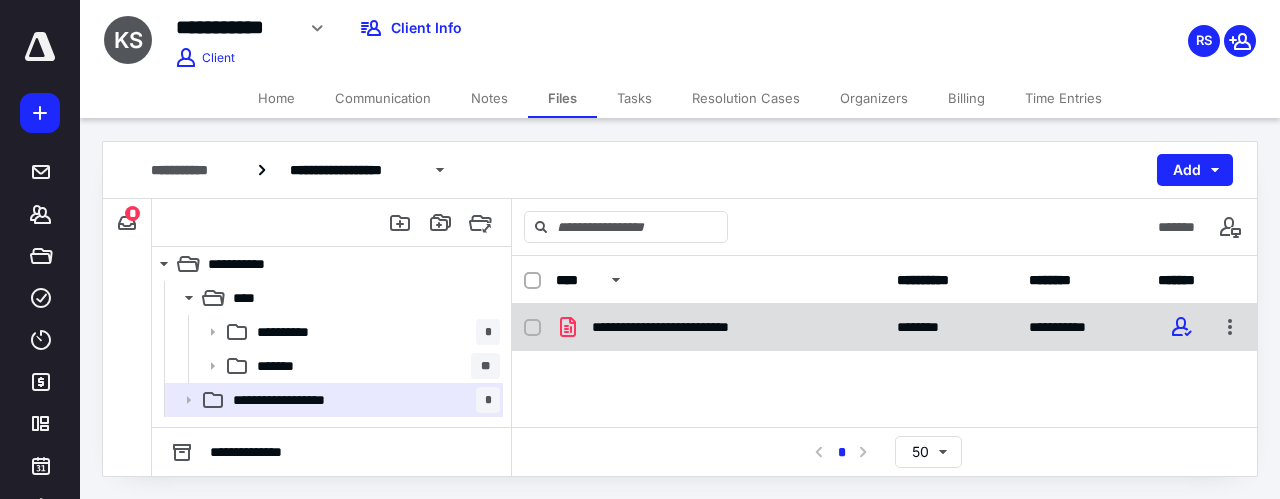 click on "**********" at bounding box center [885, 327] 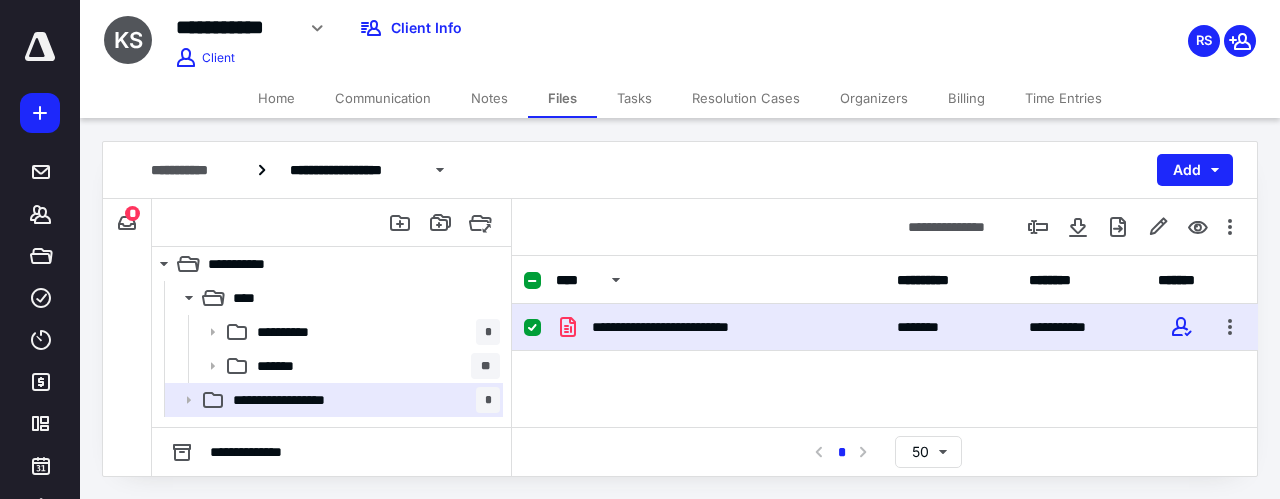 click on "**********" at bounding box center [885, 327] 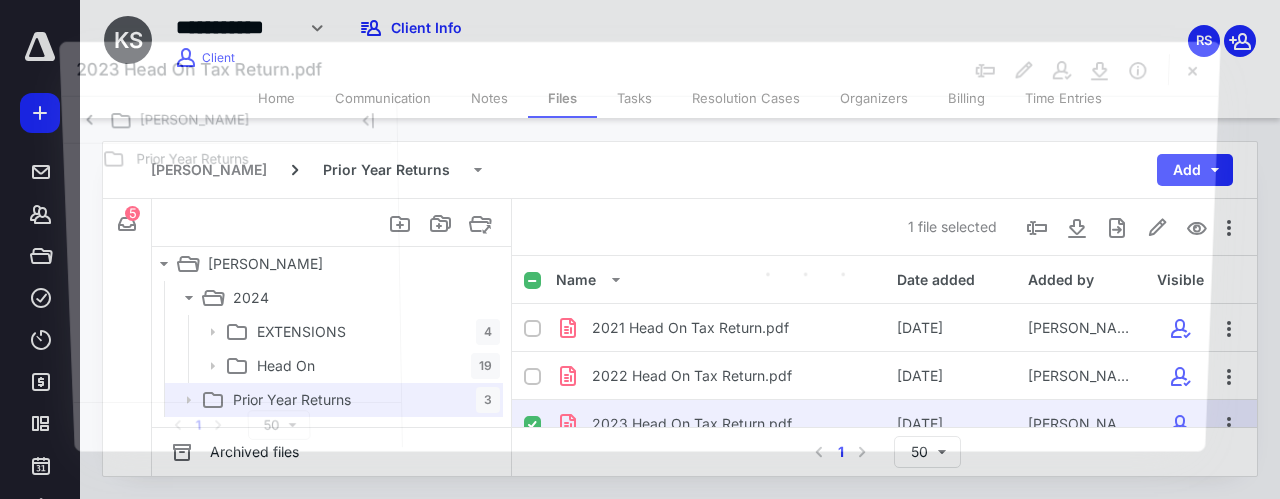scroll, scrollTop: 97, scrollLeft: 0, axis: vertical 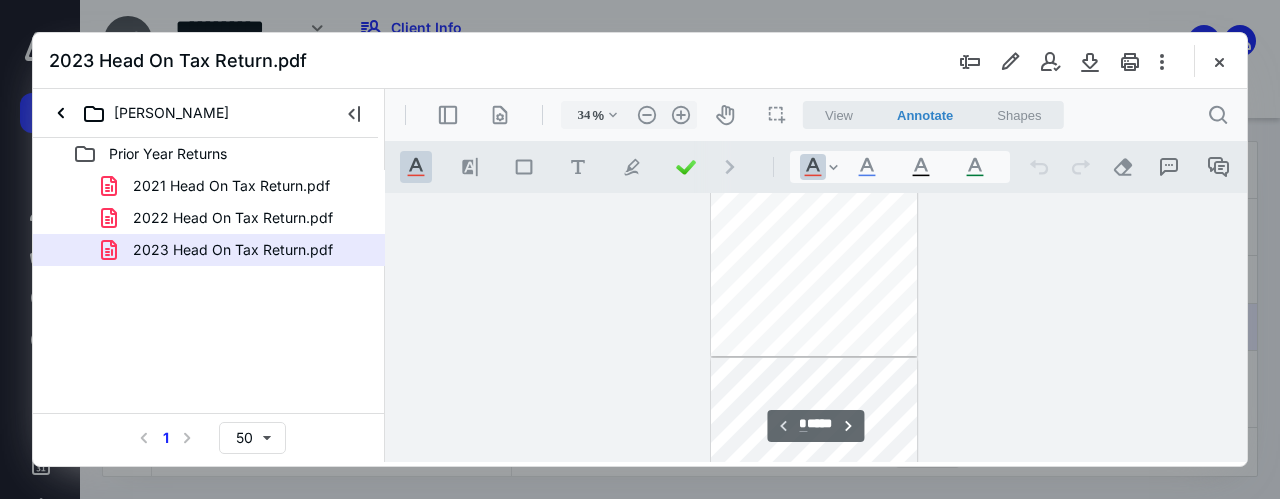 click at bounding box center (816, 328) 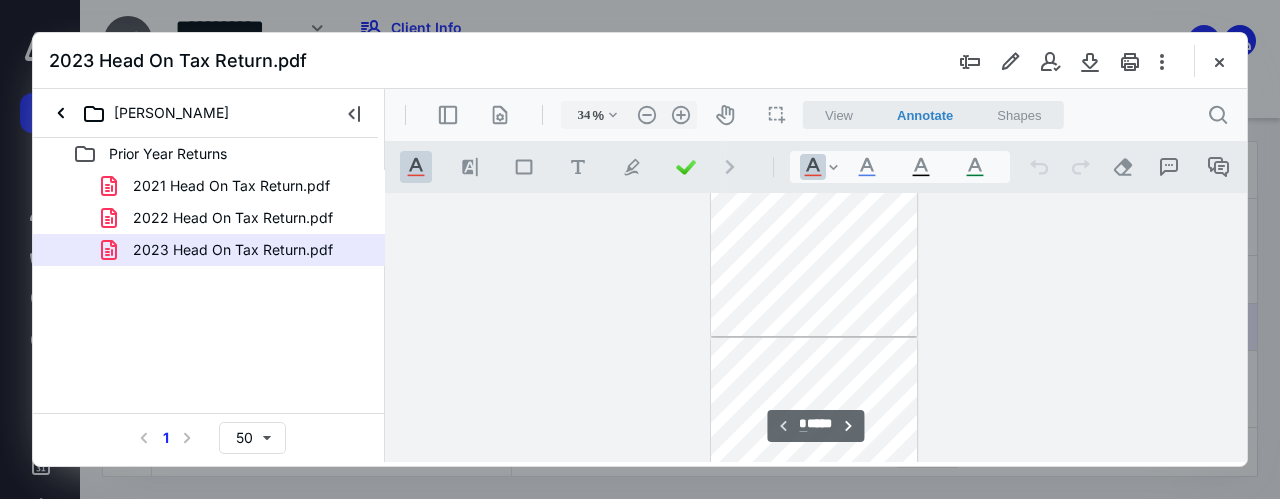 scroll, scrollTop: 132, scrollLeft: 0, axis: vertical 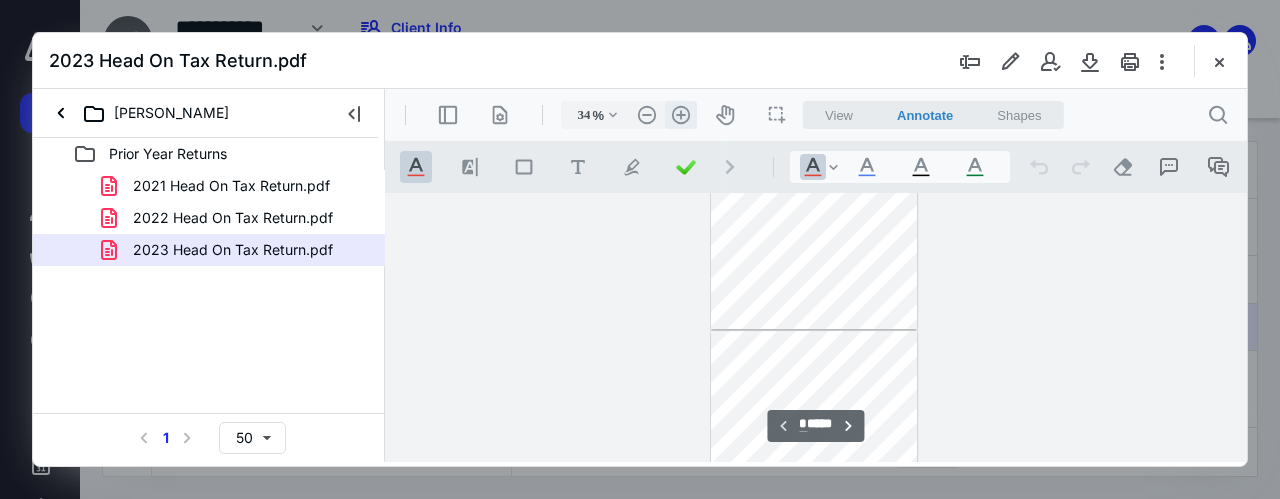 click on ".cls-1{fill:#abb0c4;} icon - header - zoom - in - line" at bounding box center (681, 115) 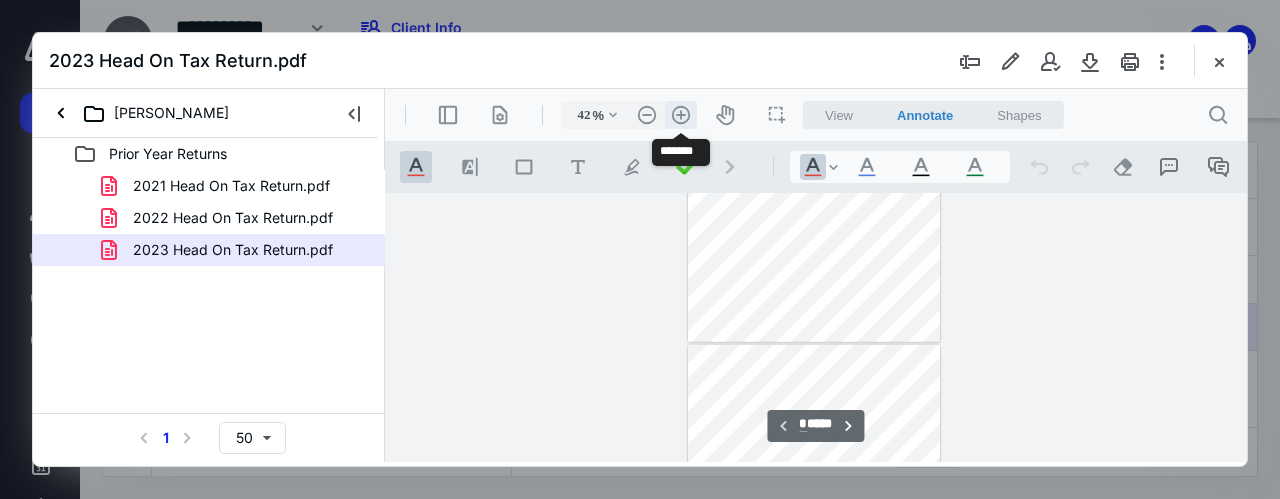 click on ".cls-1{fill:#abb0c4;} icon - header - zoom - in - line" at bounding box center [681, 115] 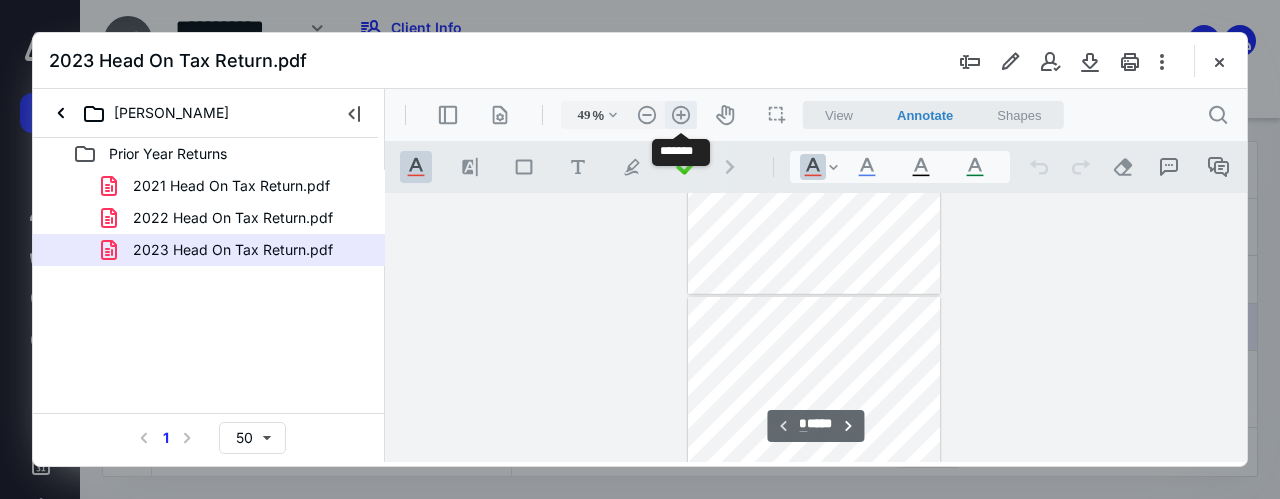 click on ".cls-1{fill:#abb0c4;} icon - header - zoom - in - line" at bounding box center (681, 115) 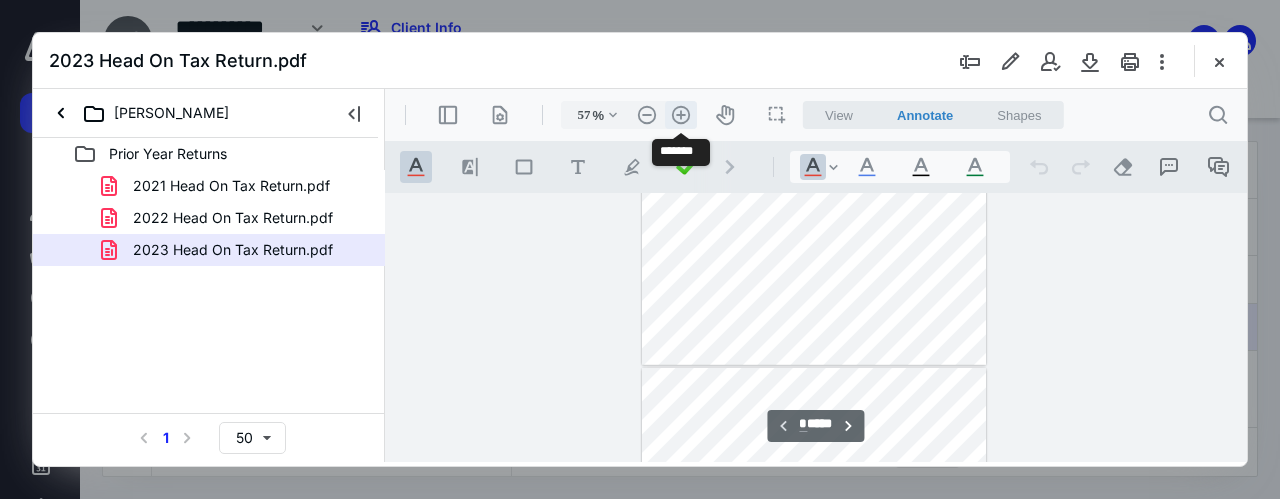 click on ".cls-1{fill:#abb0c4;} icon - header - zoom - in - line" at bounding box center (681, 115) 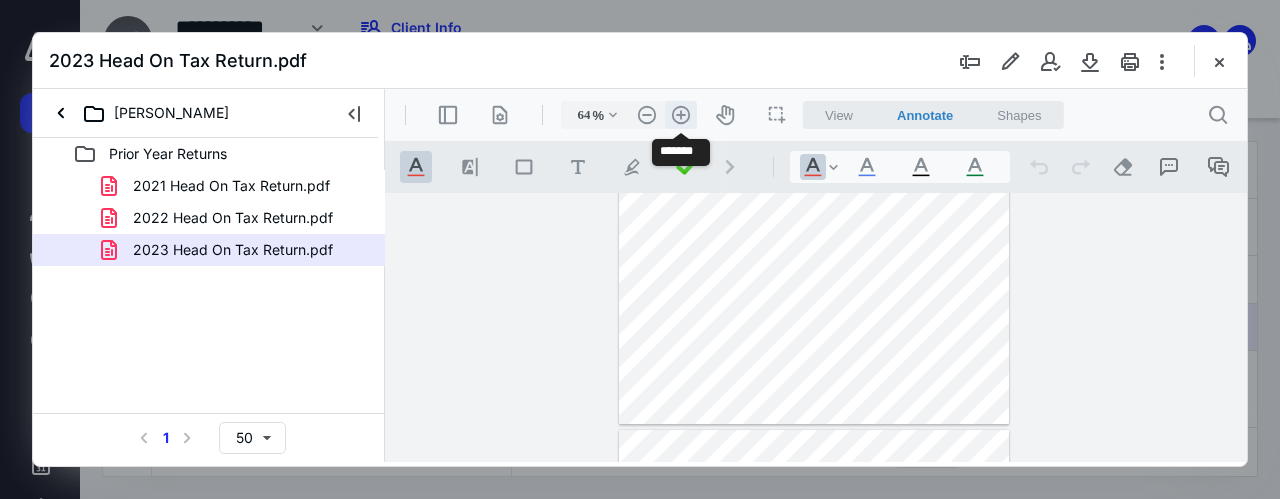 click on ".cls-1{fill:#abb0c4;} icon - header - zoom - in - line" at bounding box center (681, 115) 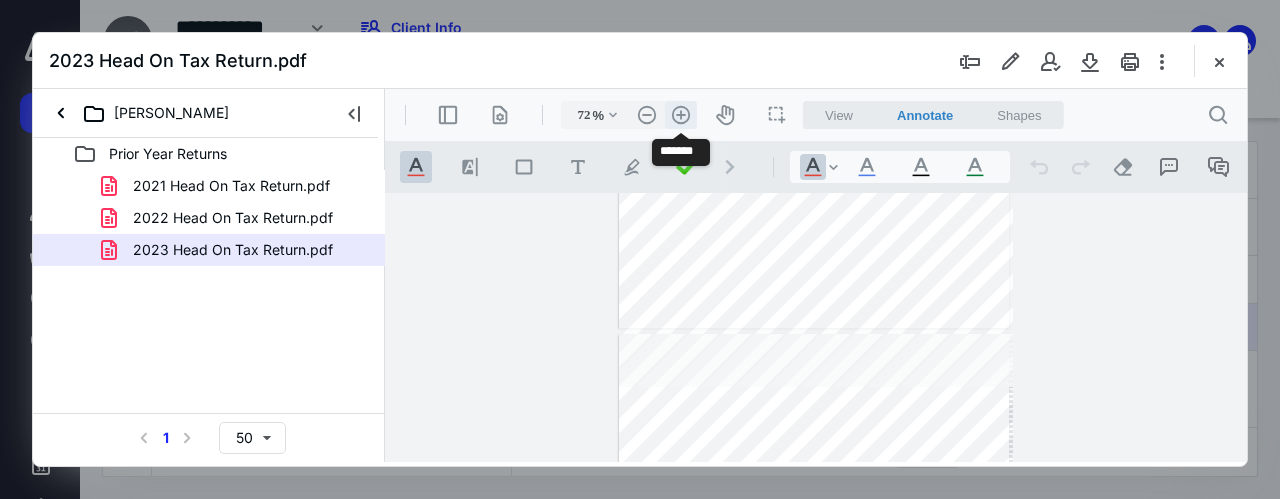 click on ".cls-1{fill:#abb0c4;} icon - header - zoom - in - line" at bounding box center (681, 115) 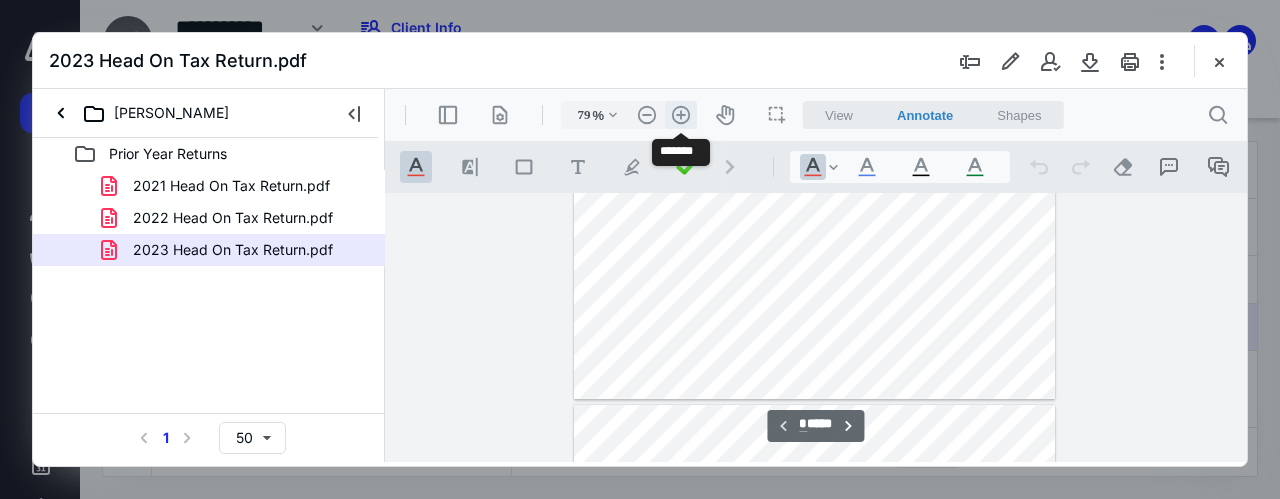 click on ".cls-1{fill:#abb0c4;} icon - header - zoom - in - line" at bounding box center (681, 115) 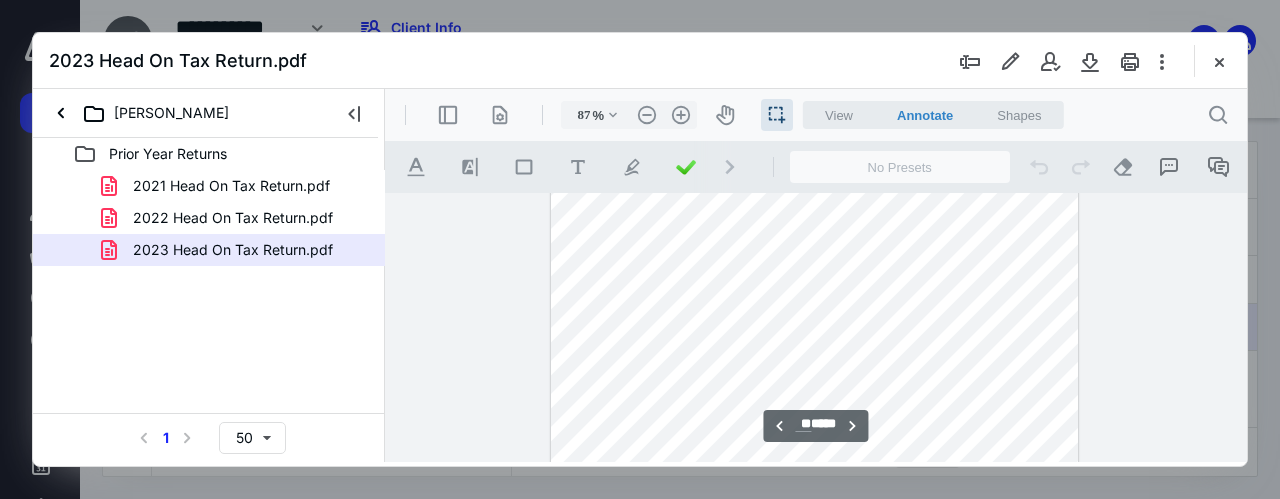 scroll, scrollTop: 6644, scrollLeft: 0, axis: vertical 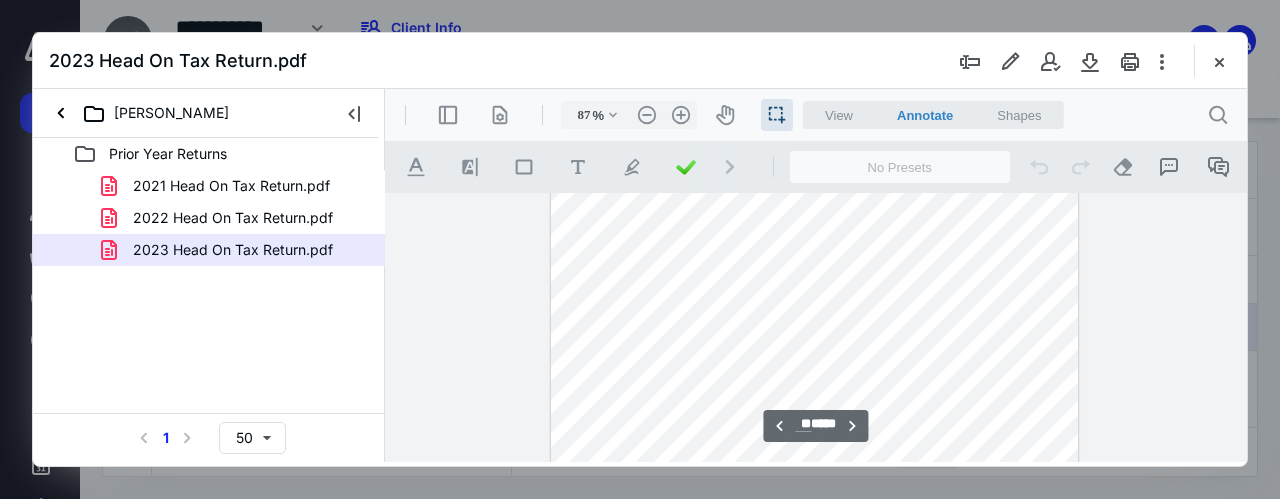 type on "**" 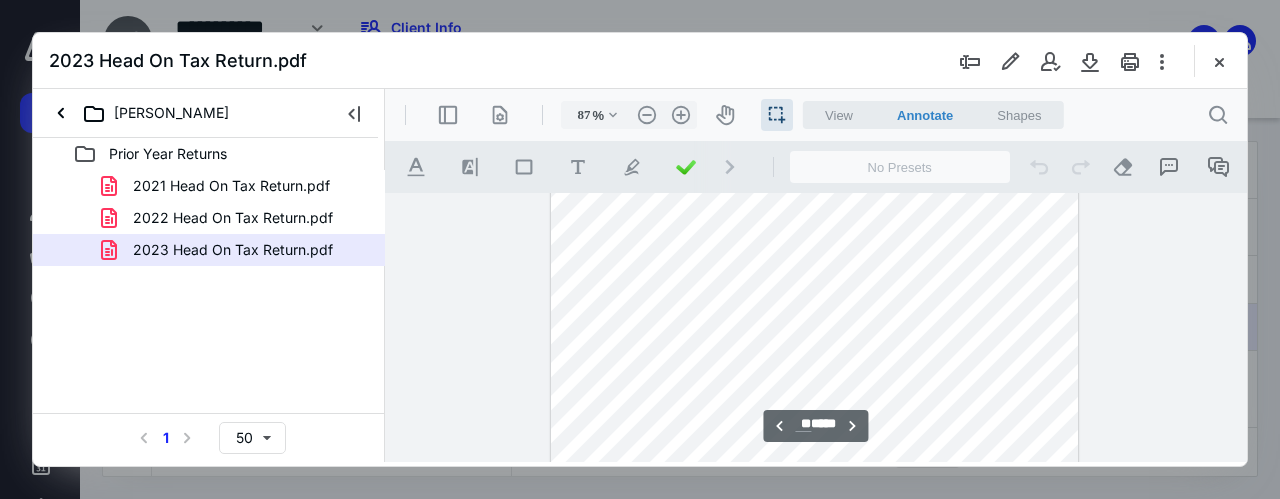 scroll, scrollTop: 6490, scrollLeft: 0, axis: vertical 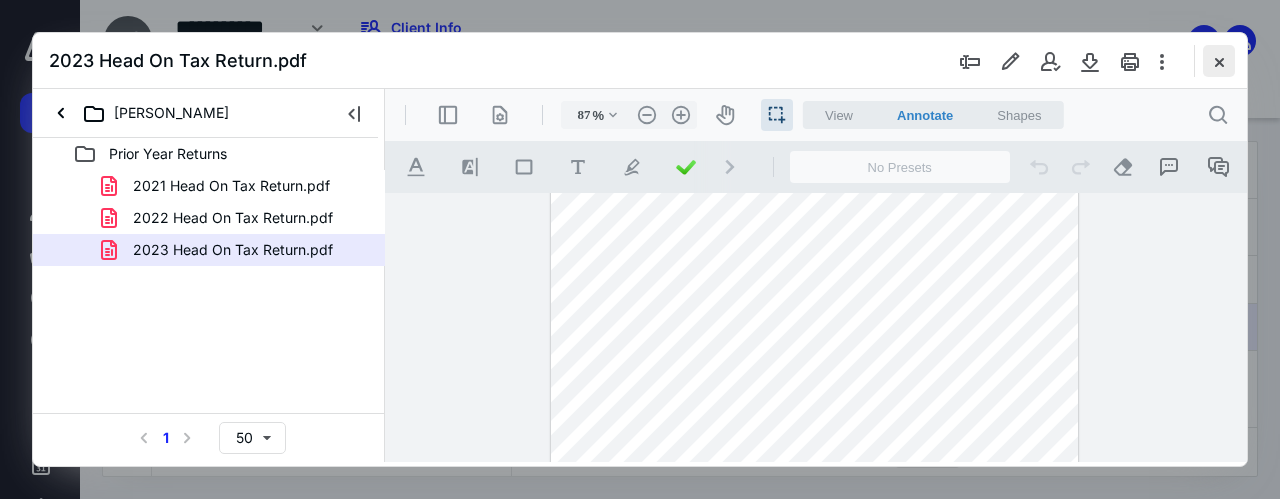 click at bounding box center (1219, 61) 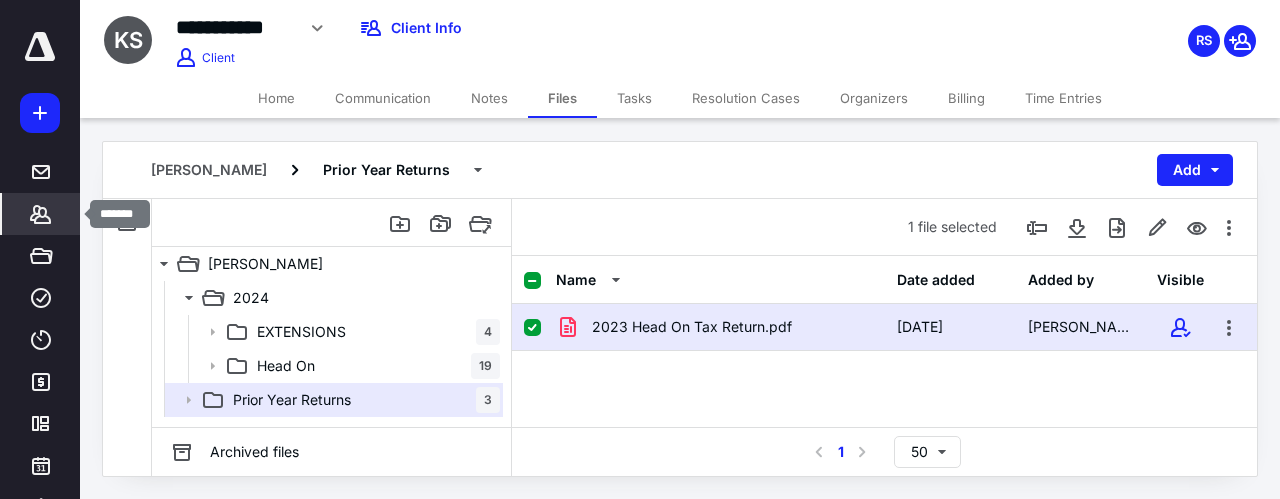 click 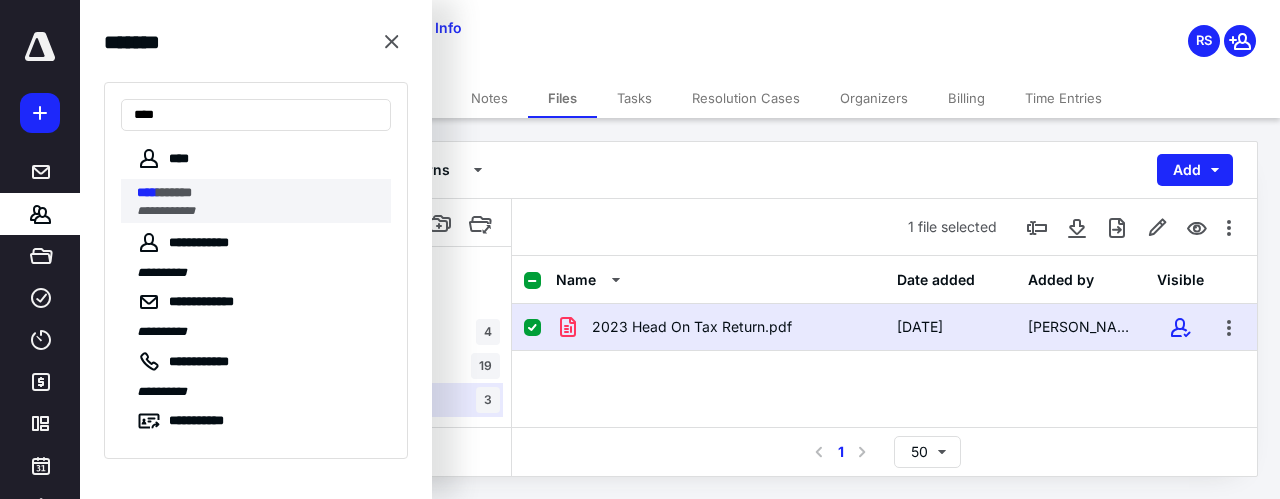 type on "****" 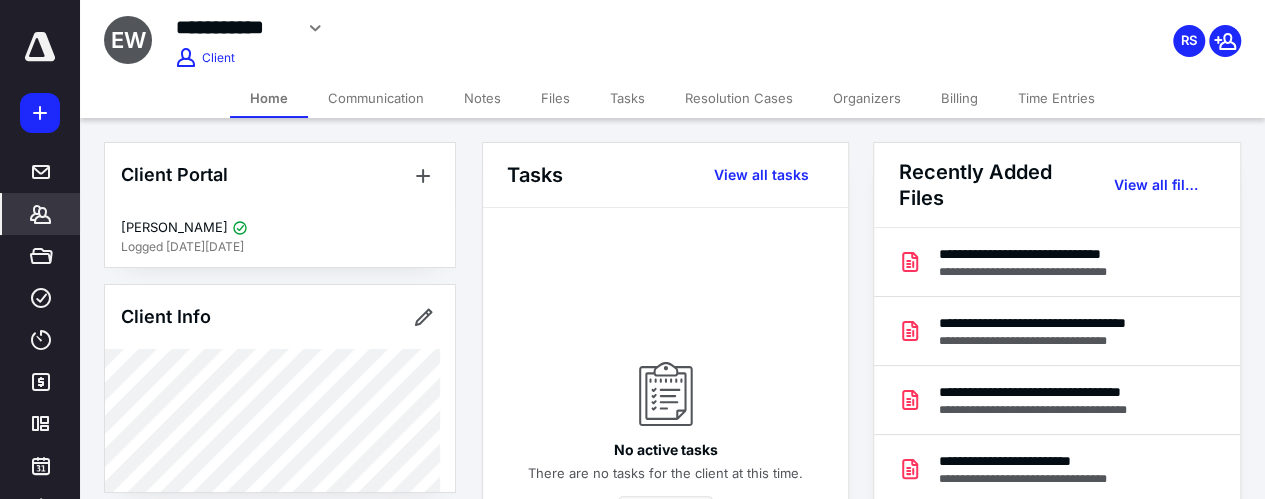 click on "Files" at bounding box center [555, 98] 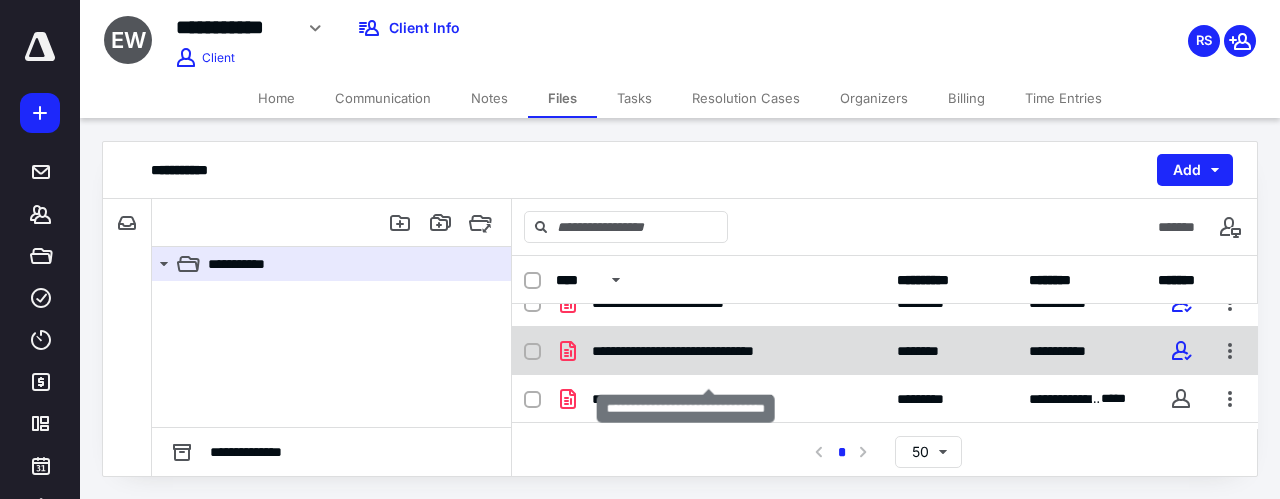 scroll, scrollTop: 0, scrollLeft: 0, axis: both 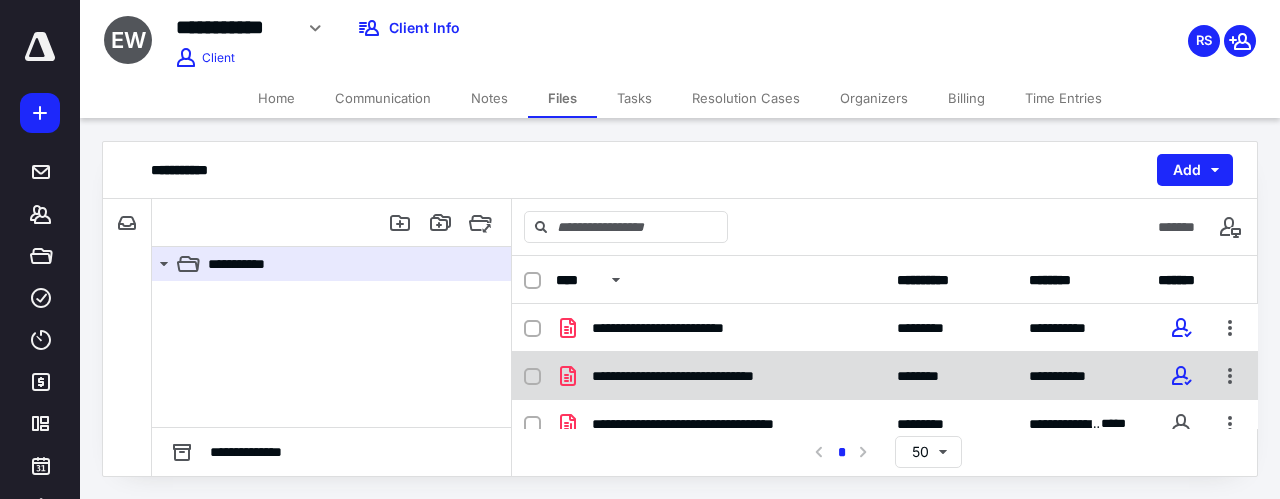 click on "**********" at bounding box center (885, 376) 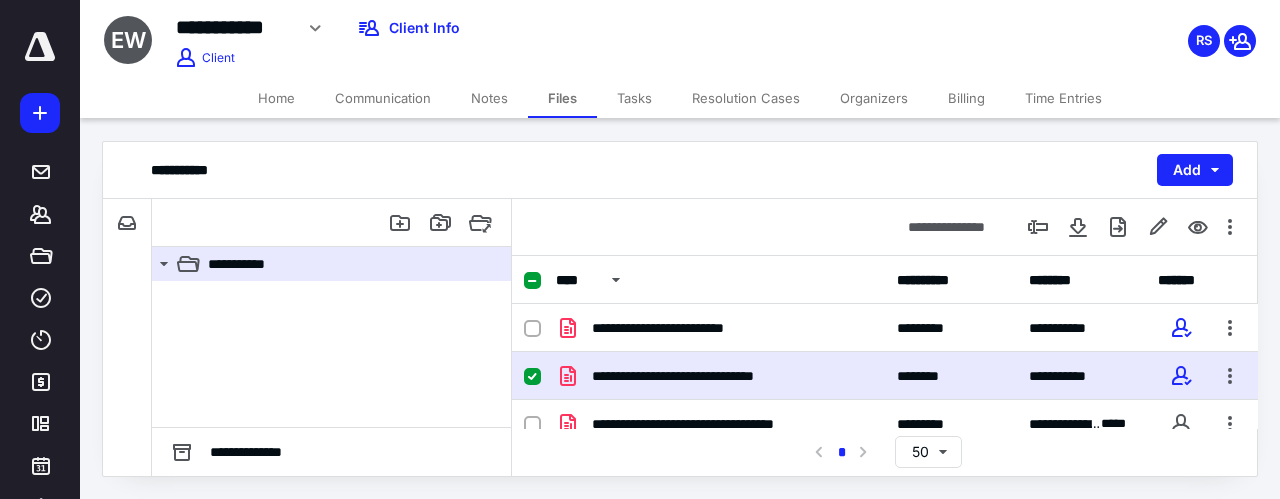scroll, scrollTop: 175, scrollLeft: 0, axis: vertical 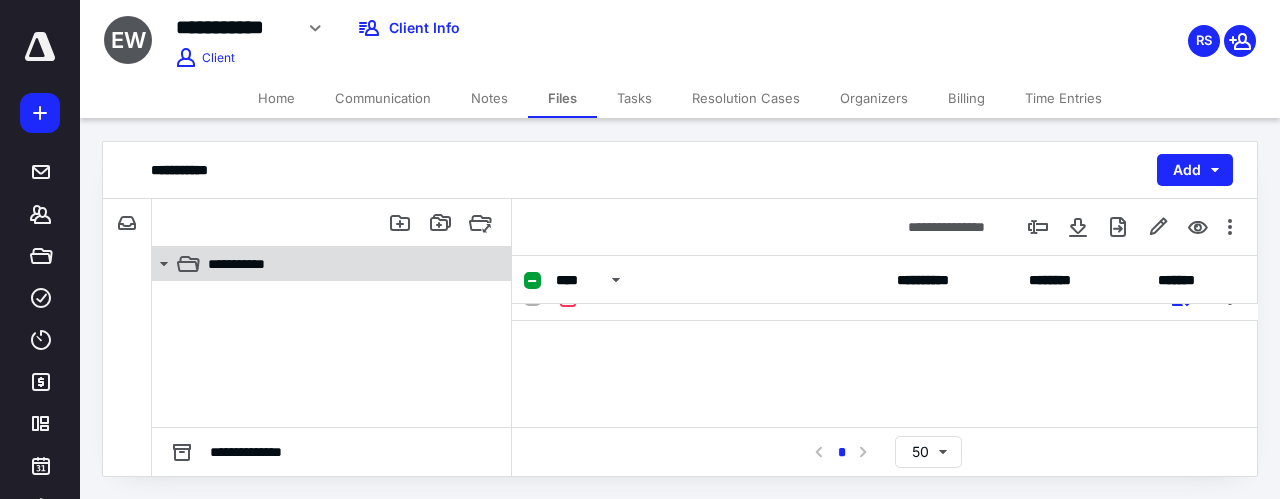 click on "**********" at bounding box center (344, 264) 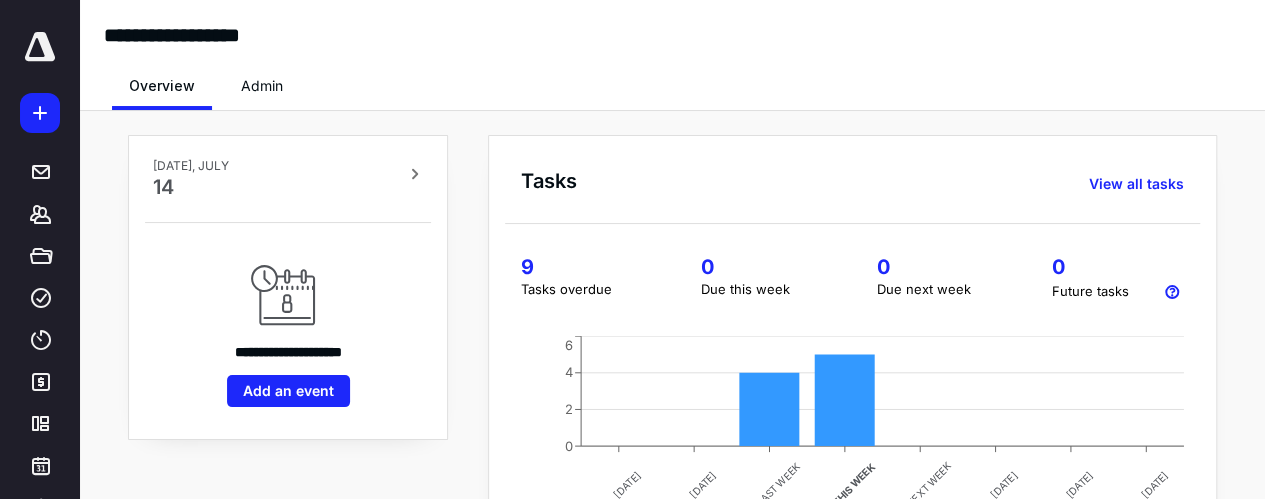 scroll, scrollTop: 0, scrollLeft: 0, axis: both 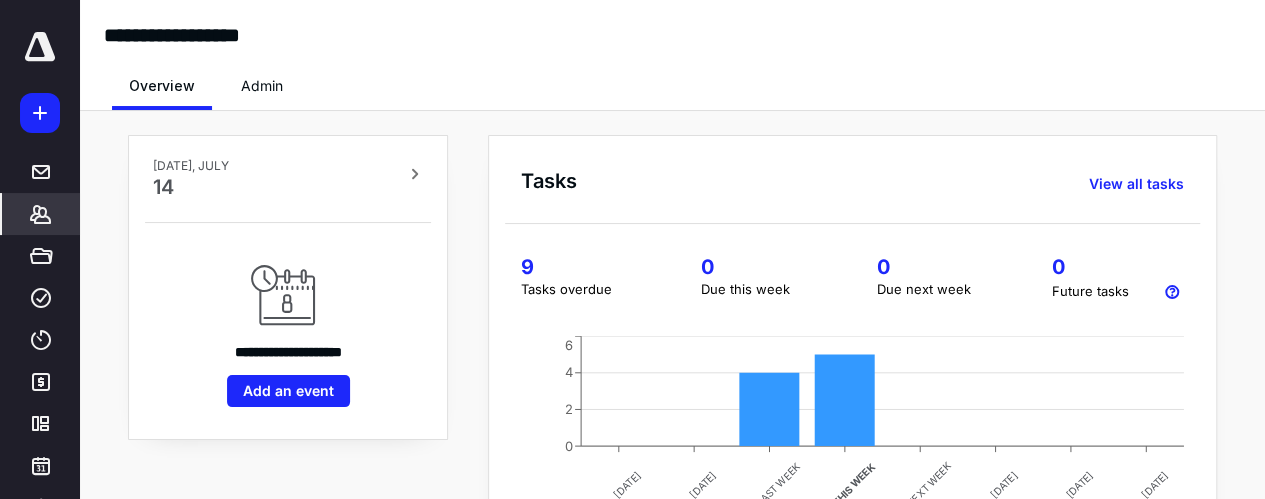 click 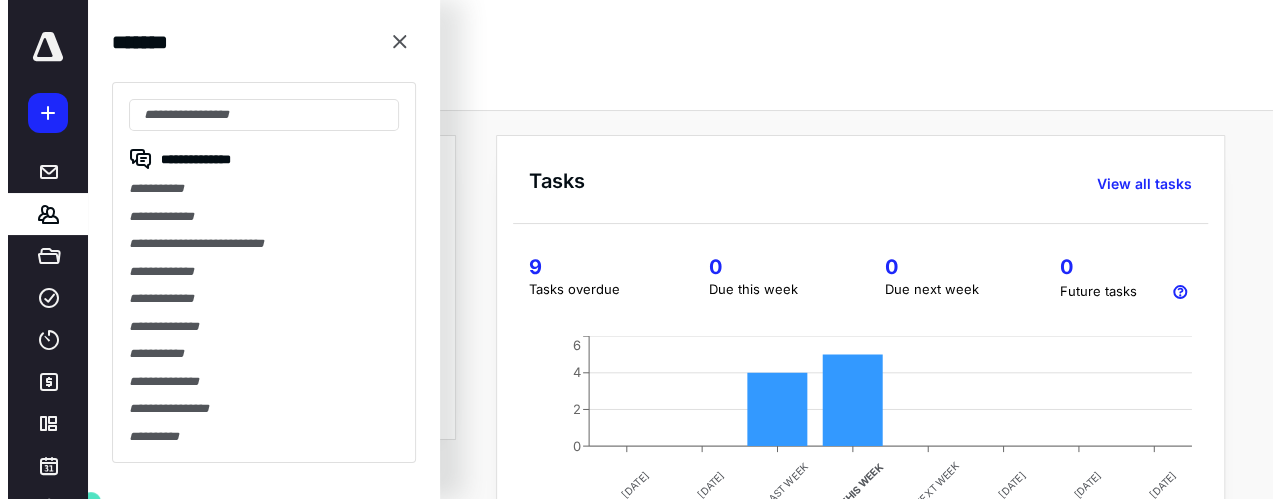 scroll, scrollTop: 0, scrollLeft: 0, axis: both 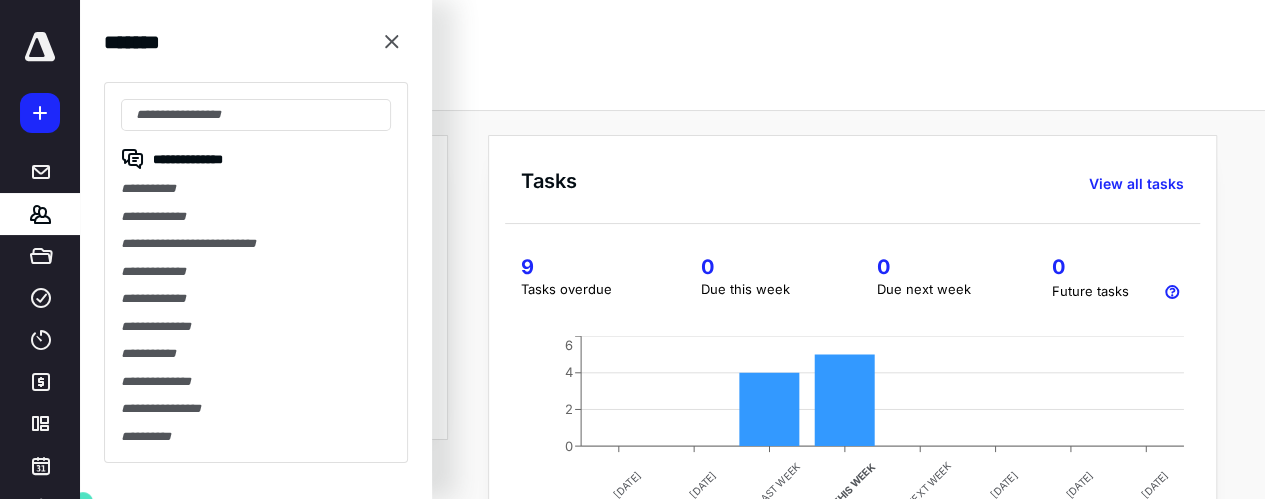 click on "**********" at bounding box center (256, 272) 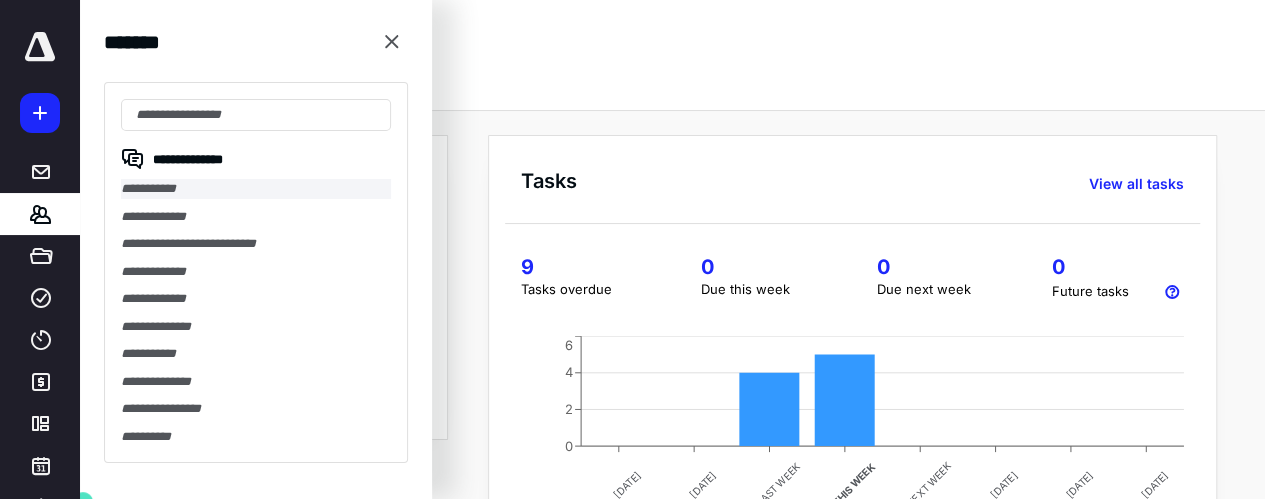 click on "**********" at bounding box center [256, 189] 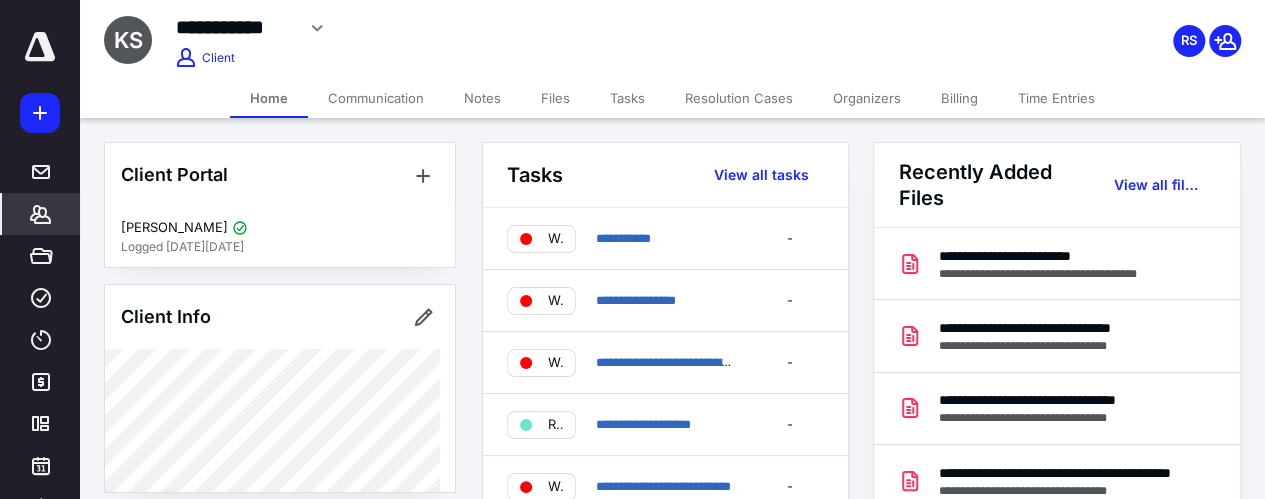 click on "Files" at bounding box center (555, 98) 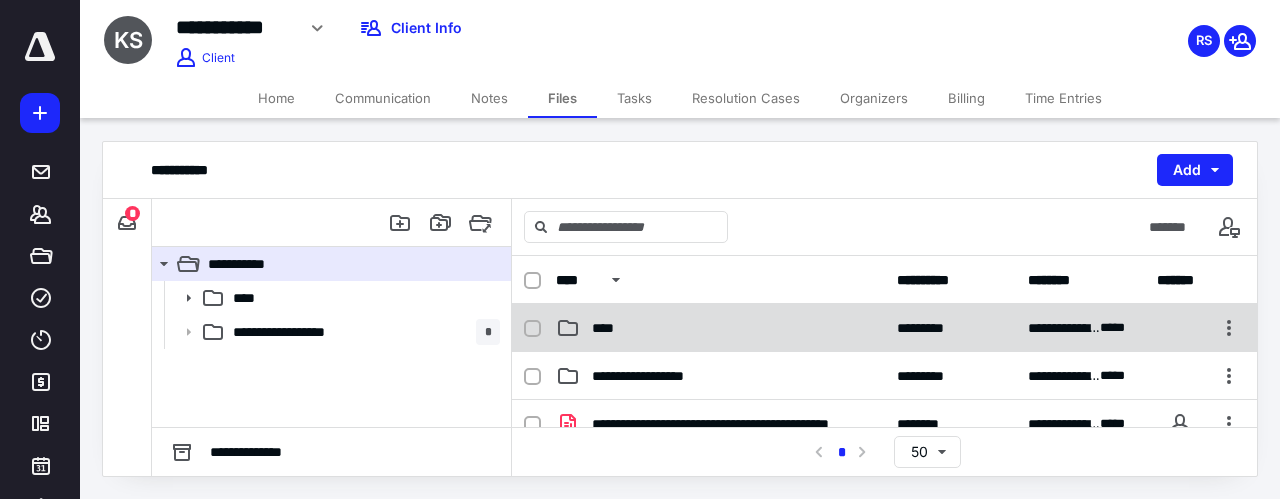 click on "****" at bounding box center (609, 328) 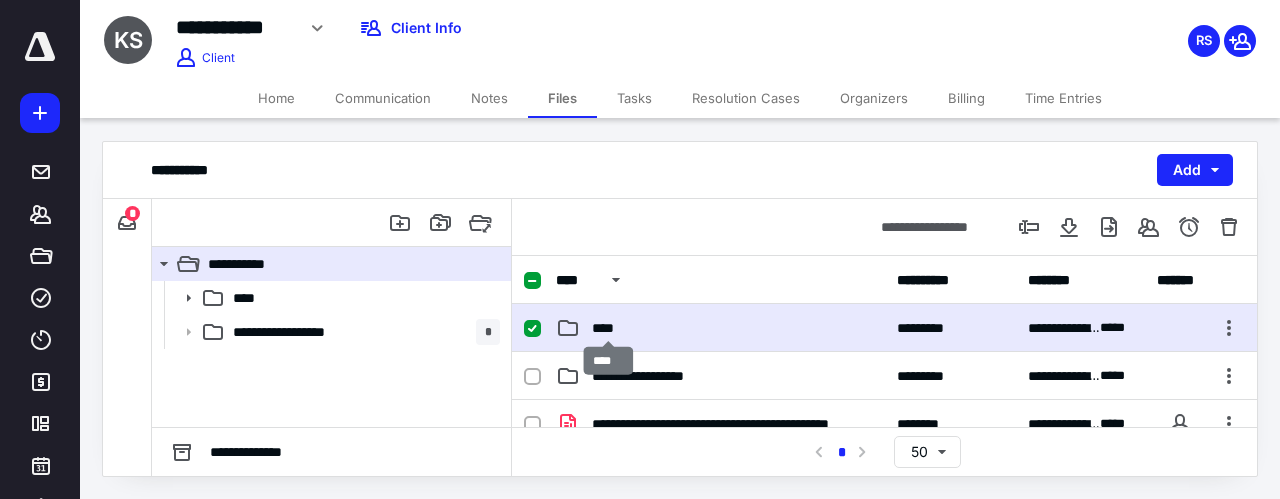 click on "****" at bounding box center [609, 328] 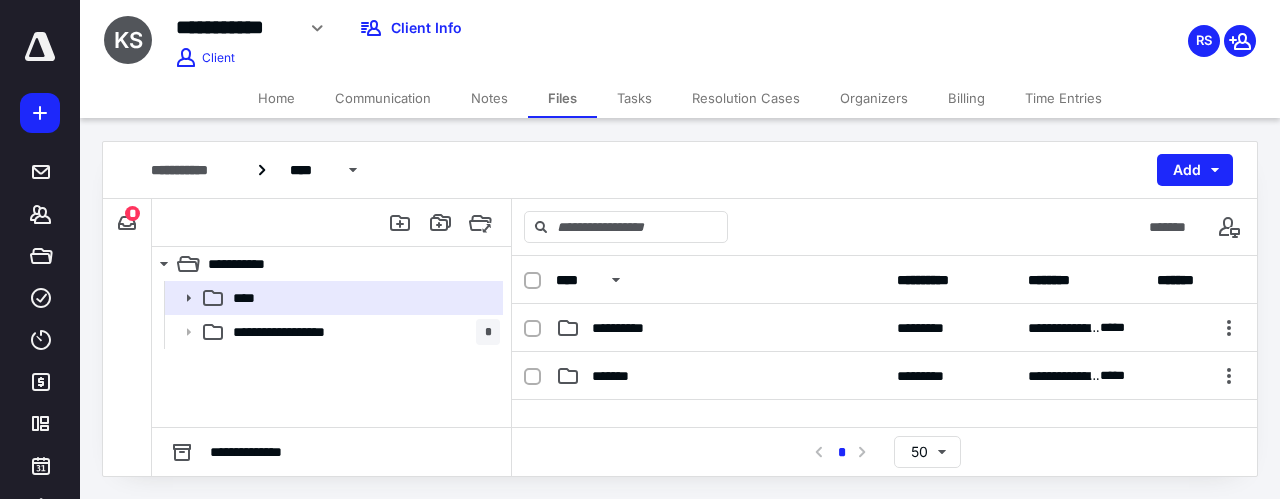 click on "*******" at bounding box center (621, 376) 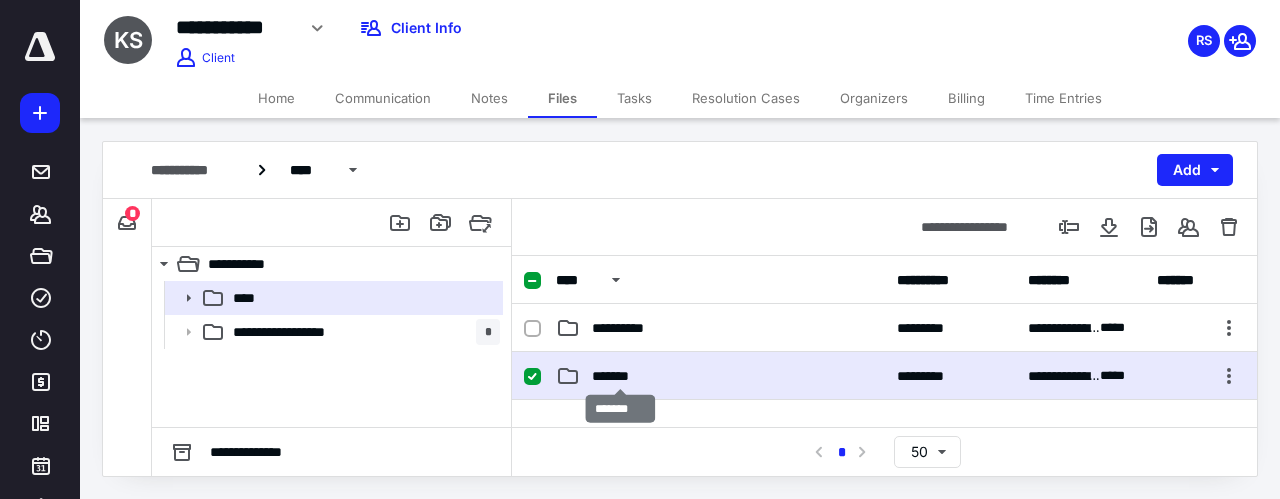 click on "*******" at bounding box center (621, 376) 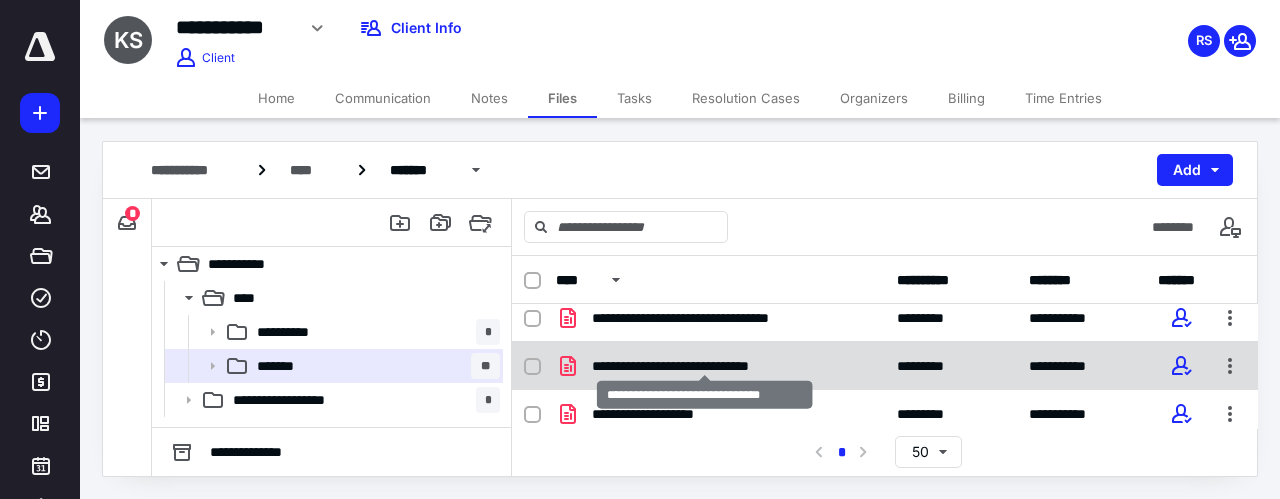 scroll, scrollTop: 682, scrollLeft: 0, axis: vertical 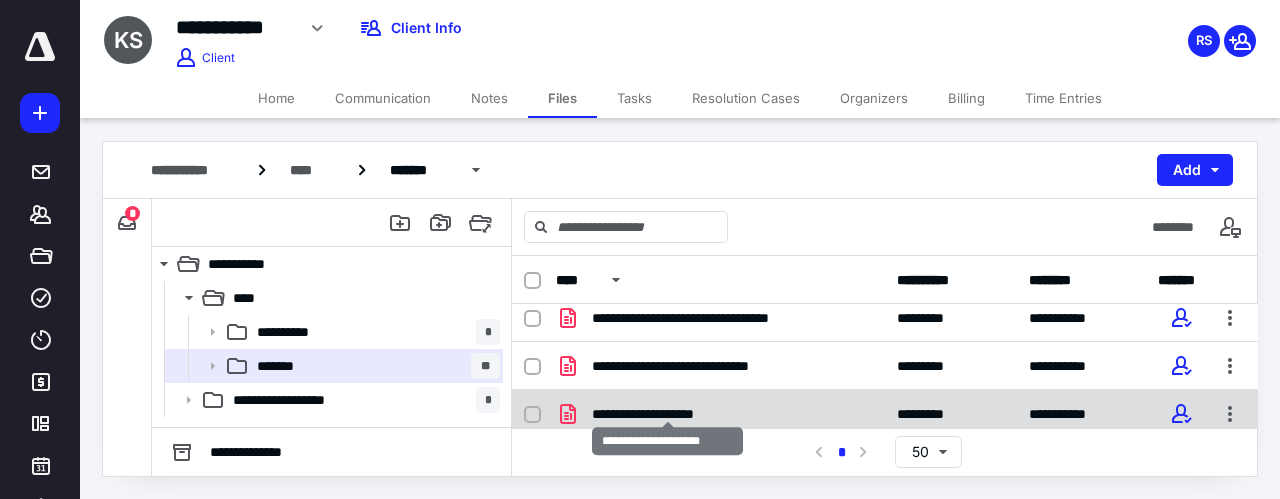 click on "**********" at bounding box center (668, 414) 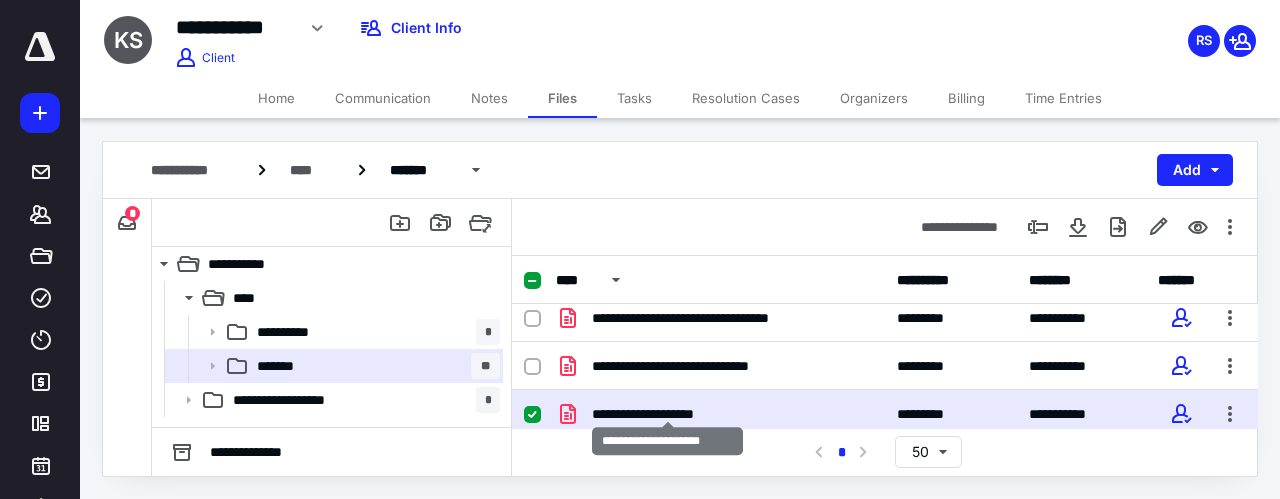 click on "**********" at bounding box center (668, 414) 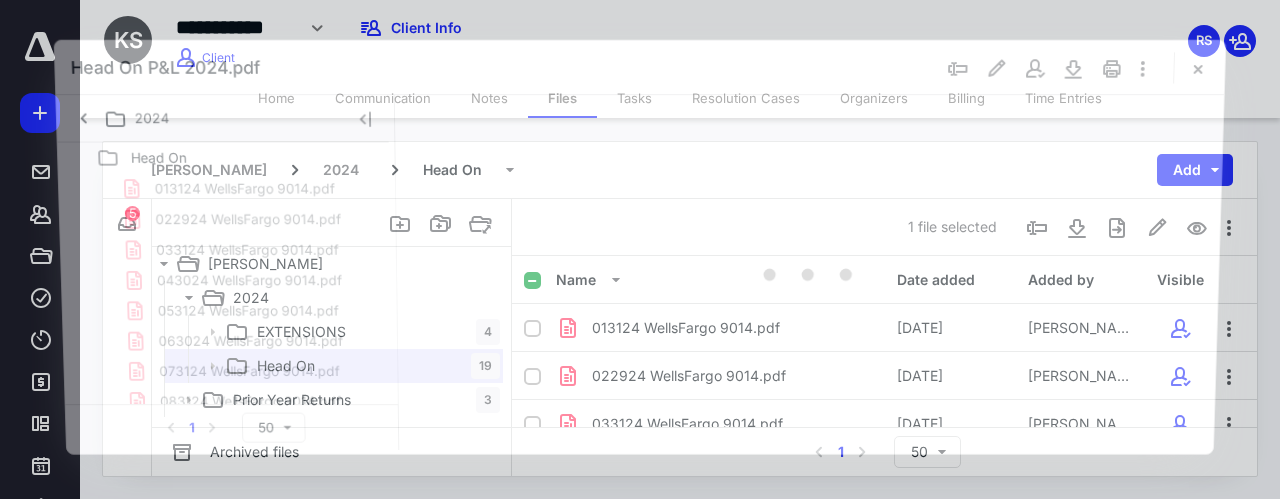 scroll, scrollTop: 682, scrollLeft: 0, axis: vertical 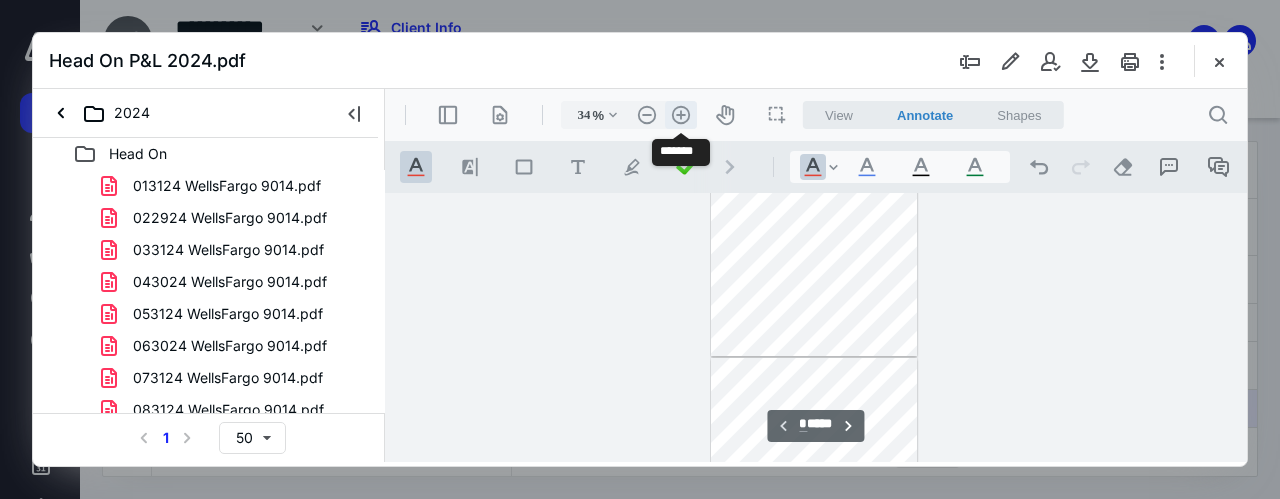 click on ".cls-1{fill:#abb0c4;} icon - header - zoom - in - line" at bounding box center (681, 115) 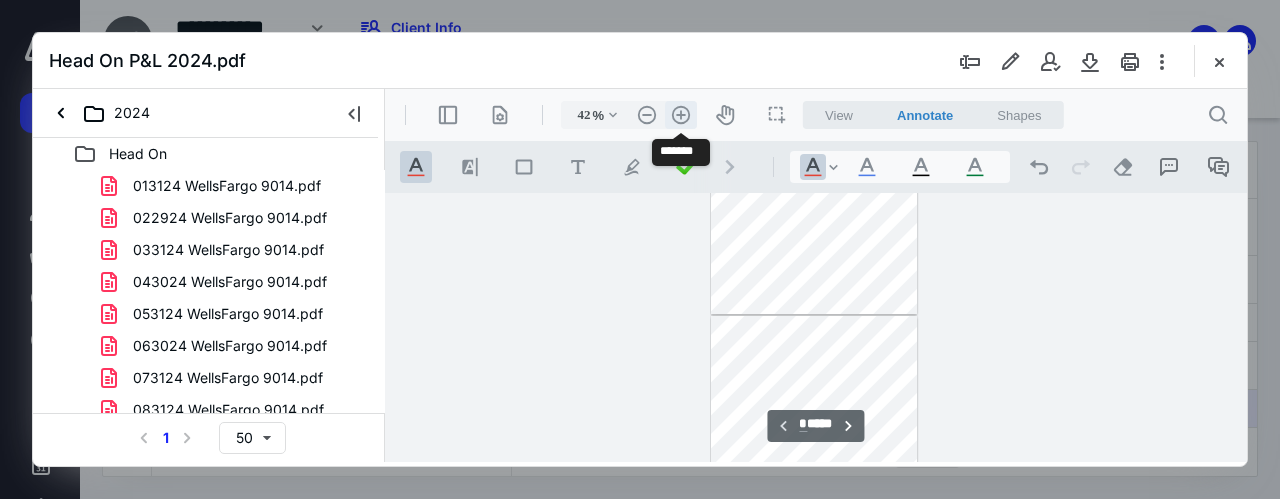 click on ".cls-1{fill:#abb0c4;} icon - header - zoom - in - line" at bounding box center (681, 115) 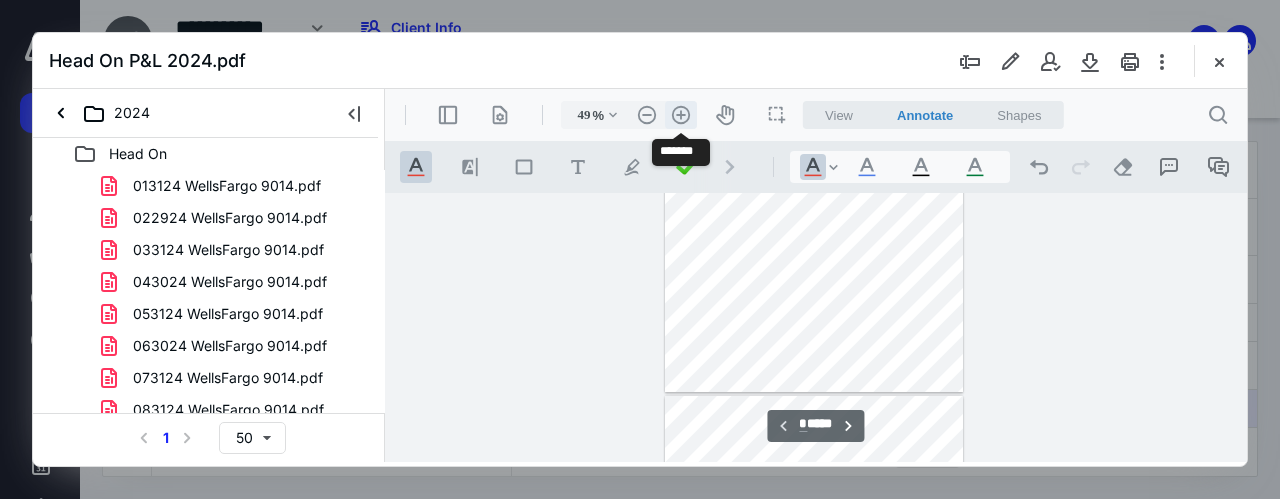 click on ".cls-1{fill:#abb0c4;} icon - header - zoom - in - line" at bounding box center [681, 115] 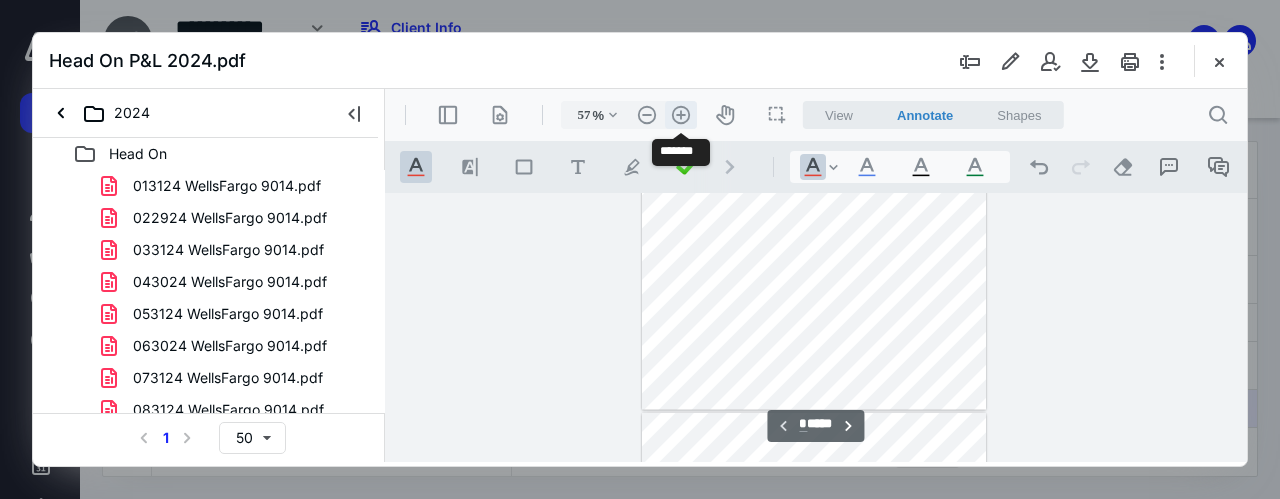 click on ".cls-1{fill:#abb0c4;} icon - header - zoom - in - line" at bounding box center [681, 115] 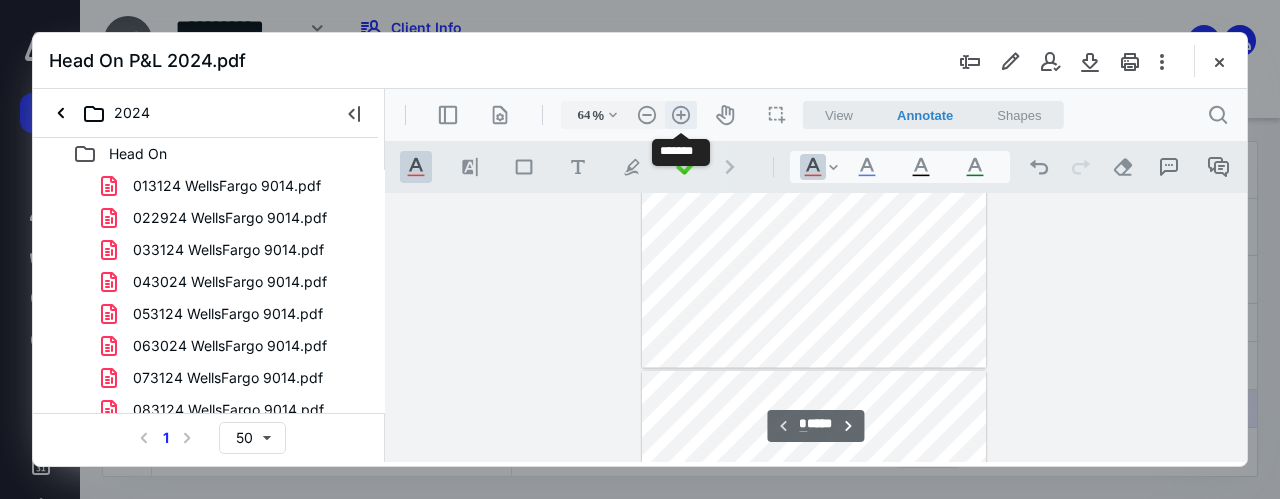 click on ".cls-1{fill:#abb0c4;} icon - header - zoom - in - line" at bounding box center (681, 115) 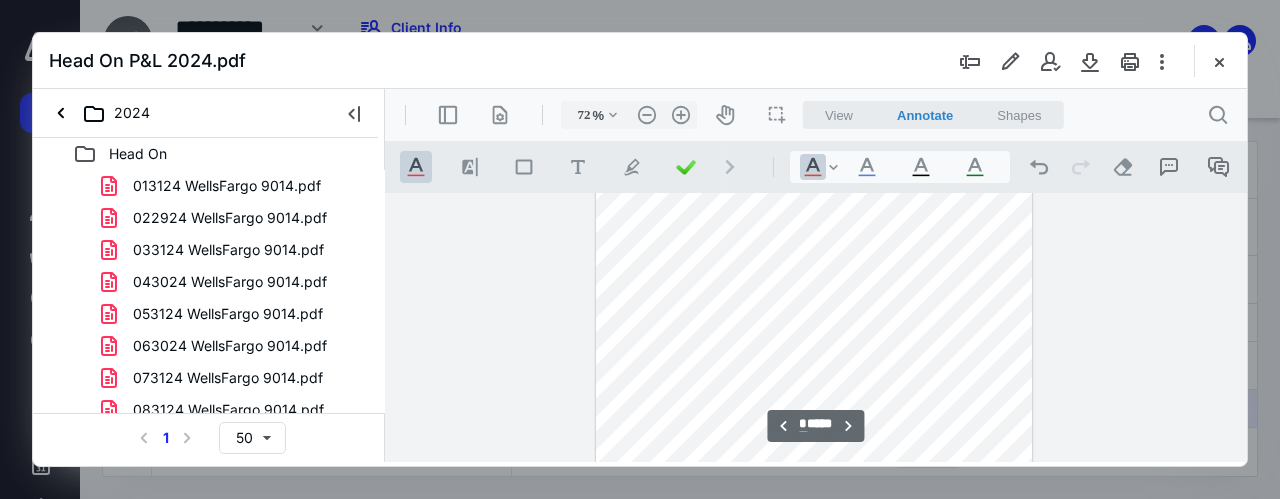 scroll, scrollTop: 1170, scrollLeft: 0, axis: vertical 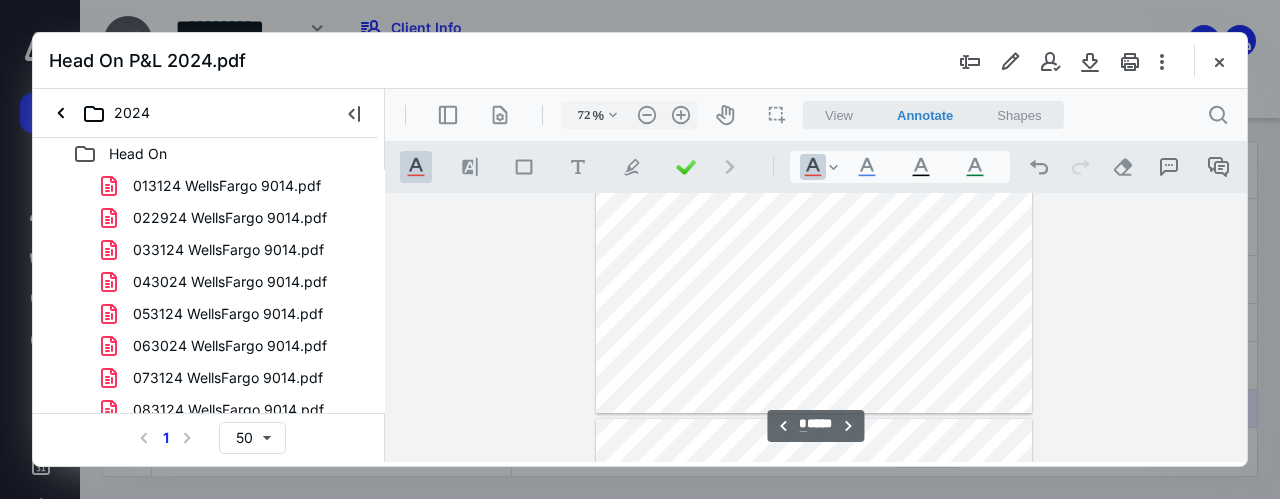 type on "**" 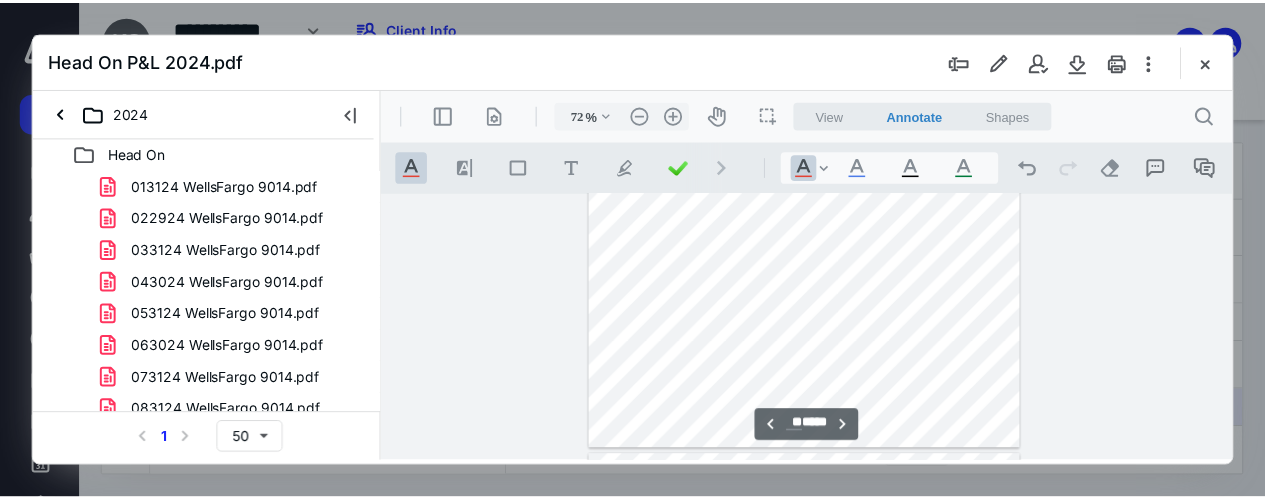 scroll, scrollTop: 5443, scrollLeft: 0, axis: vertical 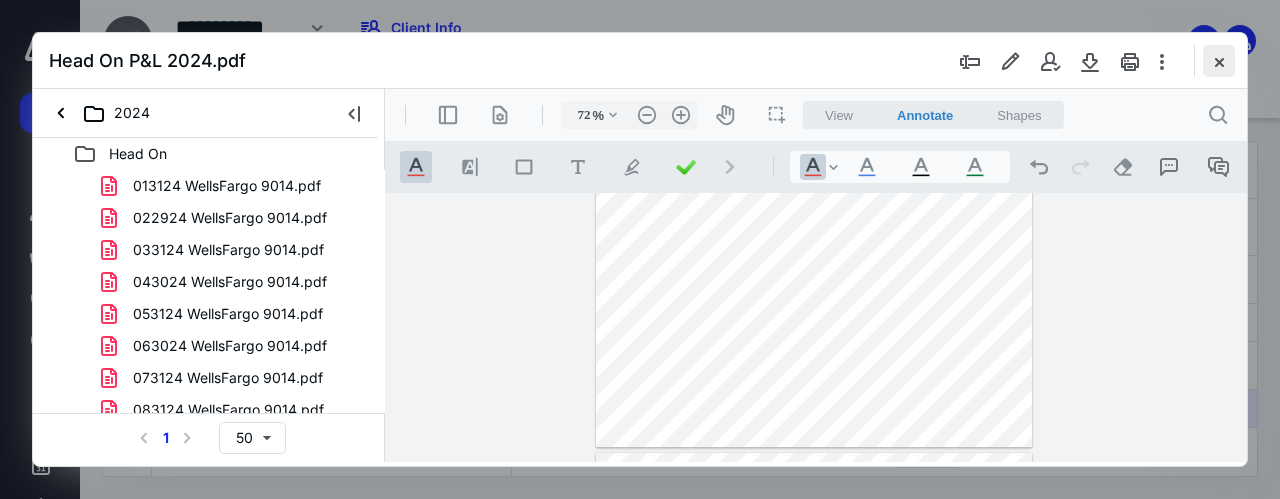 click at bounding box center [1219, 61] 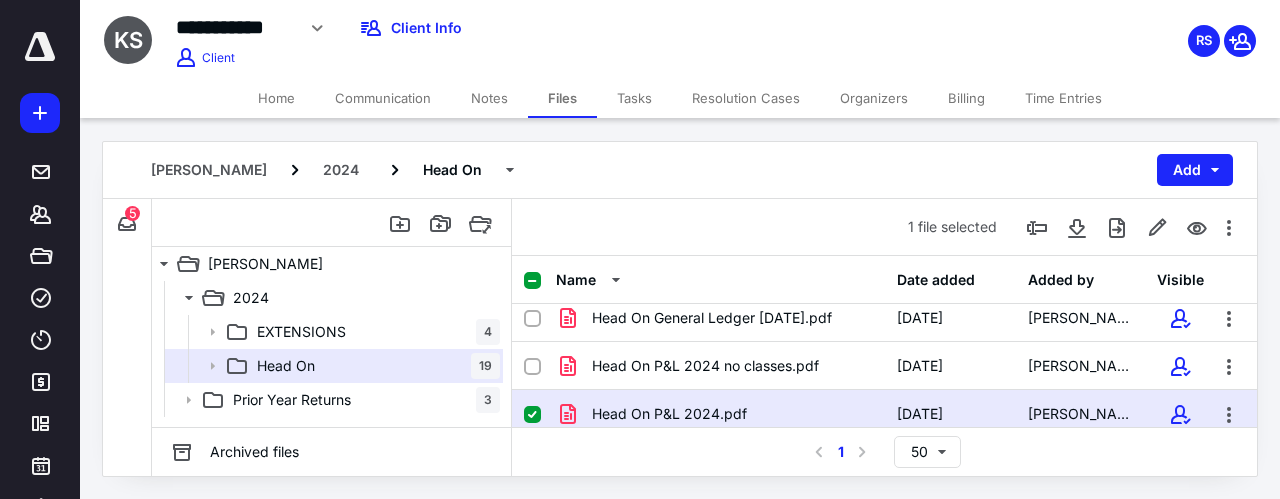 click on "Organizers" at bounding box center [874, 98] 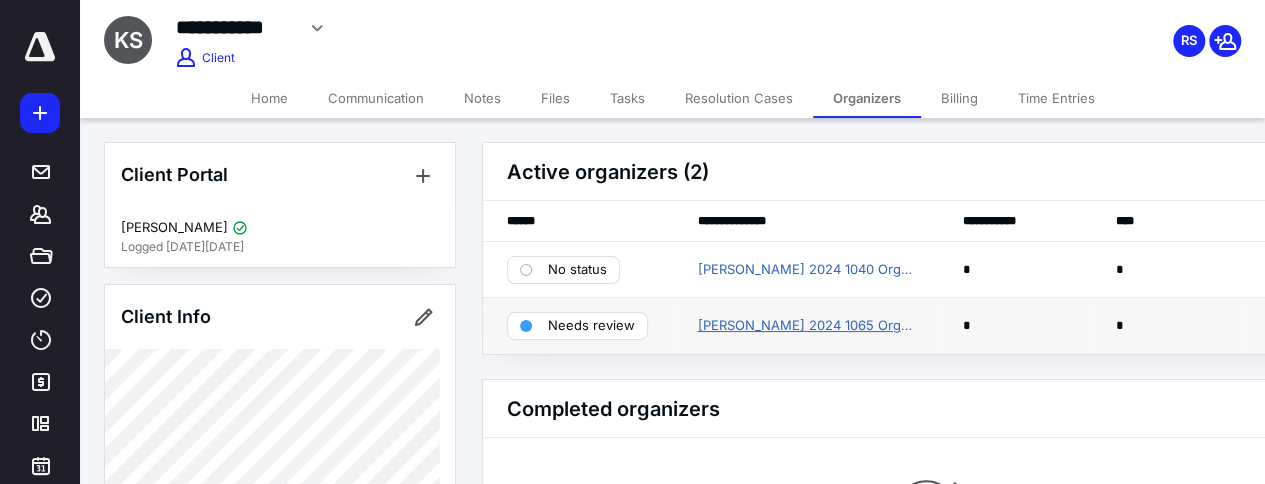 click on "Kim Schafer 2024 1065 Organizer" at bounding box center (805, 326) 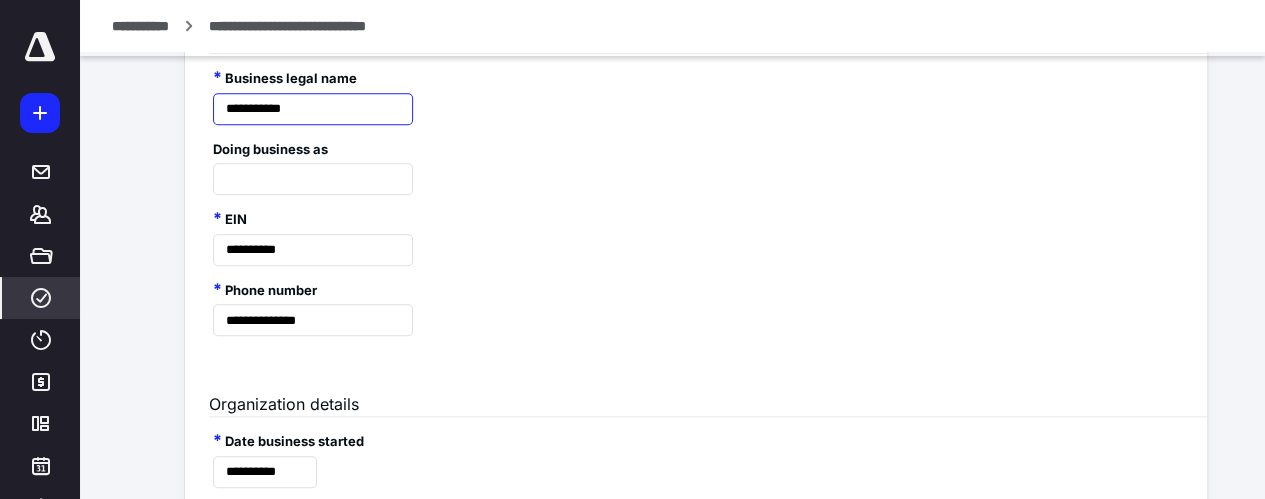 scroll, scrollTop: 984, scrollLeft: 0, axis: vertical 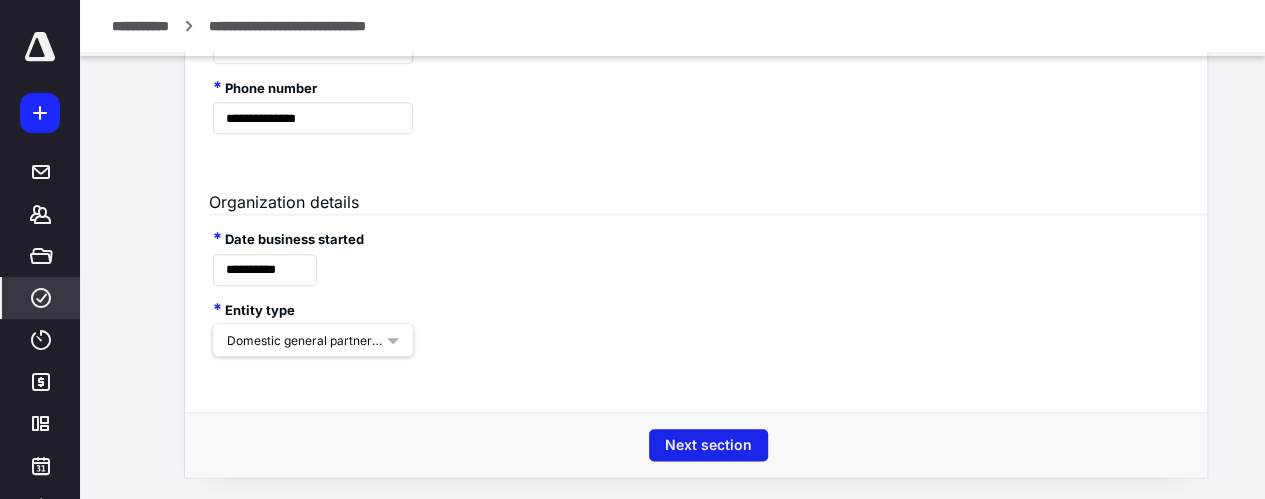 click on "Next section" at bounding box center [708, 445] 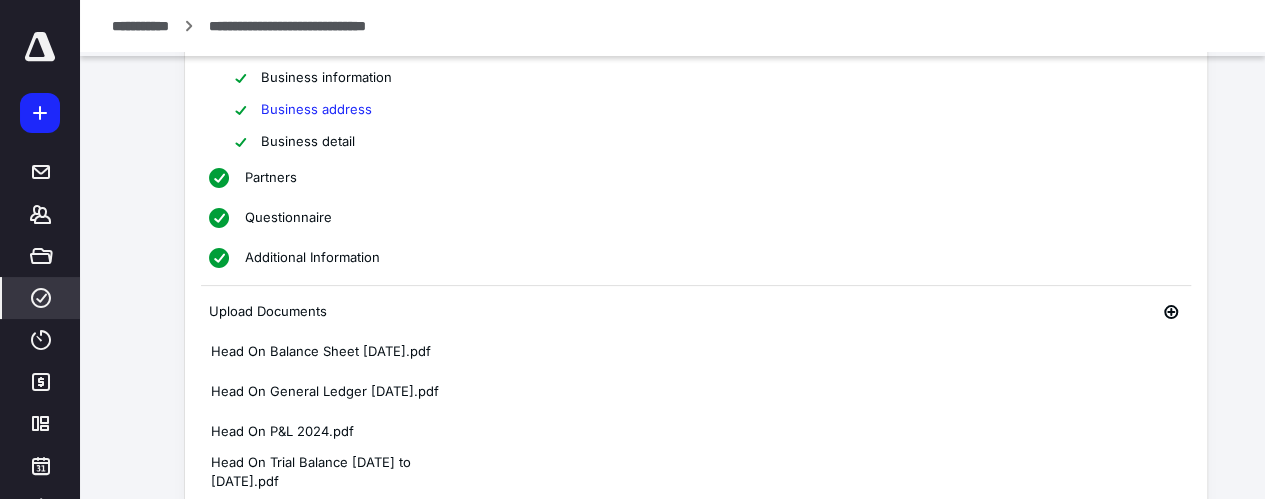 scroll, scrollTop: 127, scrollLeft: 0, axis: vertical 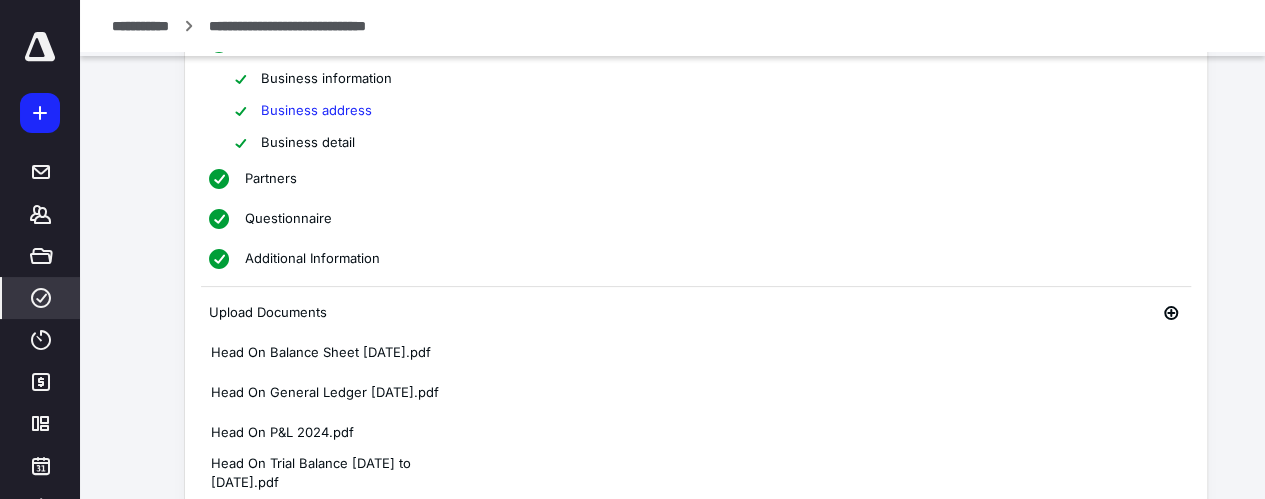 click on "Partners" at bounding box center [695, 179] 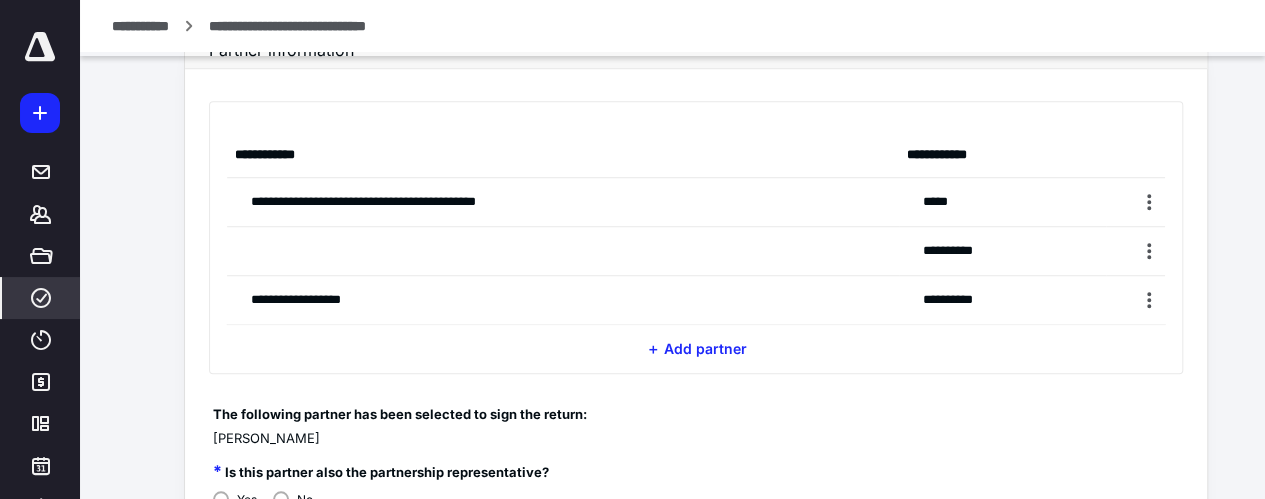 scroll, scrollTop: 648, scrollLeft: 0, axis: vertical 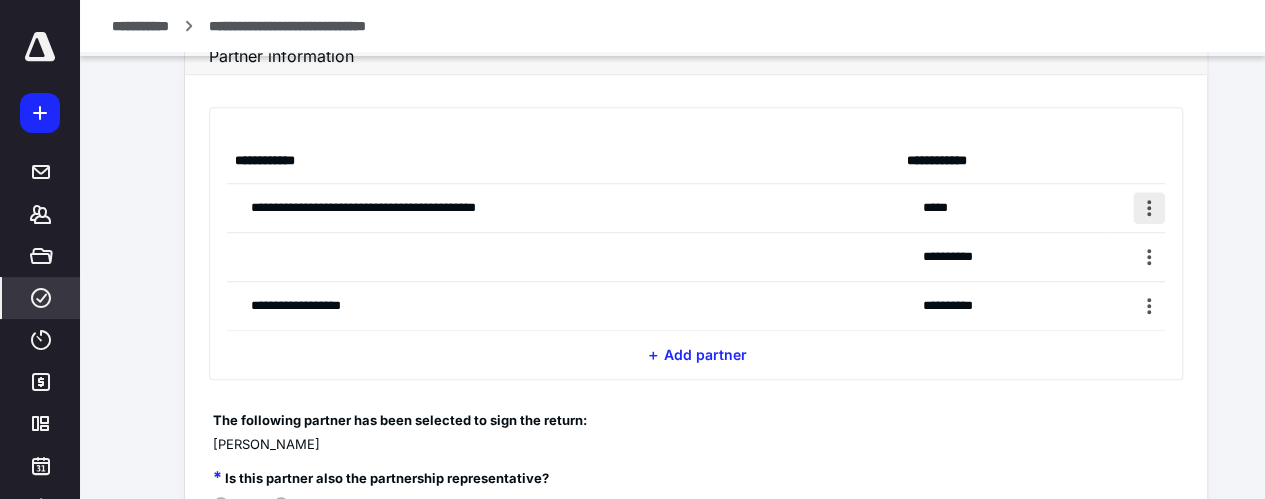 click at bounding box center [1149, 208] 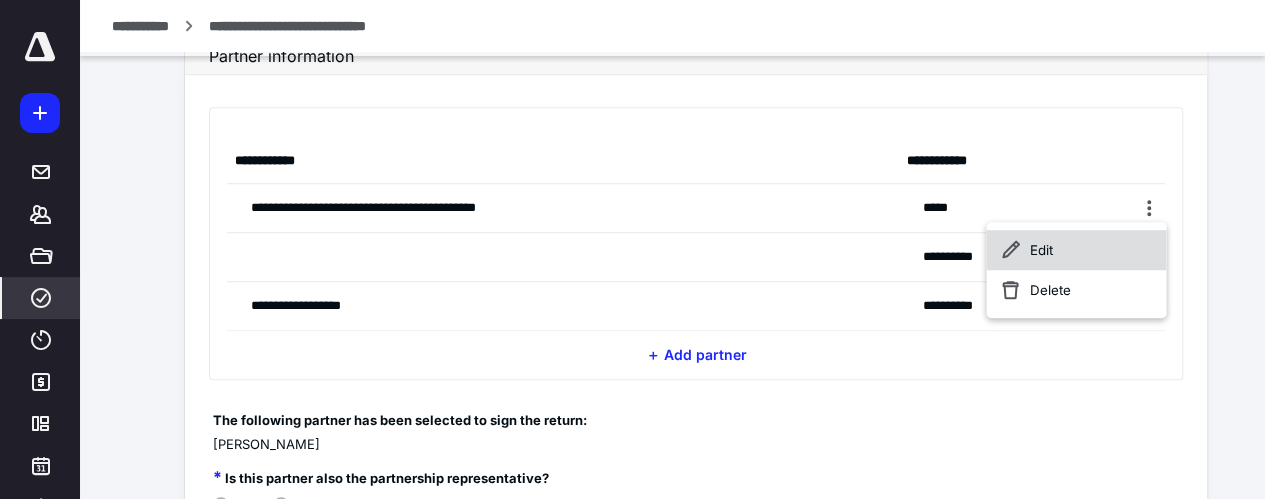 click on "Edit" at bounding box center [1076, 250] 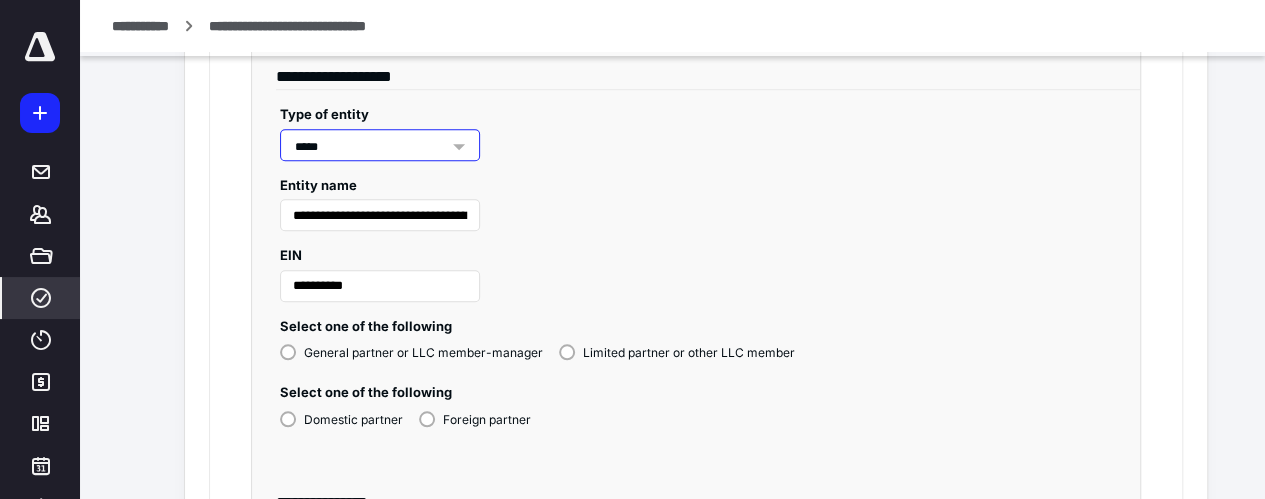 scroll, scrollTop: 856, scrollLeft: 0, axis: vertical 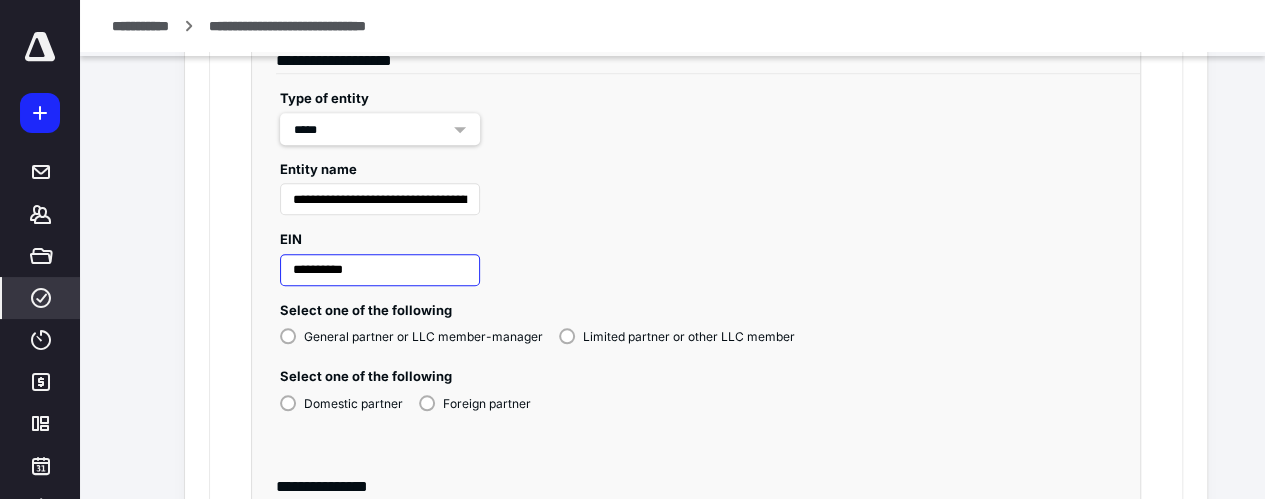 click on "**********" at bounding box center [380, 270] 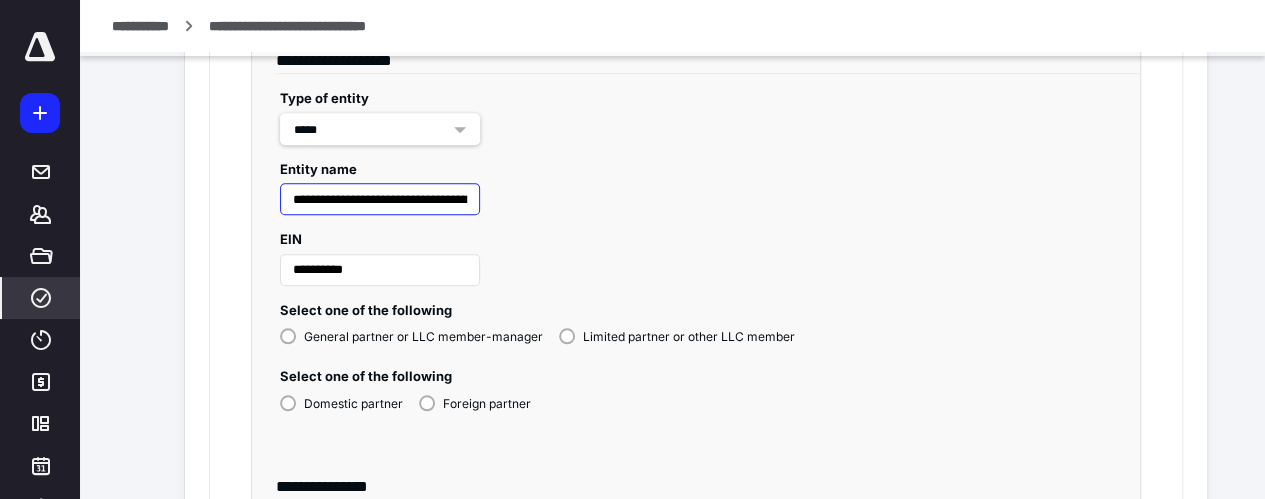 click on "**********" at bounding box center (380, 199) 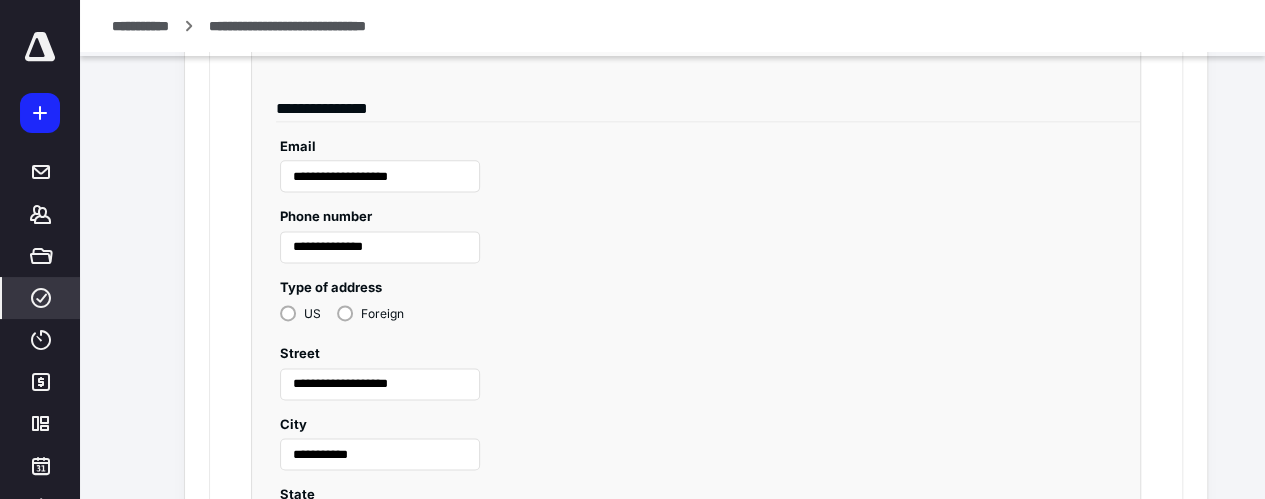 scroll, scrollTop: 1444, scrollLeft: 0, axis: vertical 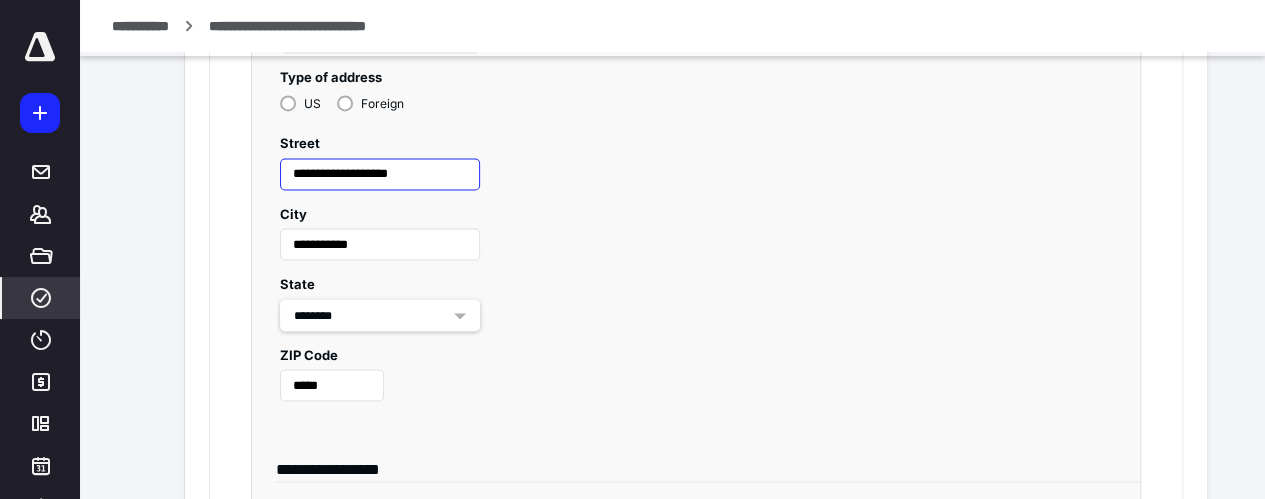 click on "**********" at bounding box center [380, 174] 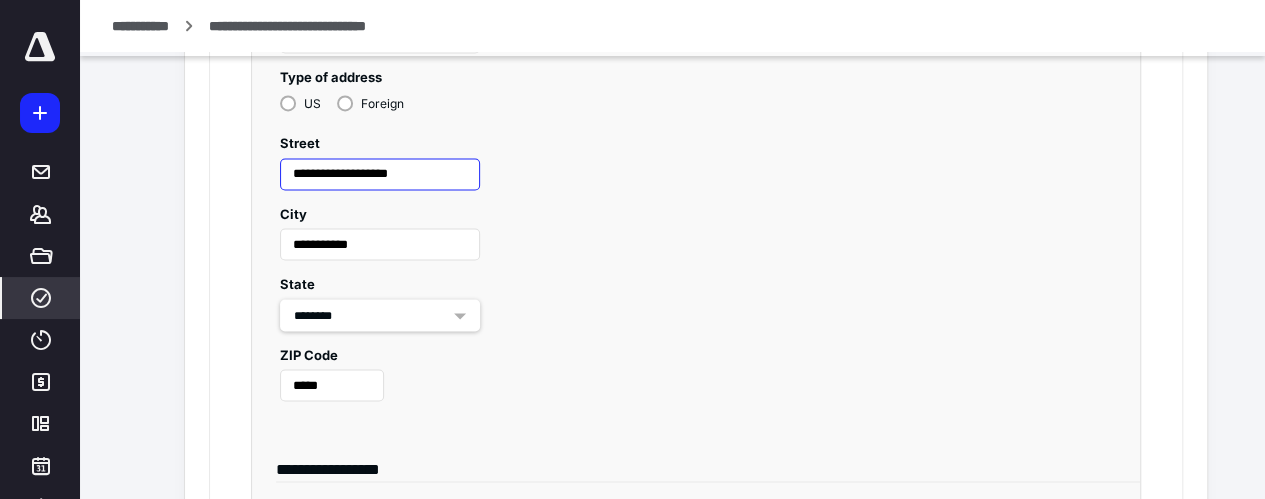 click on "**********" at bounding box center [380, 174] 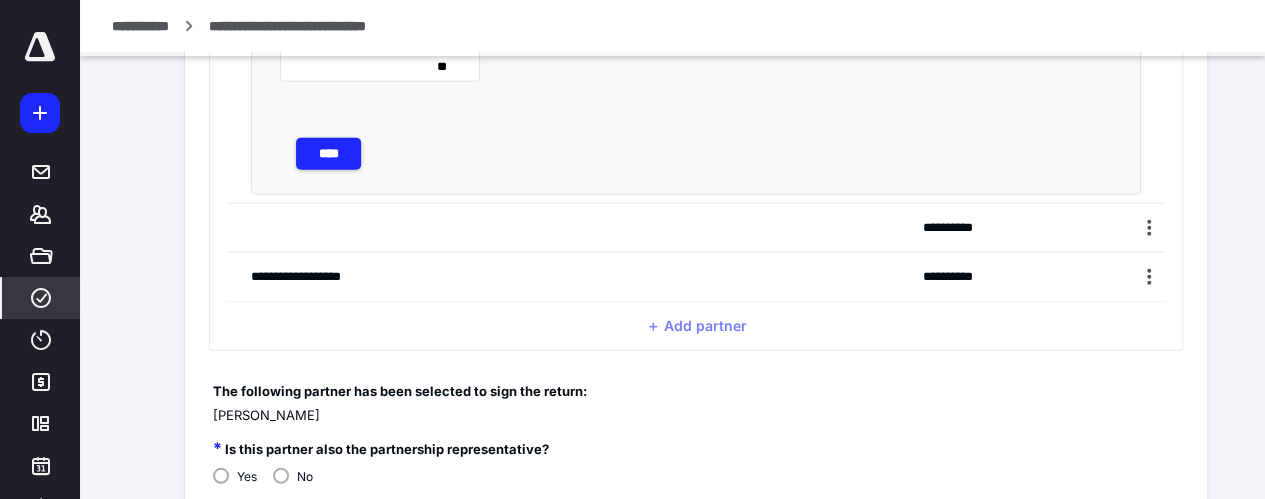 scroll, scrollTop: 2346, scrollLeft: 0, axis: vertical 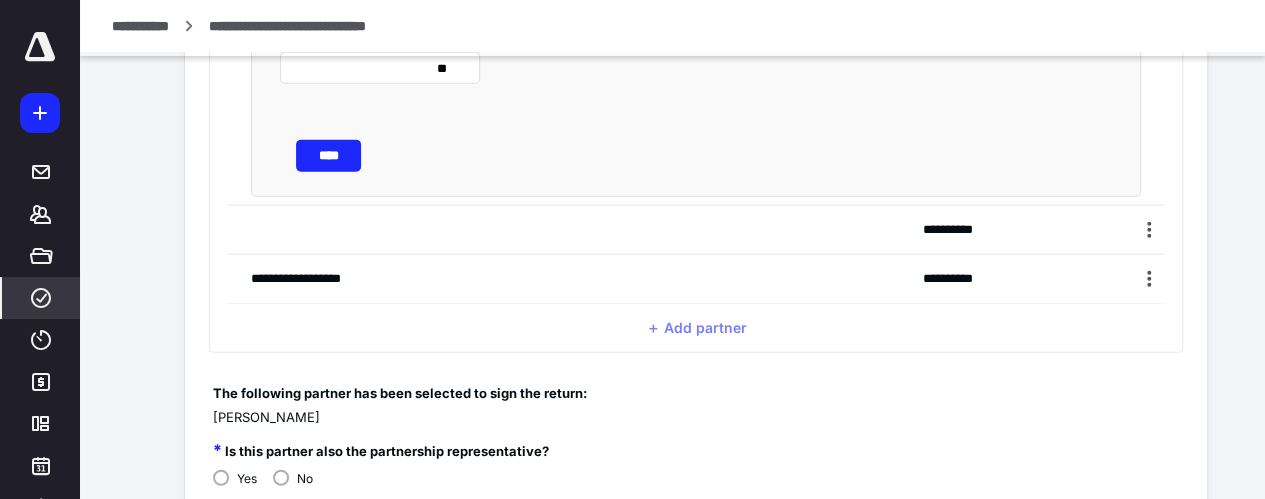 click on "****" at bounding box center (328, 156) 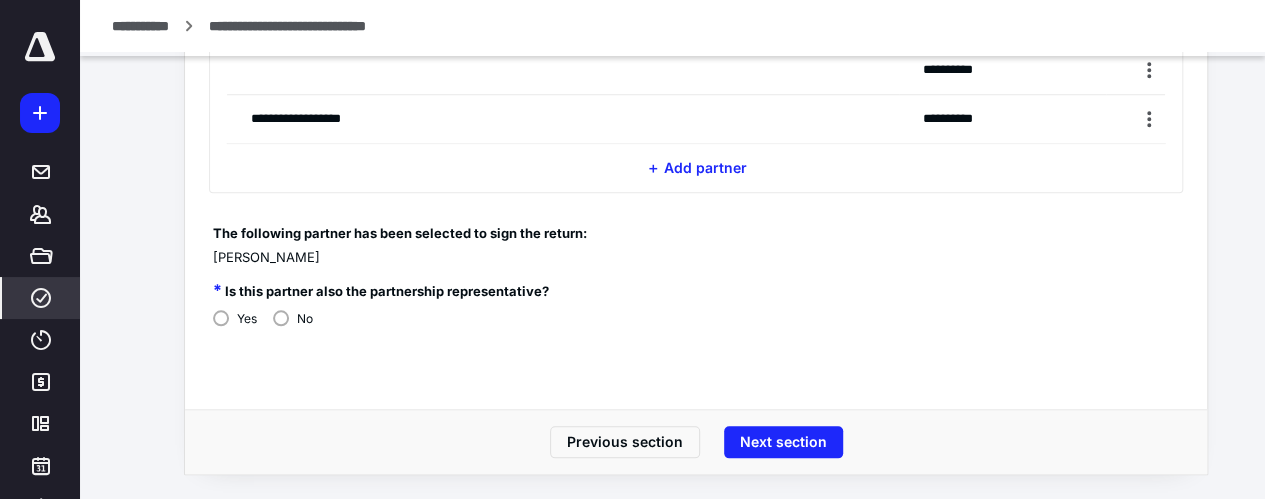 scroll, scrollTop: 677, scrollLeft: 0, axis: vertical 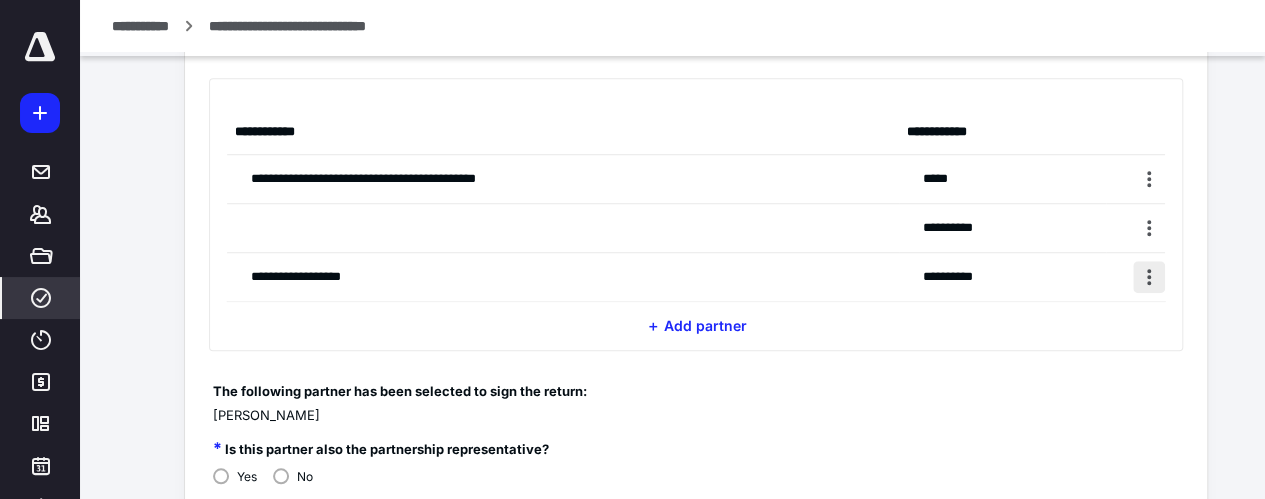 click at bounding box center [1149, 277] 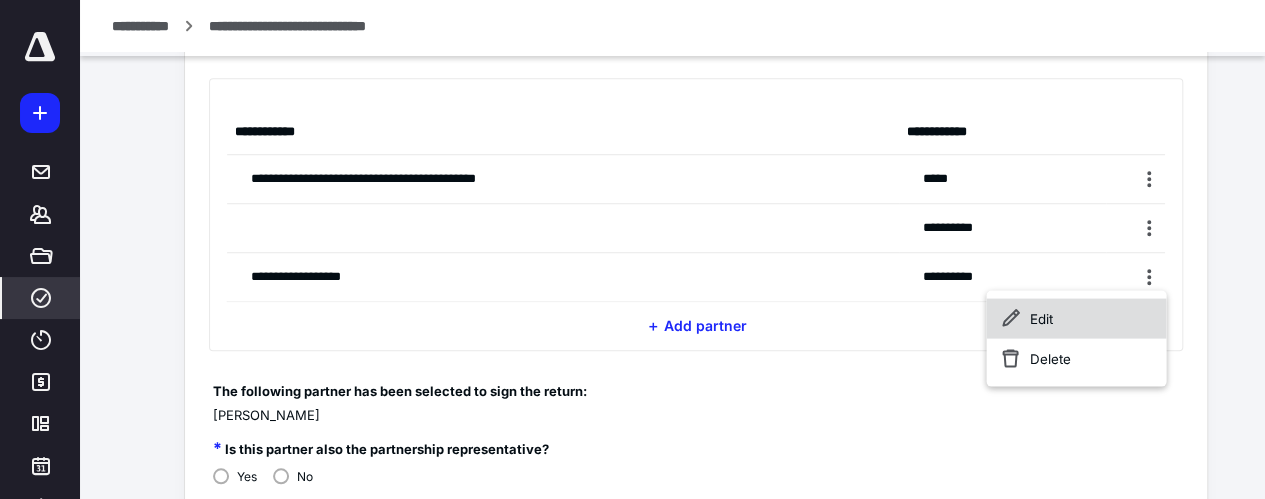 click on "Edit" at bounding box center (1076, 318) 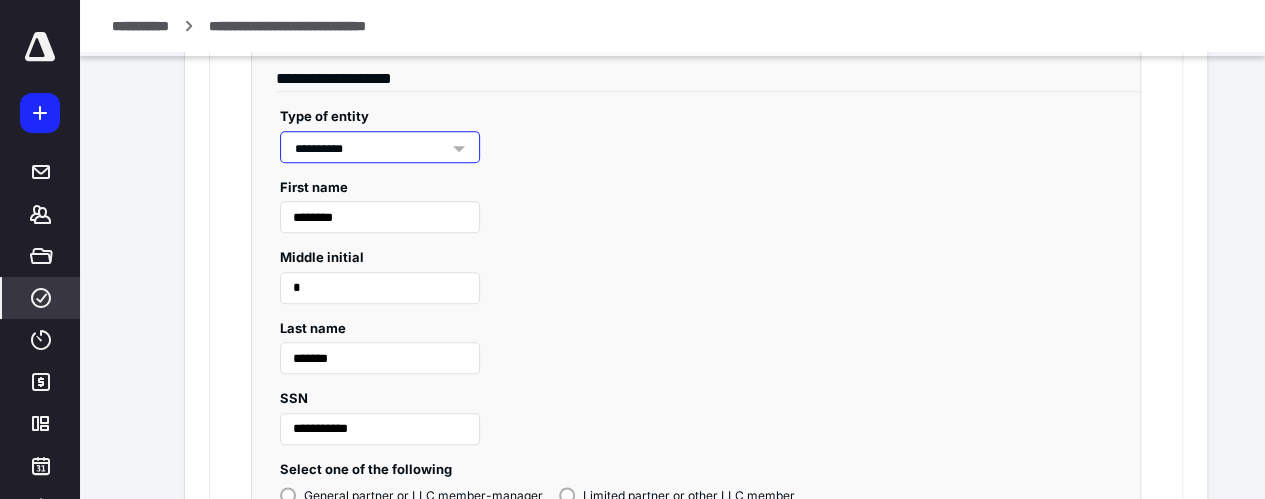 scroll, scrollTop: 932, scrollLeft: 0, axis: vertical 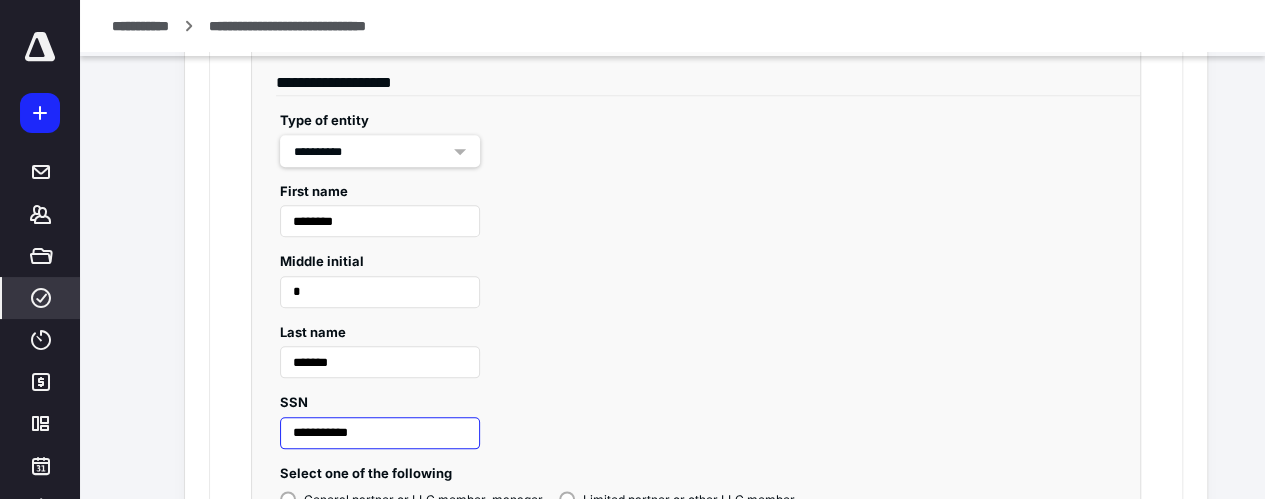 drag, startPoint x: 337, startPoint y: 443, endPoint x: 306, endPoint y: 414, distance: 42.44997 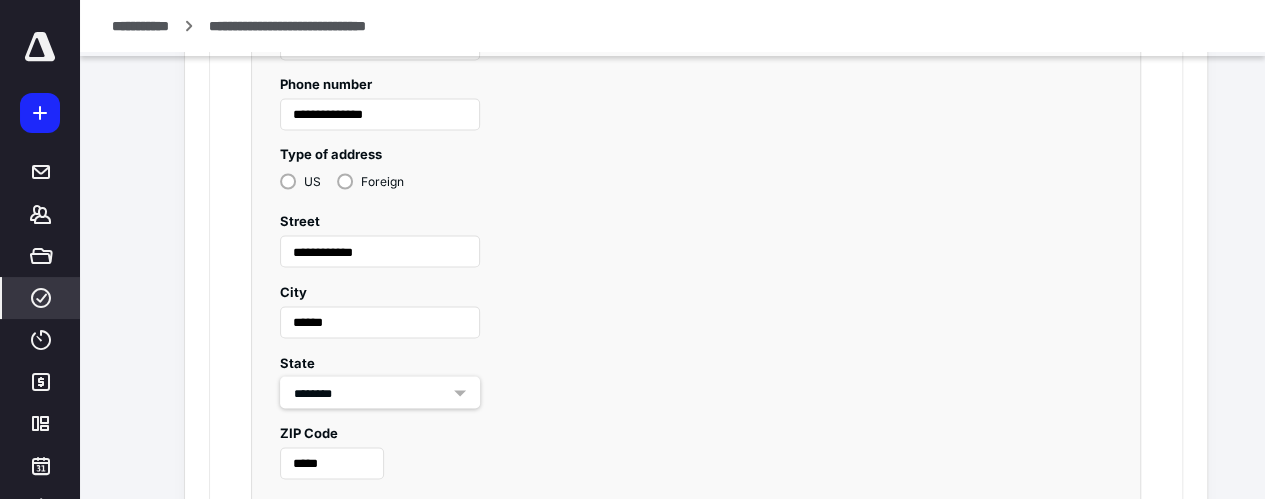 scroll, scrollTop: 1673, scrollLeft: 0, axis: vertical 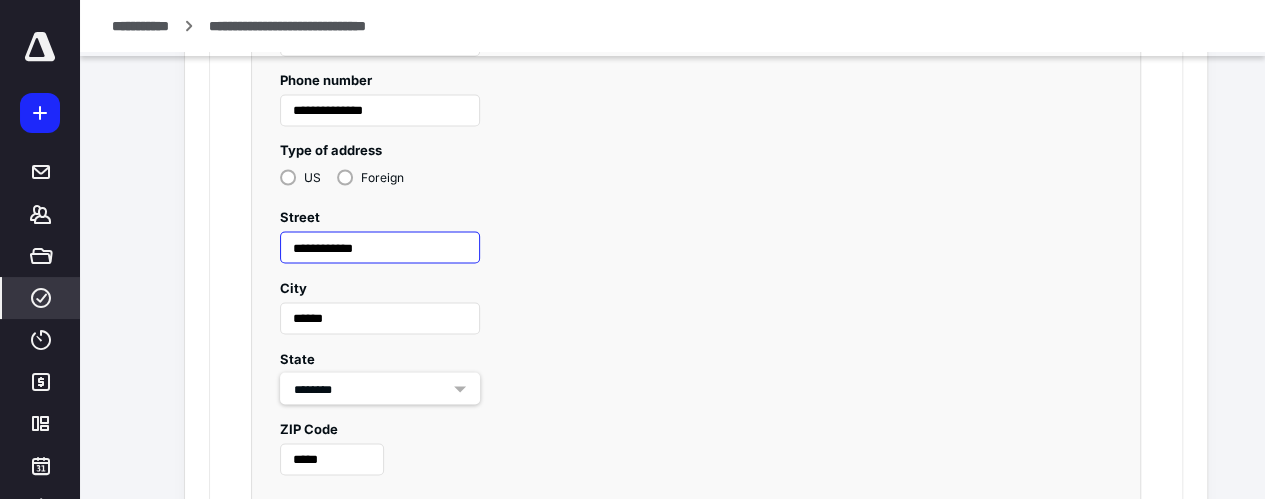 click on "**********" at bounding box center (380, 247) 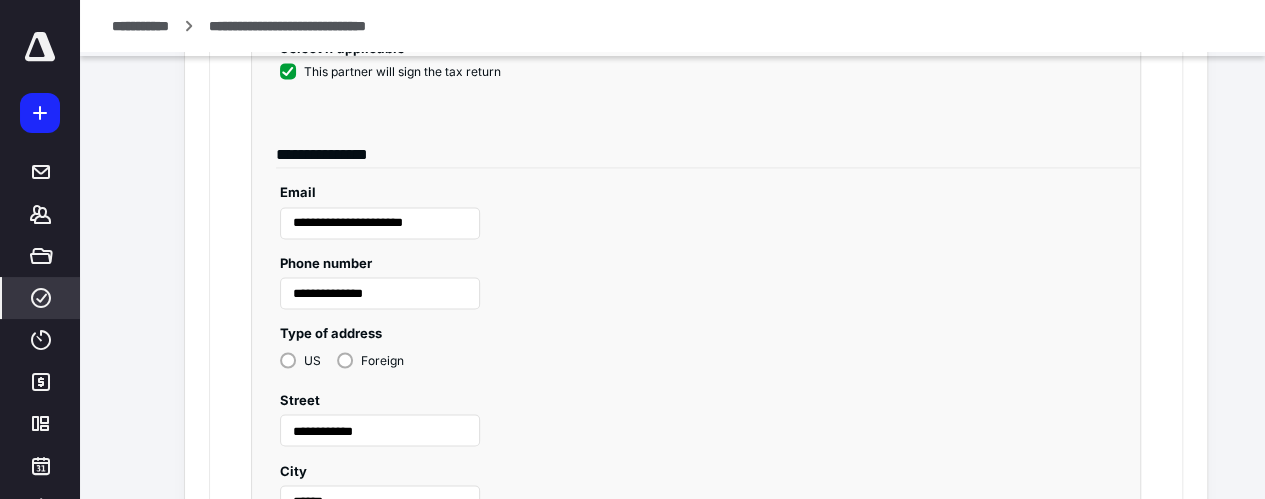 scroll, scrollTop: 1679, scrollLeft: 0, axis: vertical 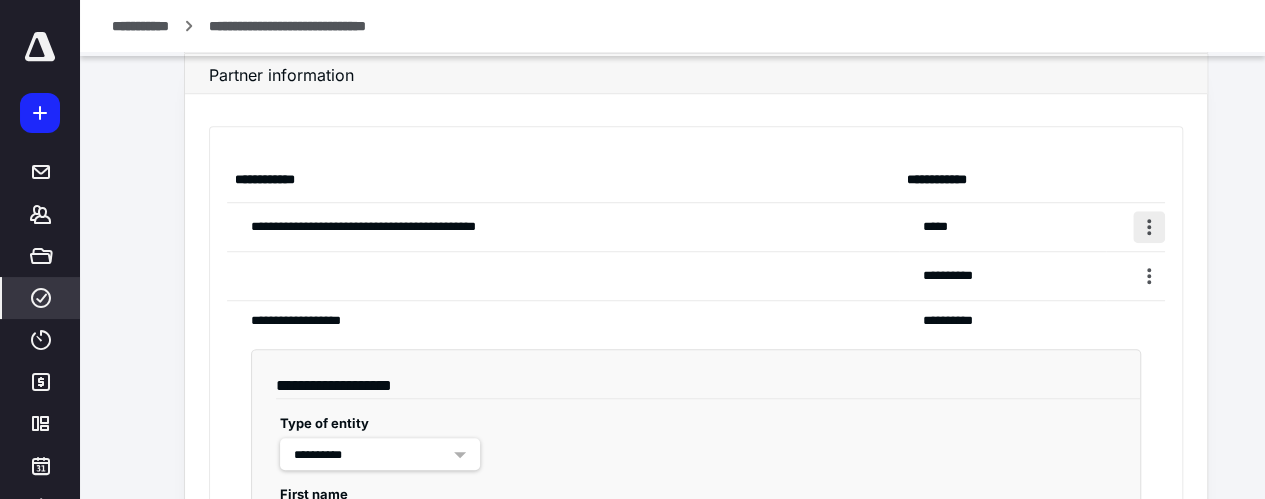 click at bounding box center [1149, 227] 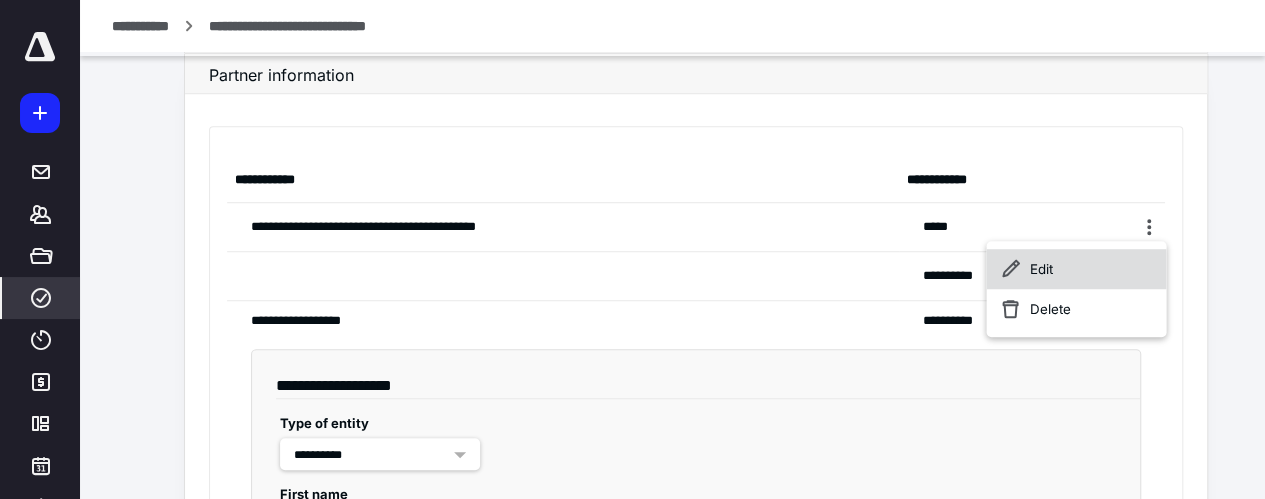 click on "Edit" at bounding box center (1076, 269) 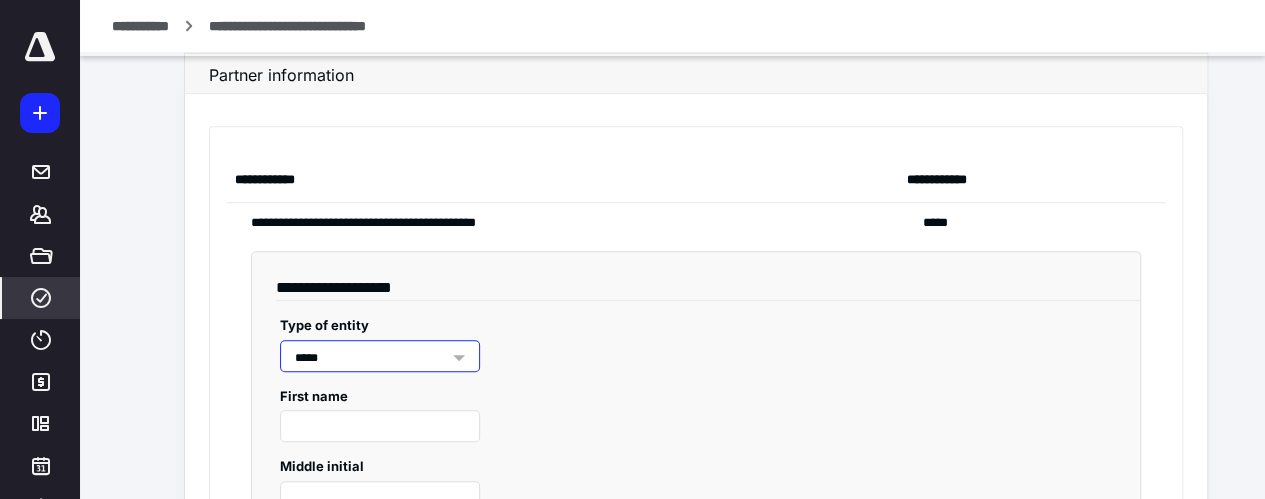radio on "****" 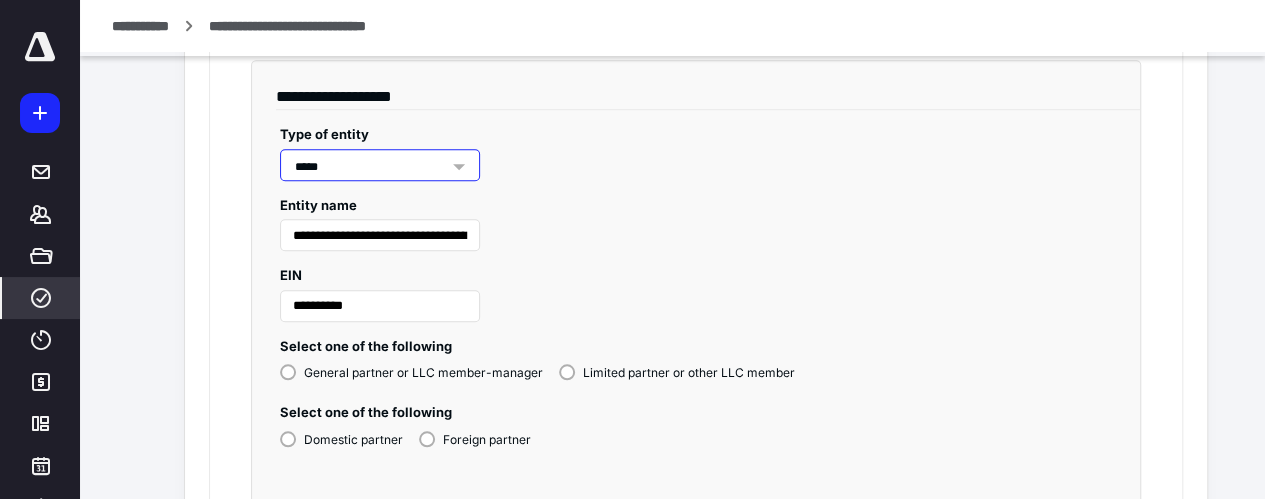 scroll, scrollTop: 793, scrollLeft: 0, axis: vertical 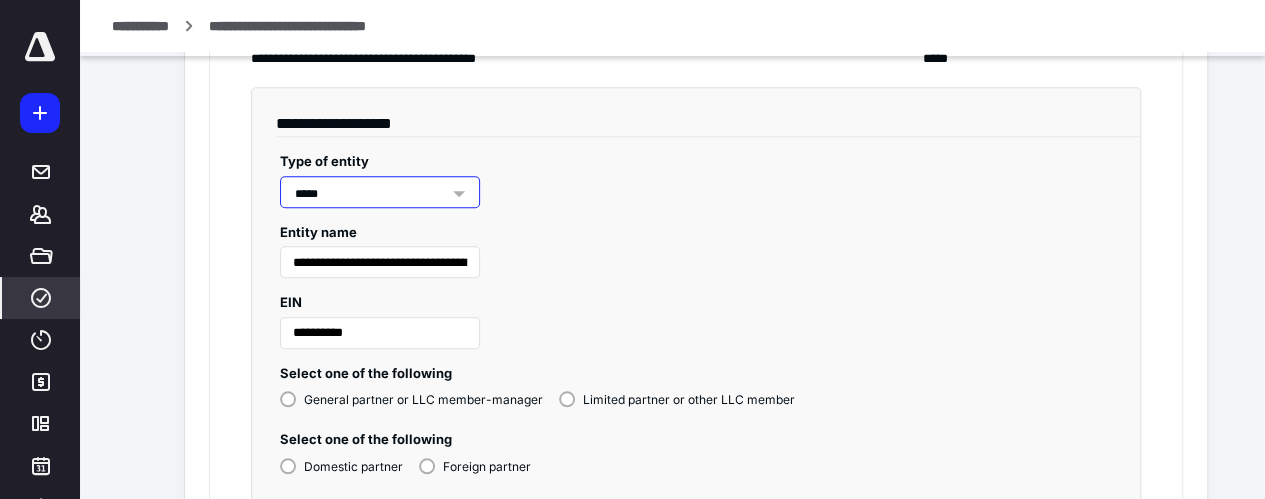 click on "**********" at bounding box center (380, 249) 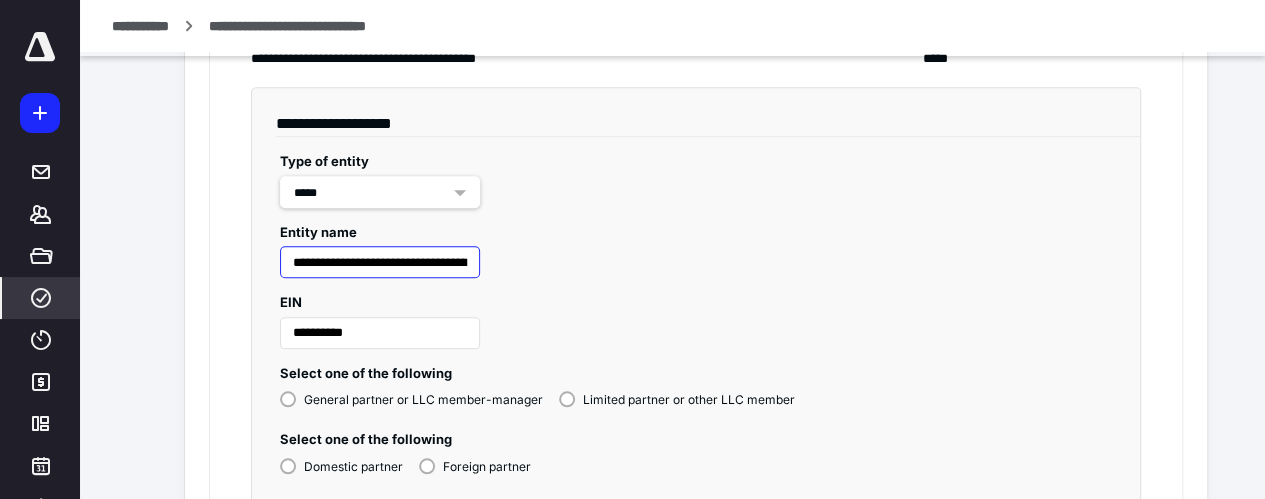 click on "**********" at bounding box center [380, 262] 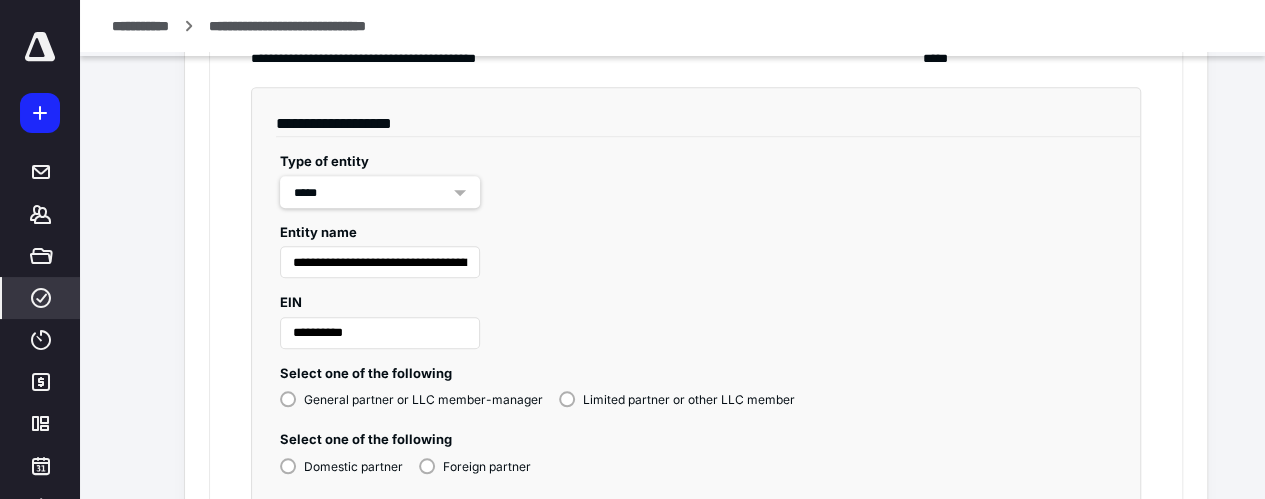 scroll, scrollTop: 0, scrollLeft: 0, axis: both 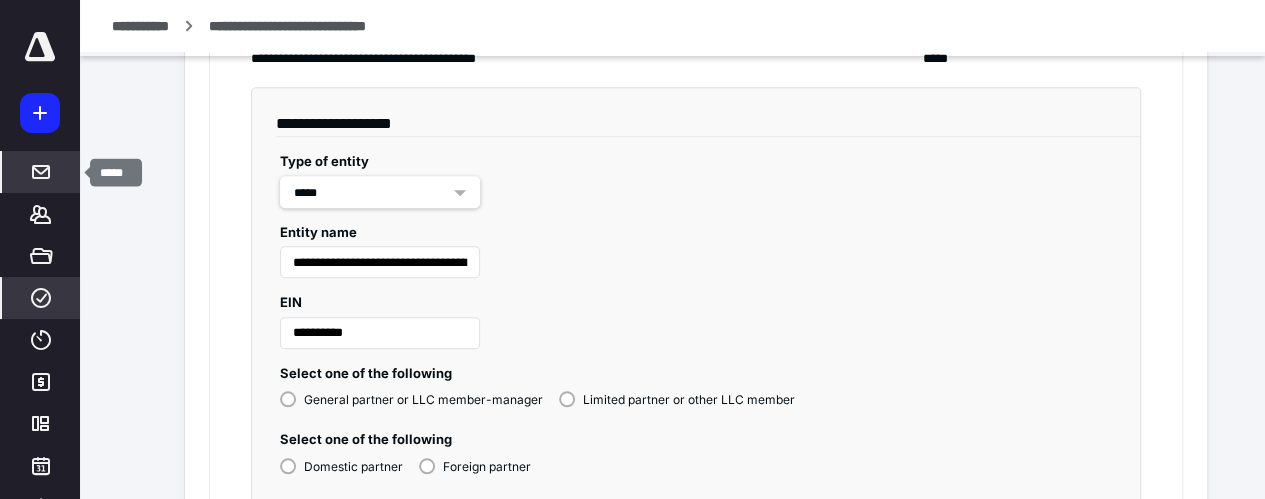 click 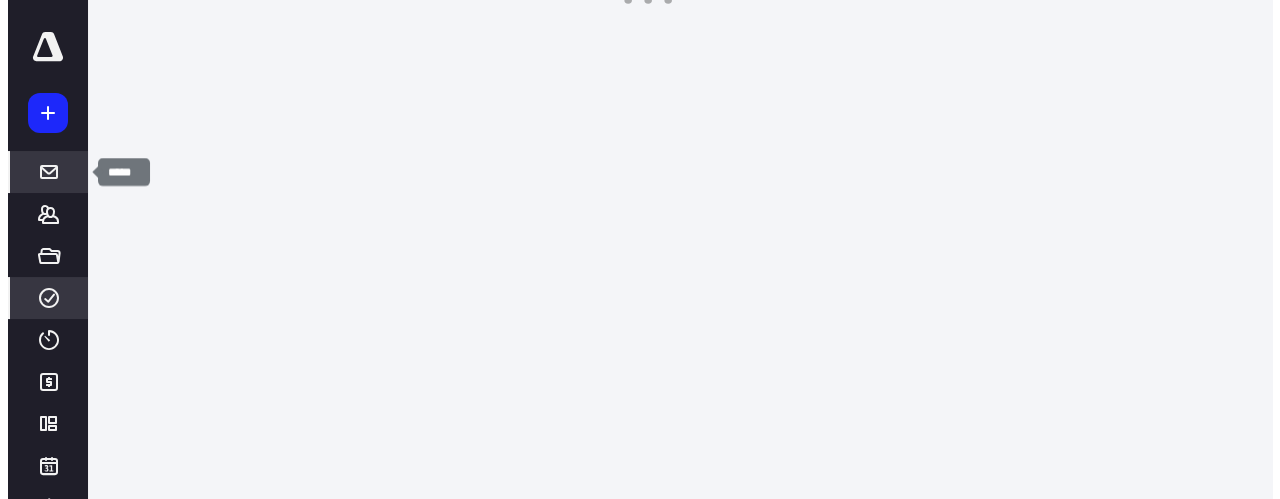scroll, scrollTop: 0, scrollLeft: 0, axis: both 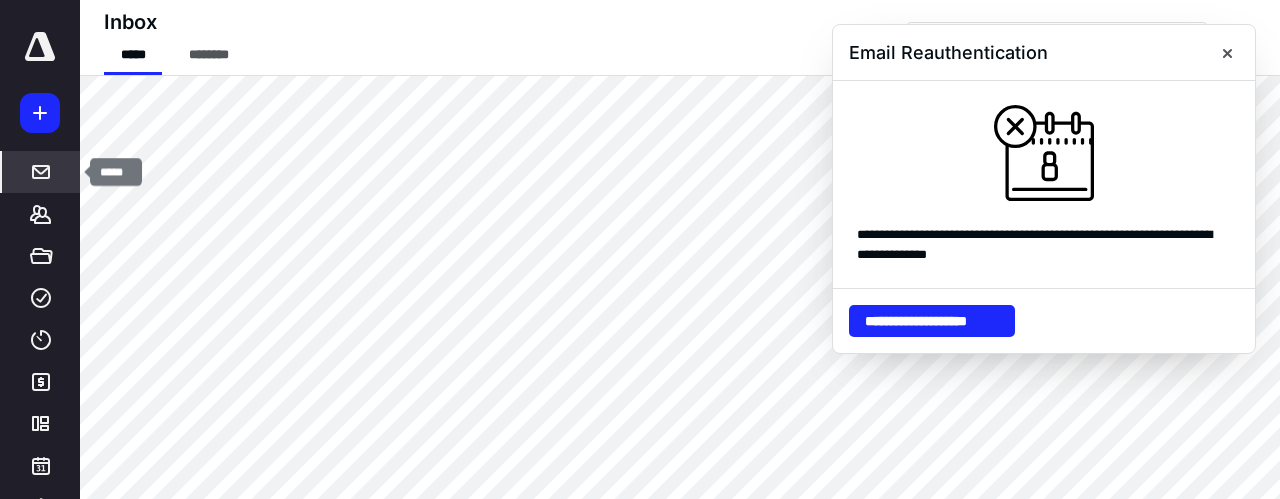 click on "*****" at bounding box center (41, 172) 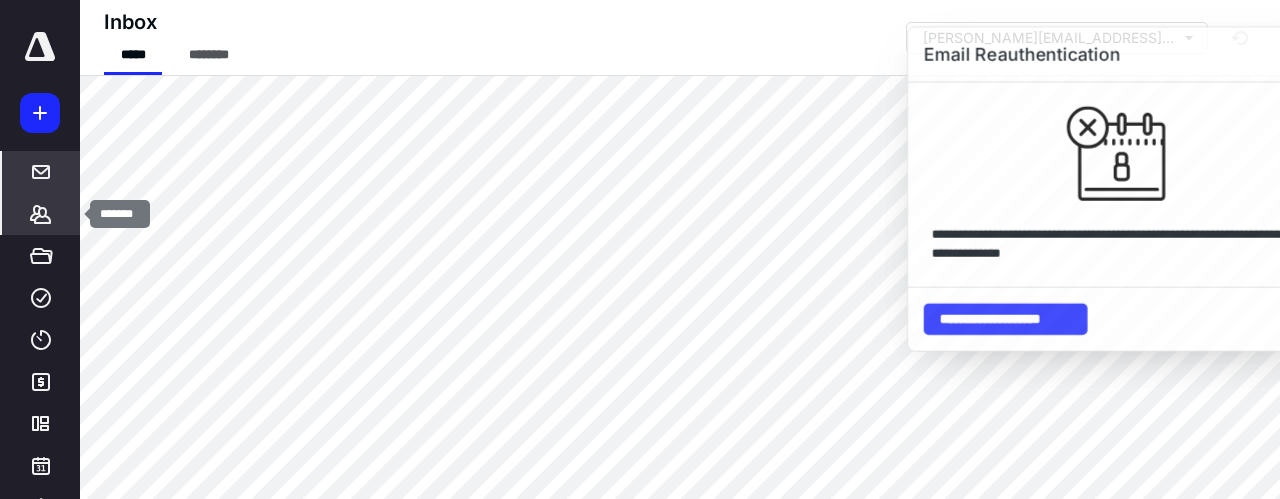 click 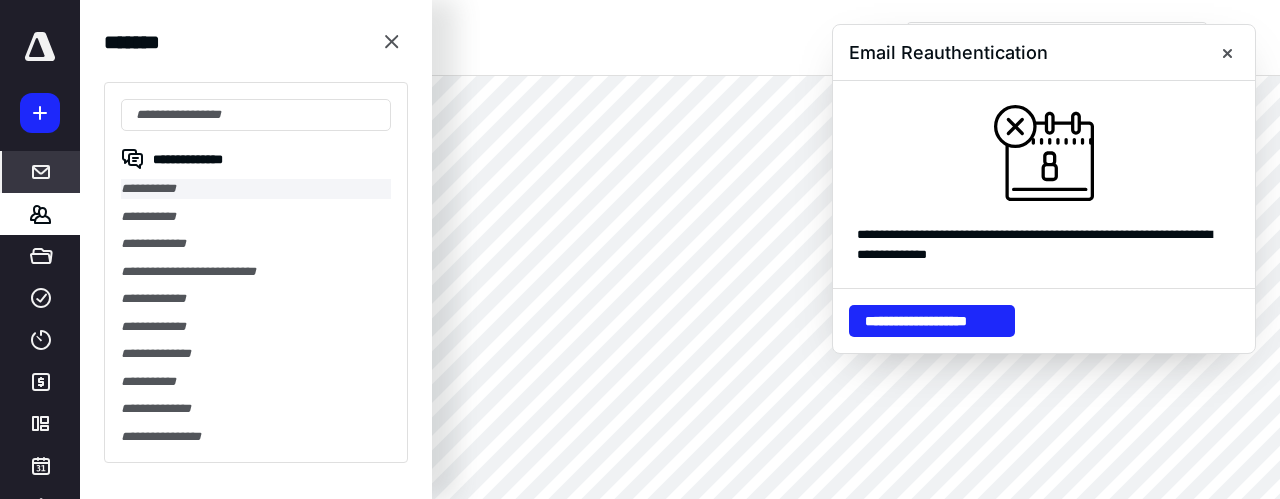 click on "**********" at bounding box center [256, 189] 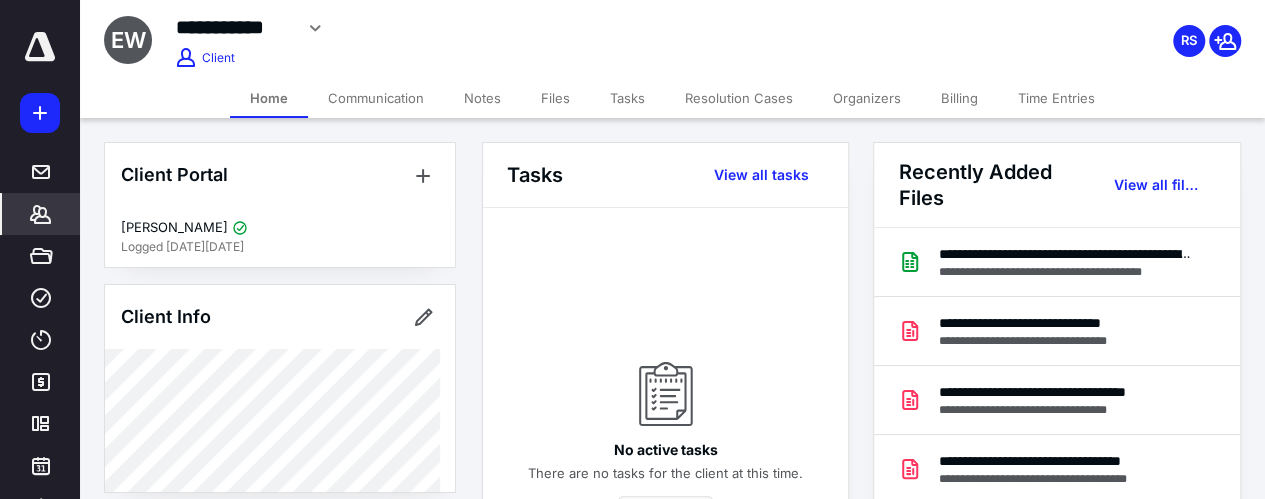 click on "Files" at bounding box center (555, 98) 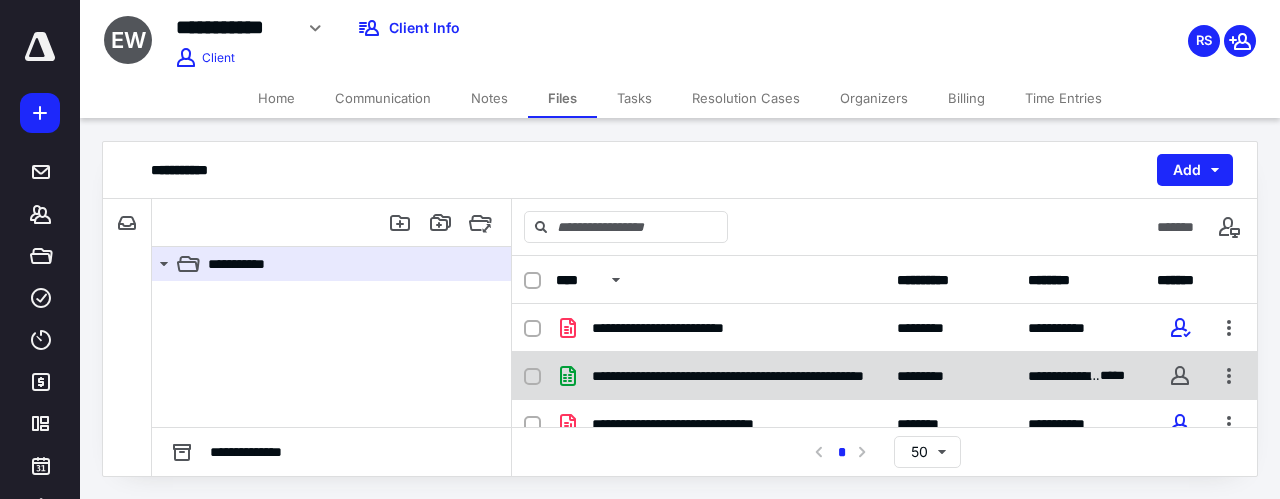 click on "**********" at bounding box center [720, 376] 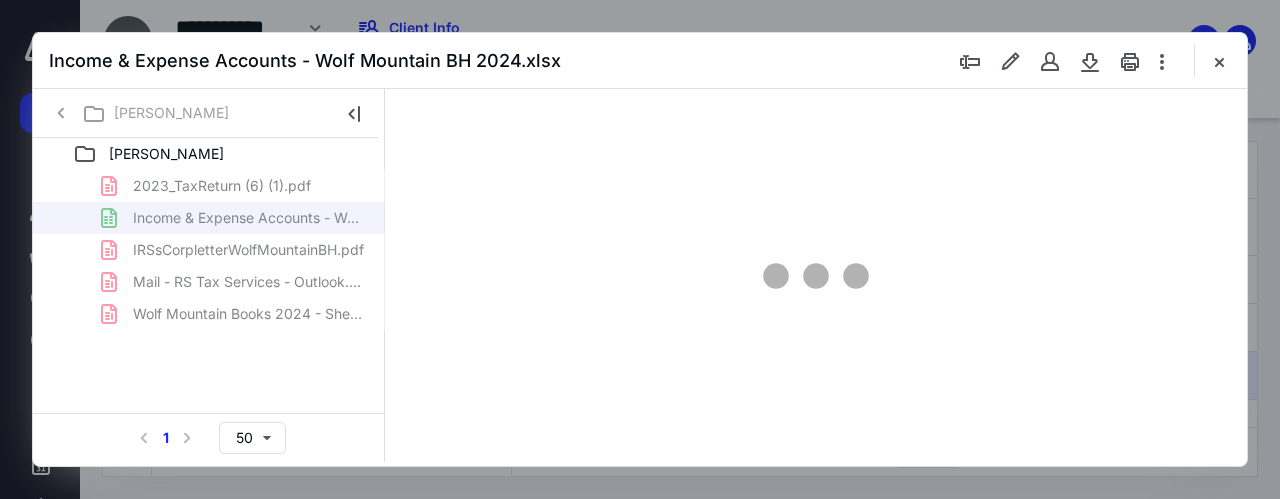 scroll, scrollTop: 0, scrollLeft: 0, axis: both 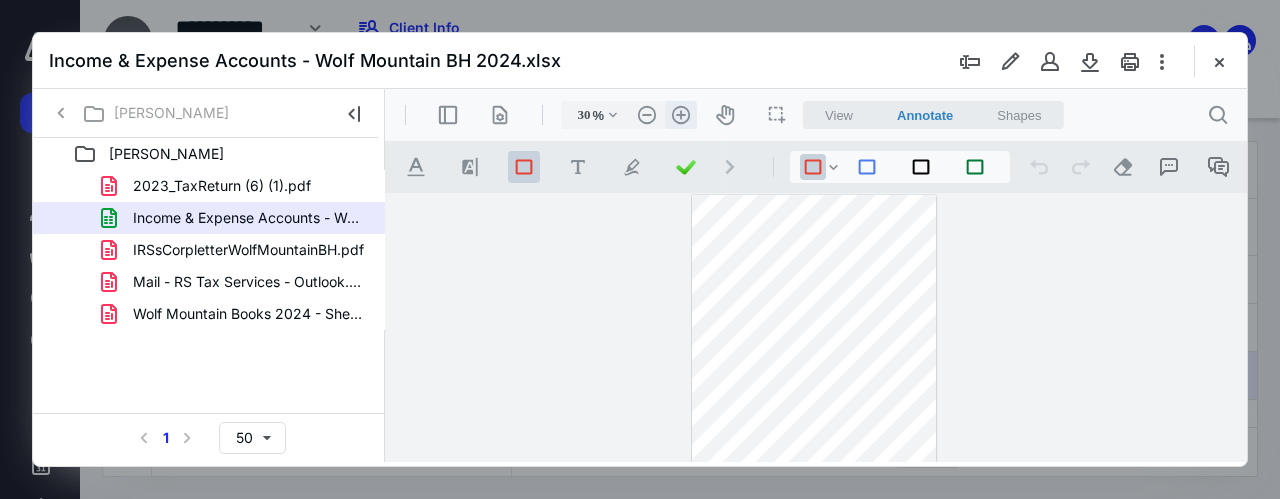drag, startPoint x: 929, startPoint y: 371, endPoint x: 693, endPoint y: 116, distance: 347.44928 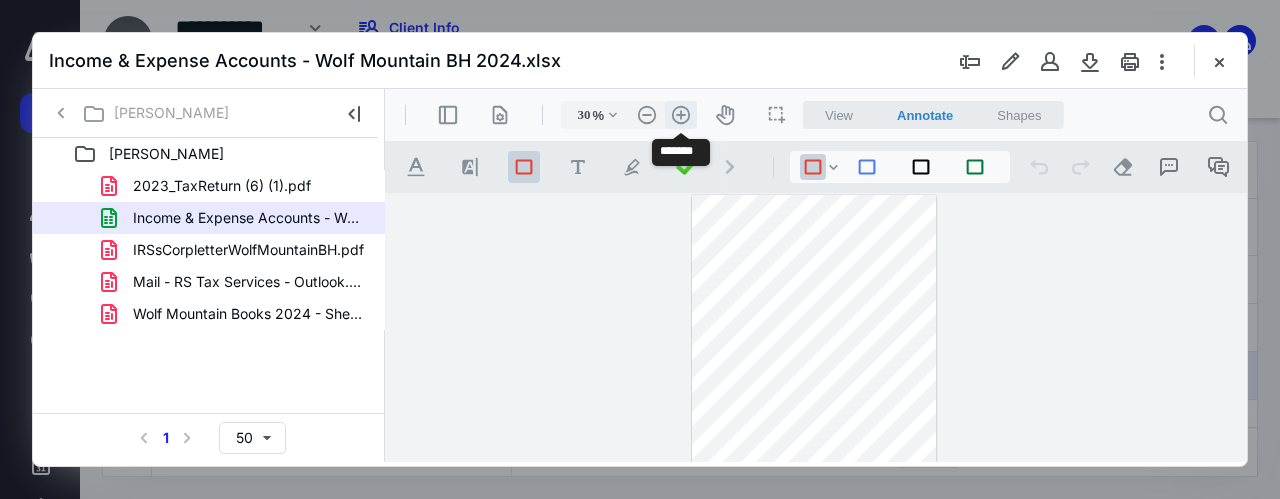 click on ".cls-1{fill:#abb0c4;} icon - header - zoom - in - line" at bounding box center [681, 115] 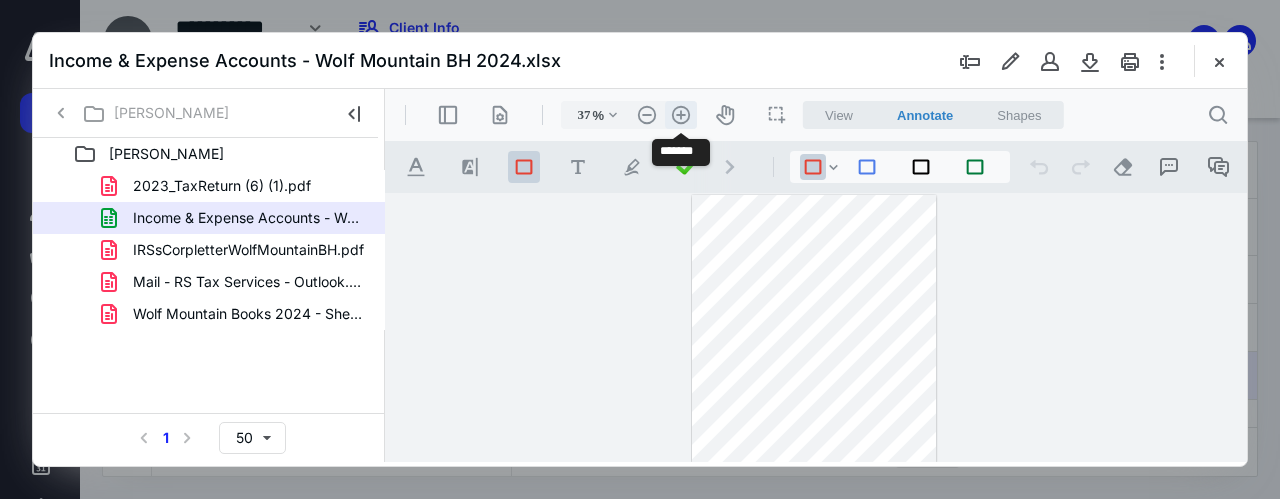 click on ".cls-1{fill:#abb0c4;} icon - header - zoom - in - line" at bounding box center (681, 115) 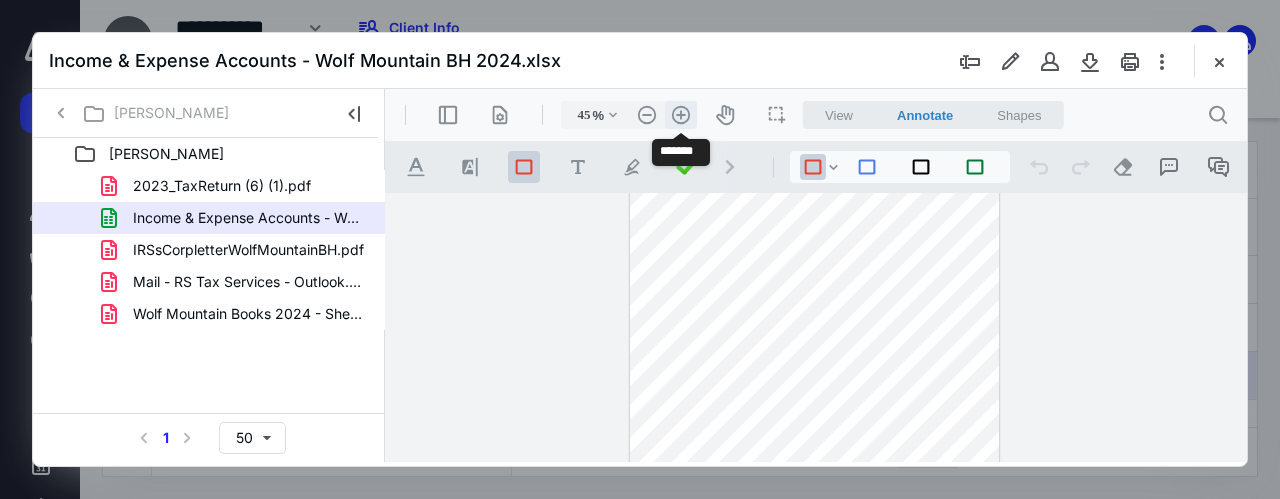 click on ".cls-1{fill:#abb0c4;} icon - header - zoom - in - line" at bounding box center [681, 115] 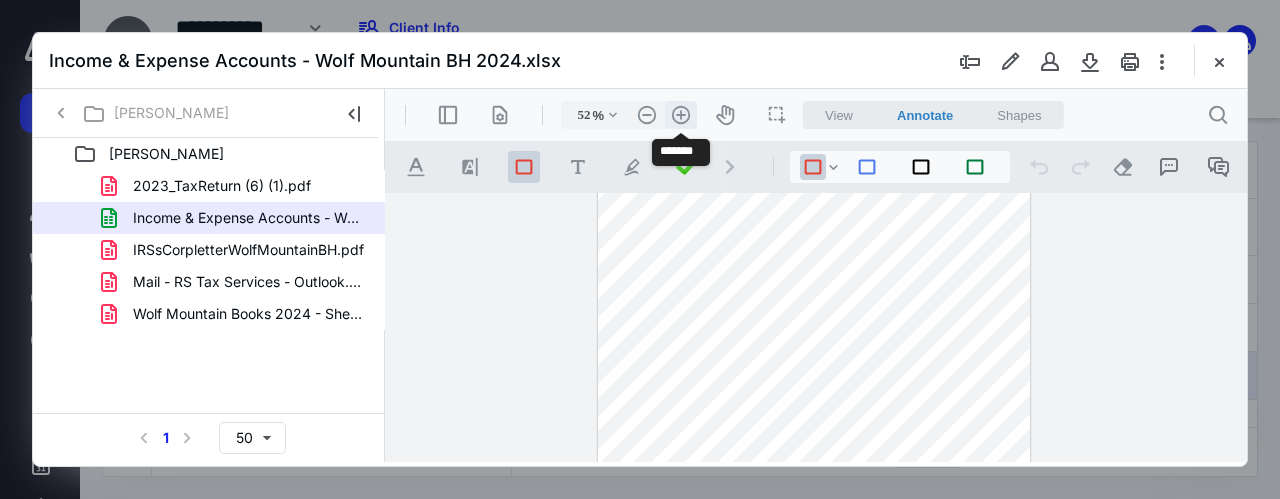 click on ".cls-1{fill:#abb0c4;} icon - header - zoom - in - line" at bounding box center (681, 115) 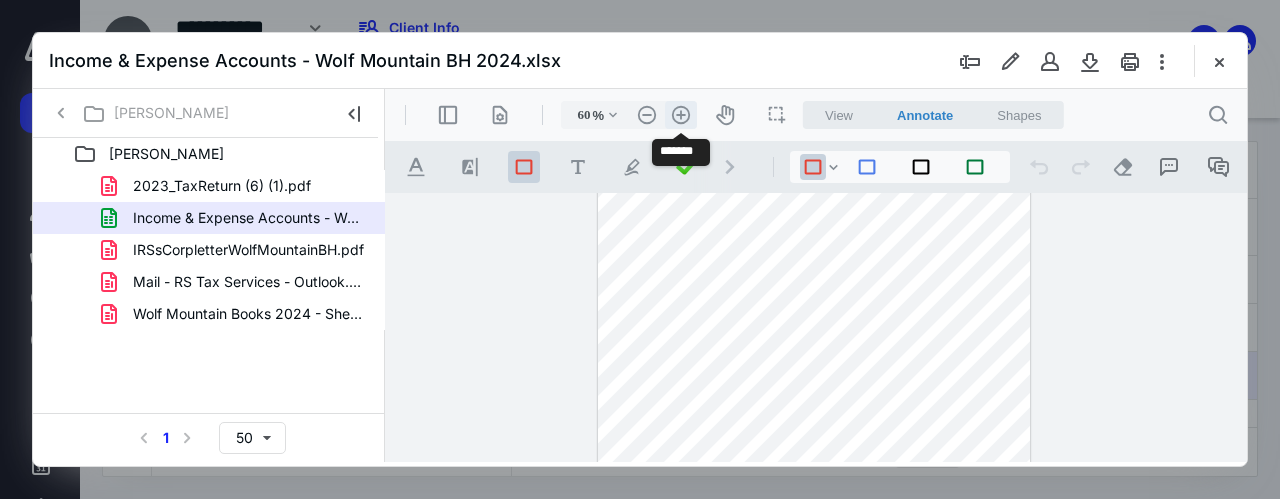 click on ".cls-1{fill:#abb0c4;} icon - header - zoom - in - line" at bounding box center (681, 115) 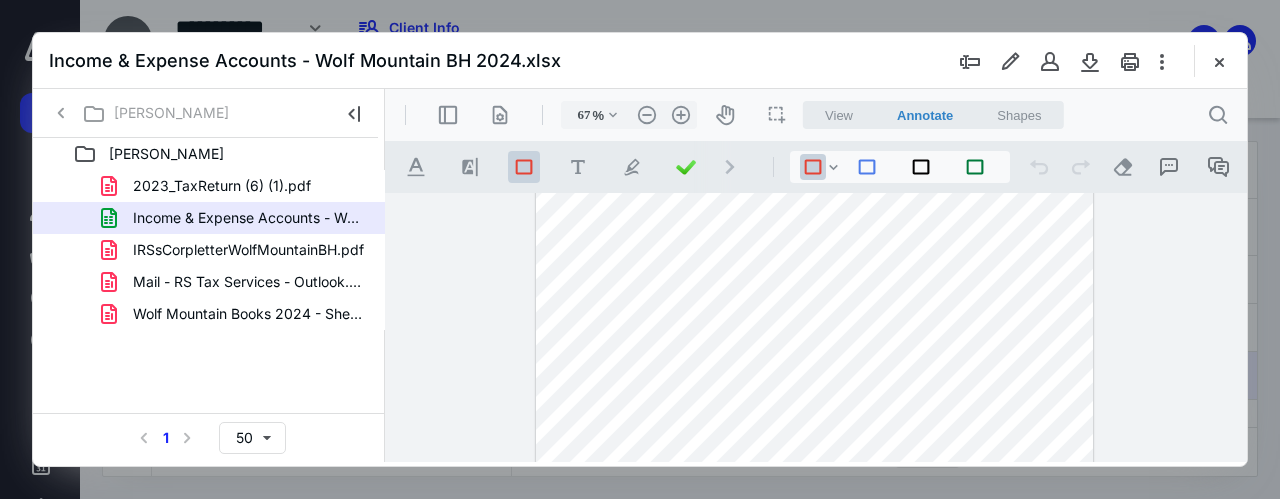 scroll, scrollTop: 345, scrollLeft: 0, axis: vertical 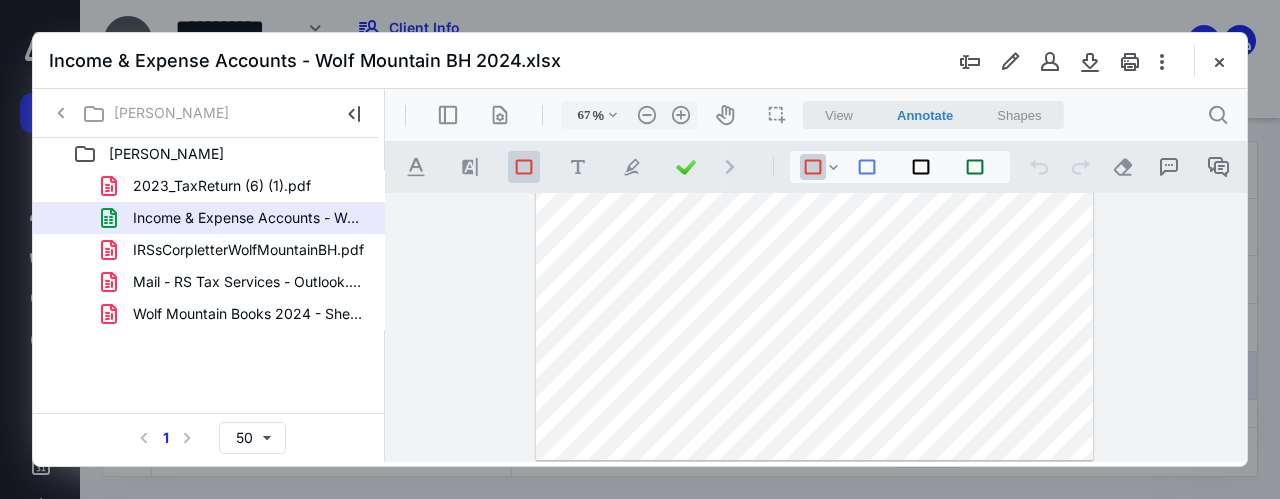 click at bounding box center (640, 249) 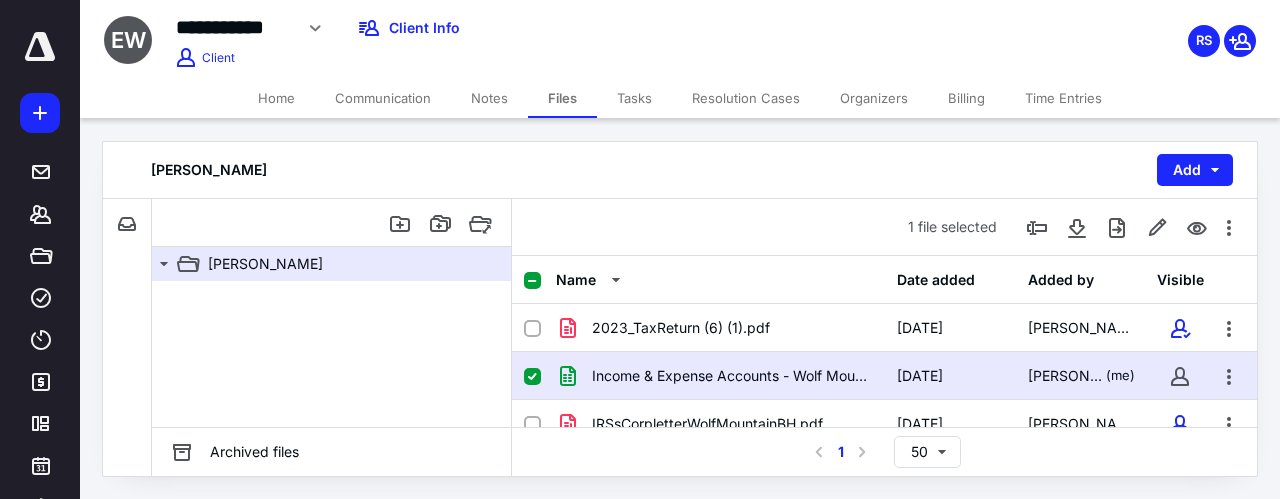 click on "Organizers" at bounding box center (874, 98) 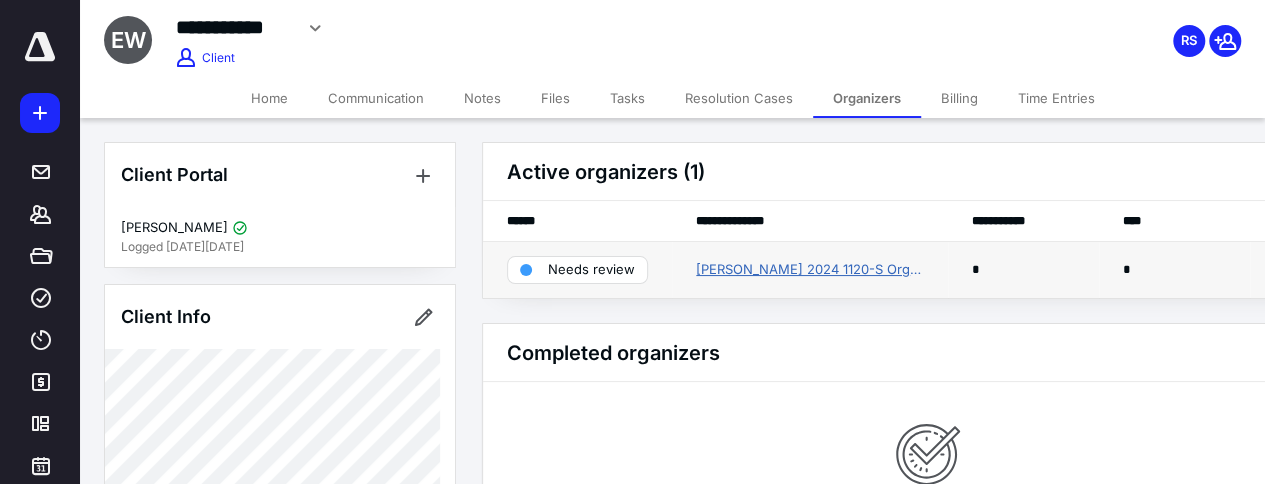 click on "Earl Weston 2024 1120-S Organizer" at bounding box center [810, 270] 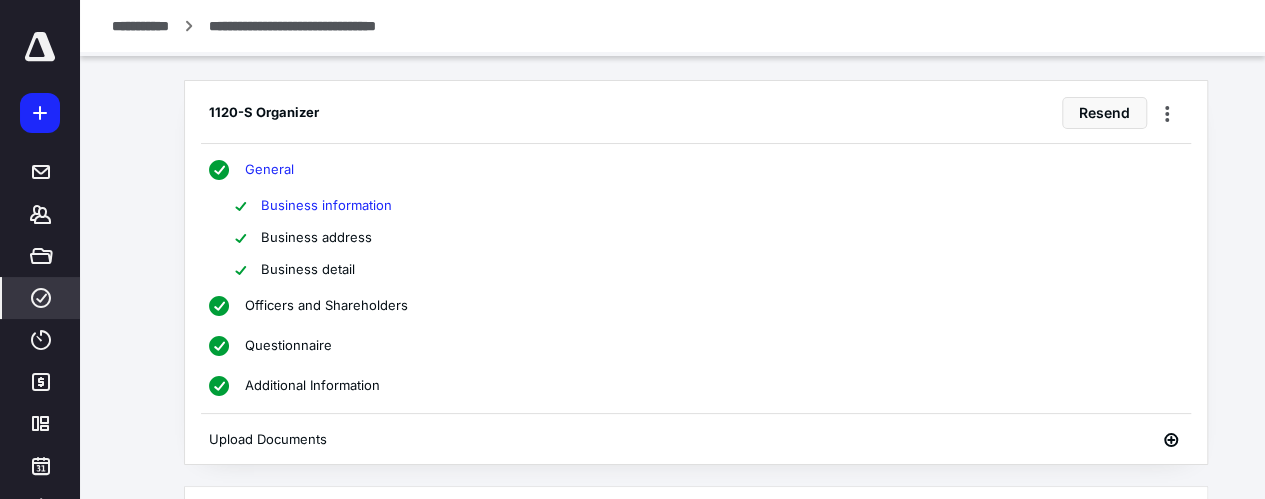 scroll, scrollTop: 438, scrollLeft: 0, axis: vertical 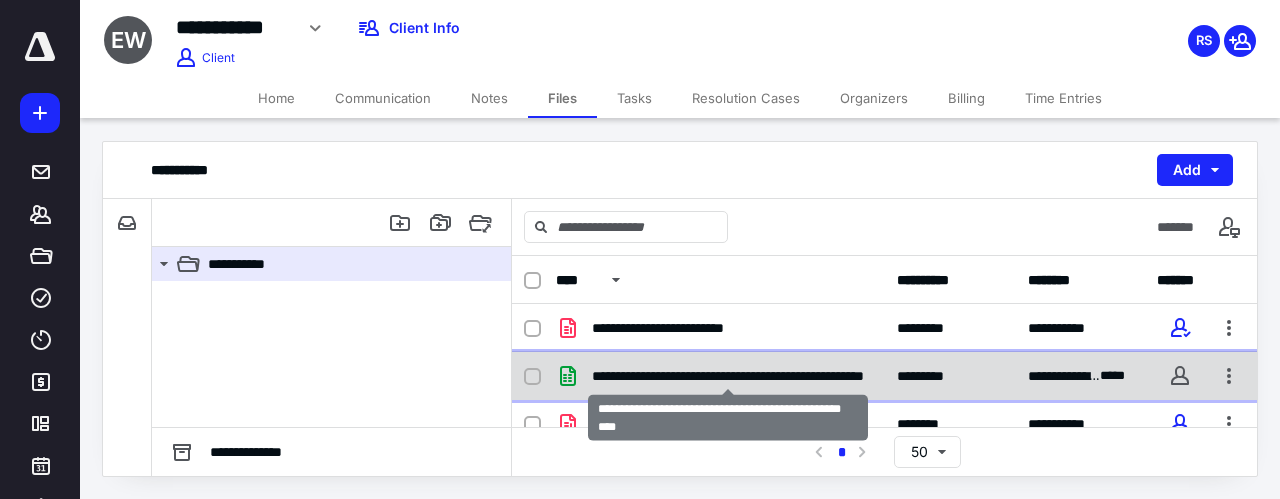 click on "**********" at bounding box center (728, 376) 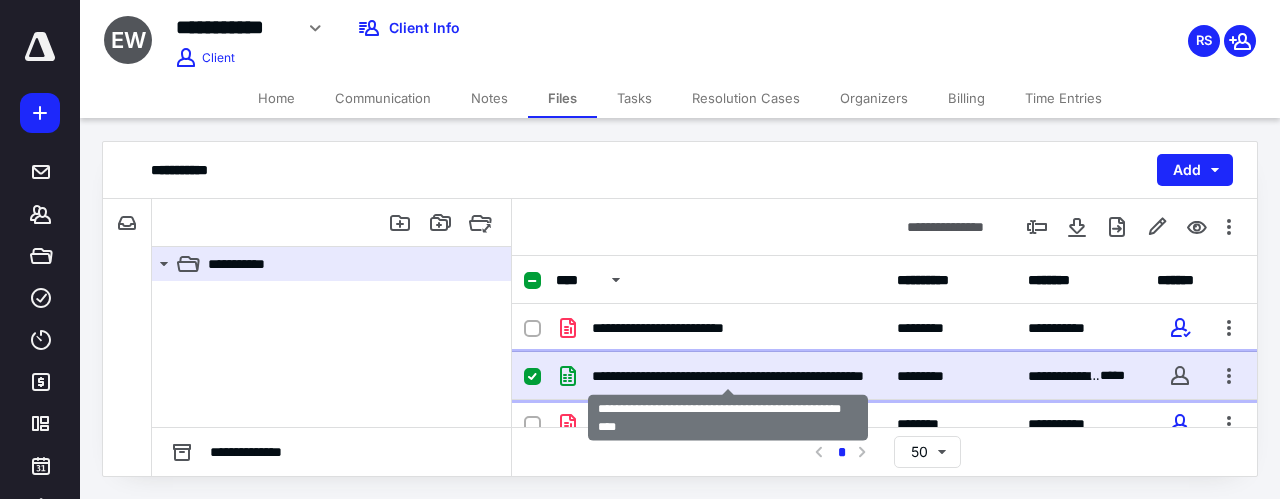 click on "**********" at bounding box center (728, 376) 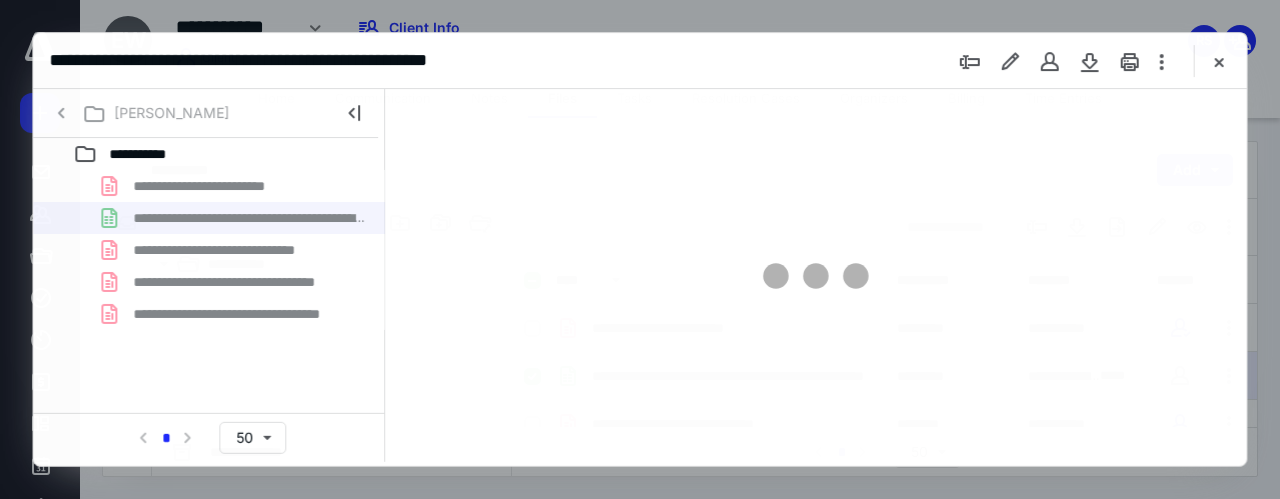 scroll, scrollTop: 0, scrollLeft: 0, axis: both 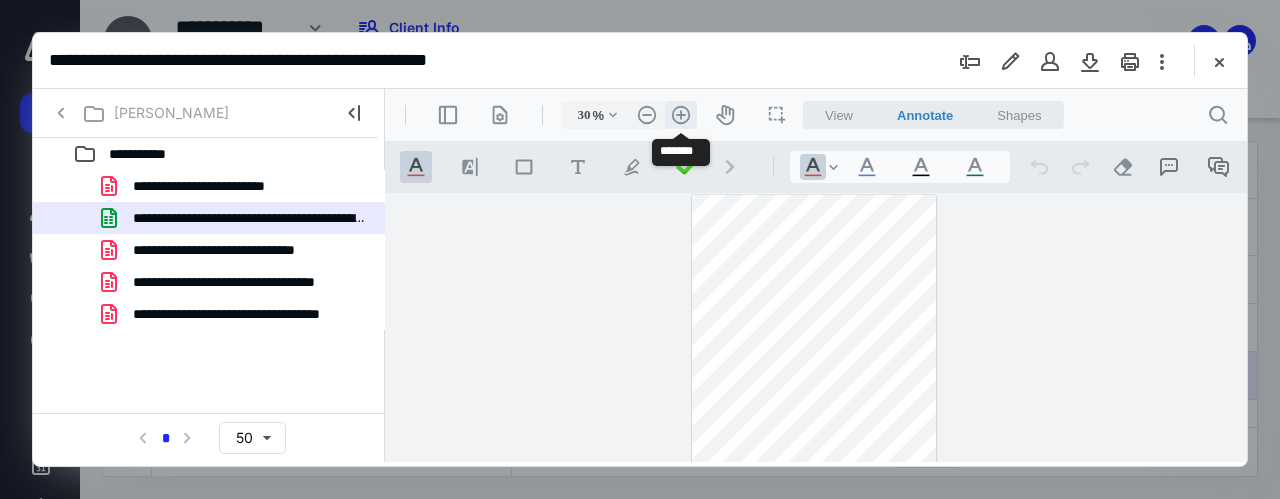 click on ".cls-1{fill:#abb0c4;} icon - header - zoom - in - line" at bounding box center (681, 115) 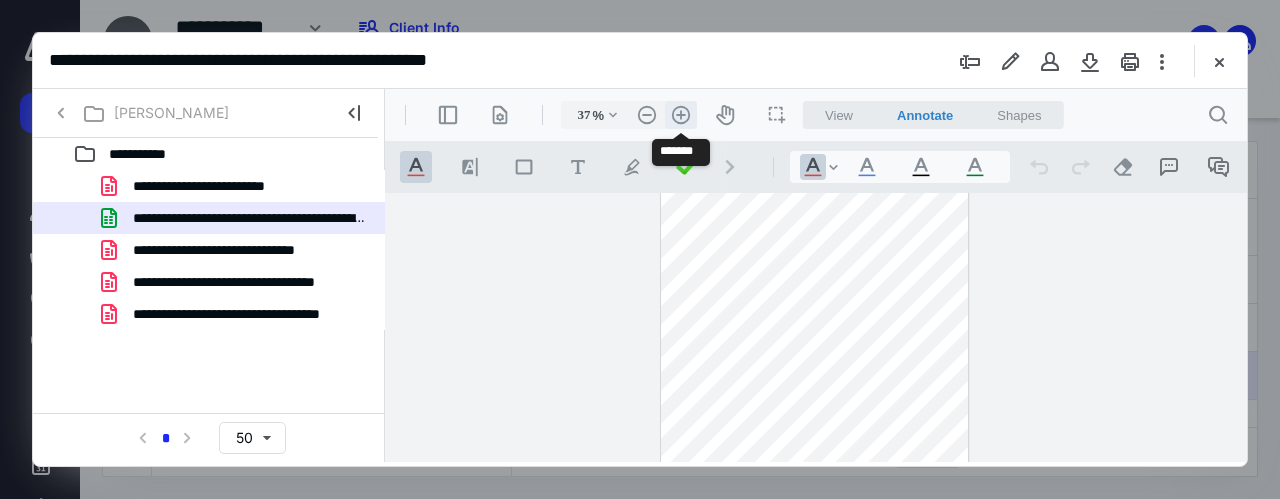 click on ".cls-1{fill:#abb0c4;} icon - header - zoom - in - line" at bounding box center [681, 115] 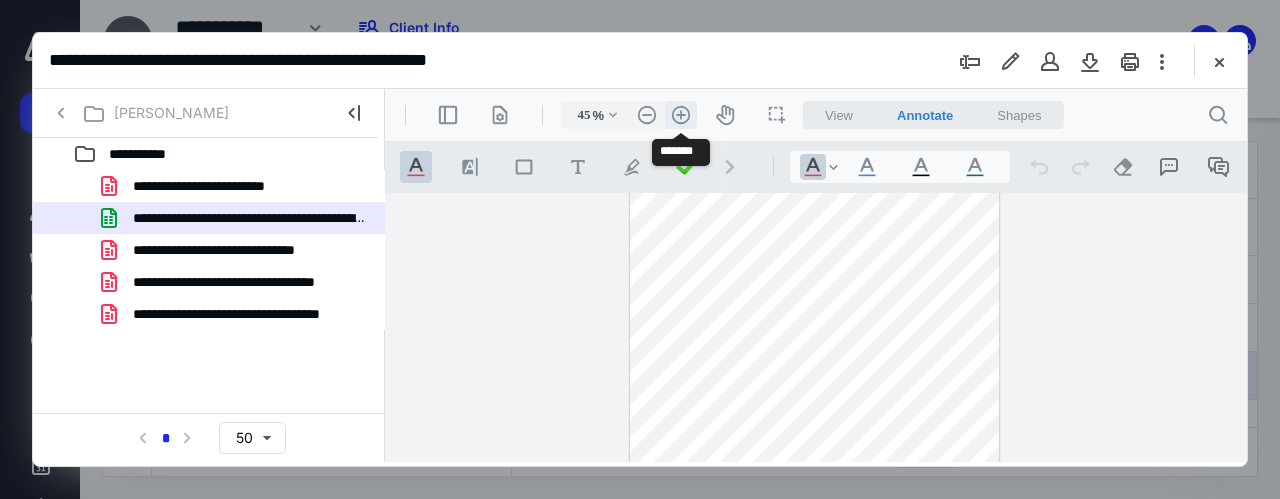 click on ".cls-1{fill:#abb0c4;} icon - header - zoom - in - line" at bounding box center [681, 115] 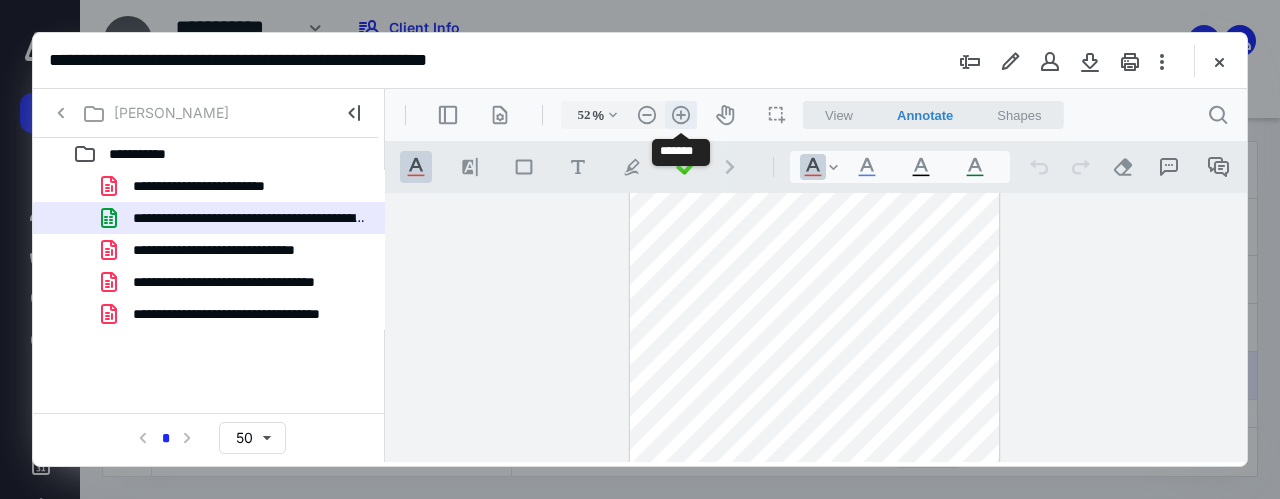 click on ".cls-1{fill:#abb0c4;} icon - header - zoom - in - line" at bounding box center [681, 115] 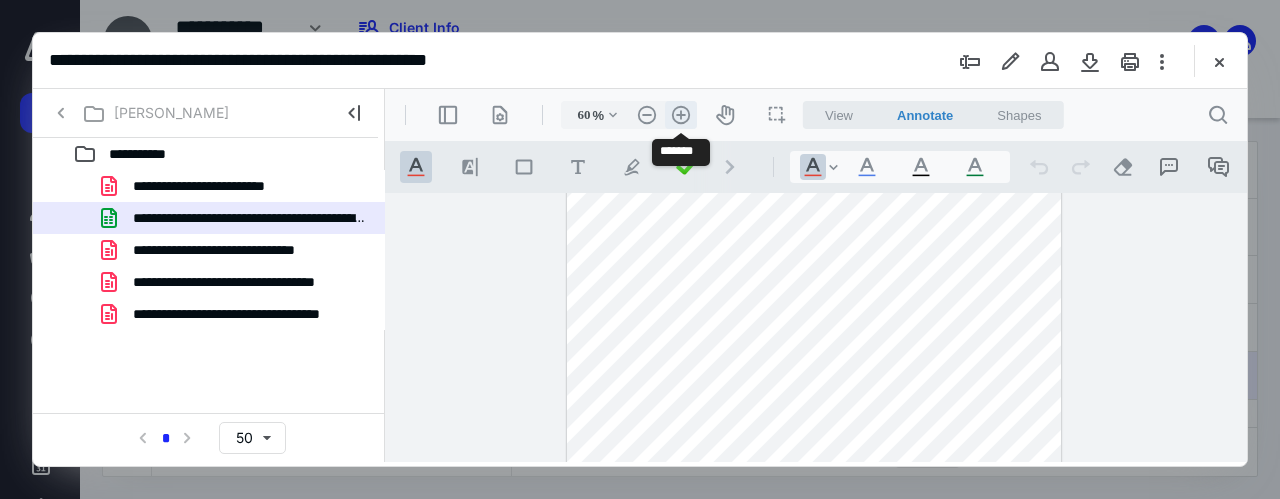 click on ".cls-1{fill:#abb0c4;} icon - header - zoom - in - line" at bounding box center [681, 115] 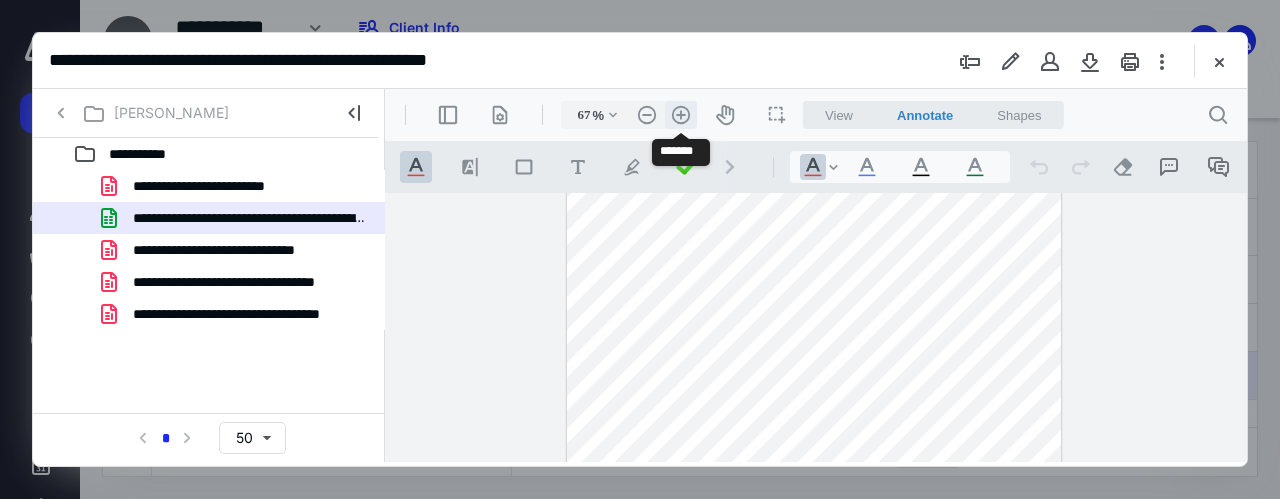 scroll, scrollTop: 102, scrollLeft: 0, axis: vertical 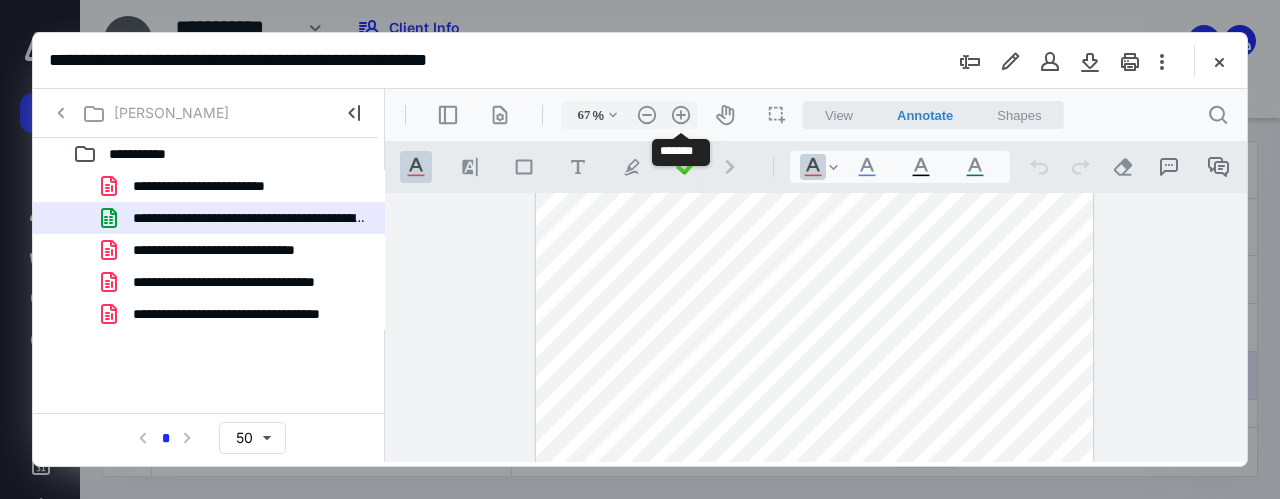 drag, startPoint x: 689, startPoint y: 108, endPoint x: 685, endPoint y: 373, distance: 265.03018 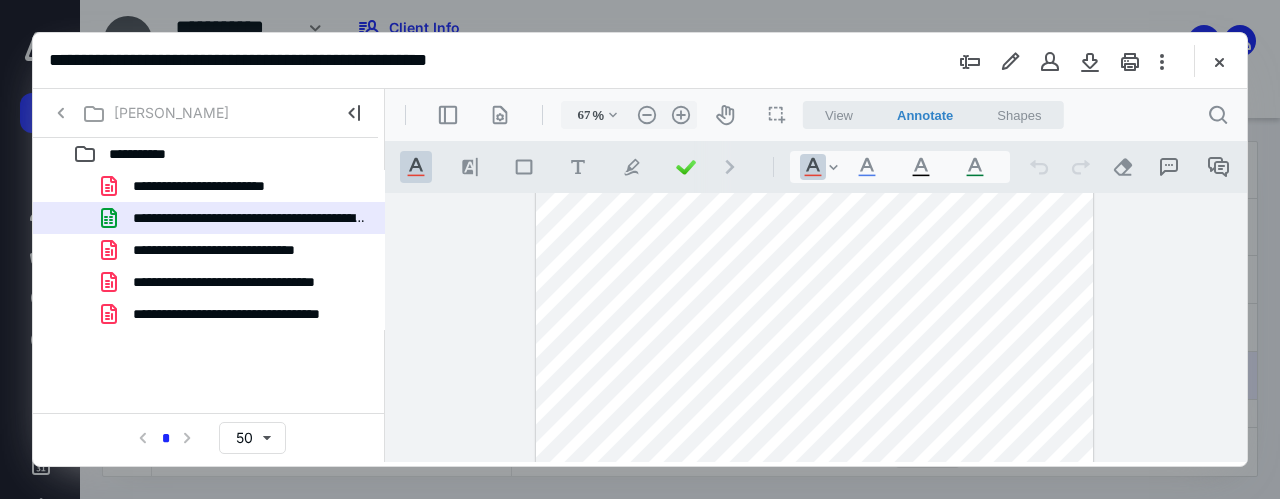 scroll, scrollTop: 0, scrollLeft: 0, axis: both 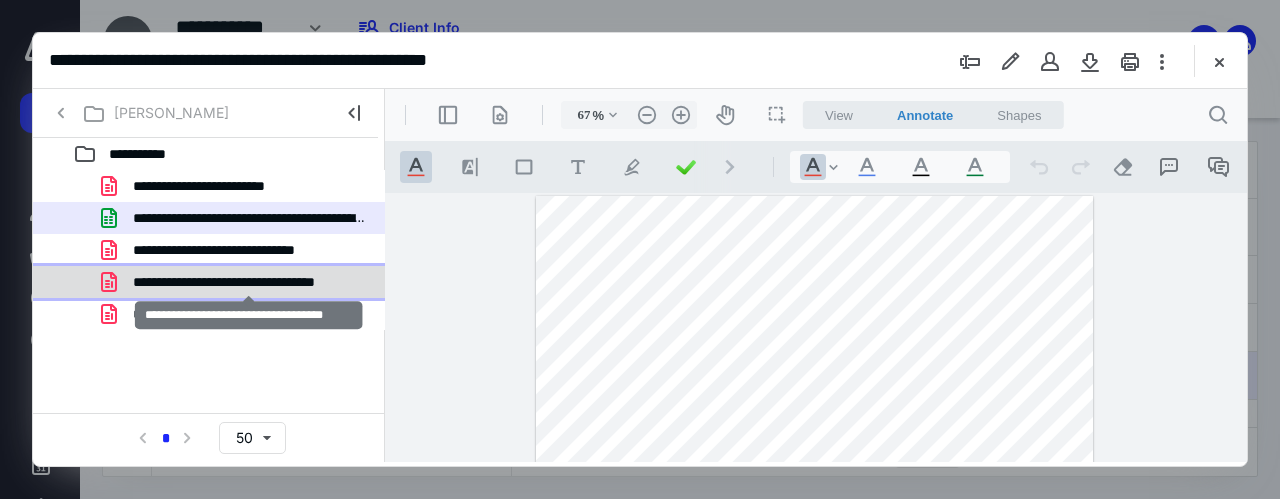 click on "**********" at bounding box center [249, 282] 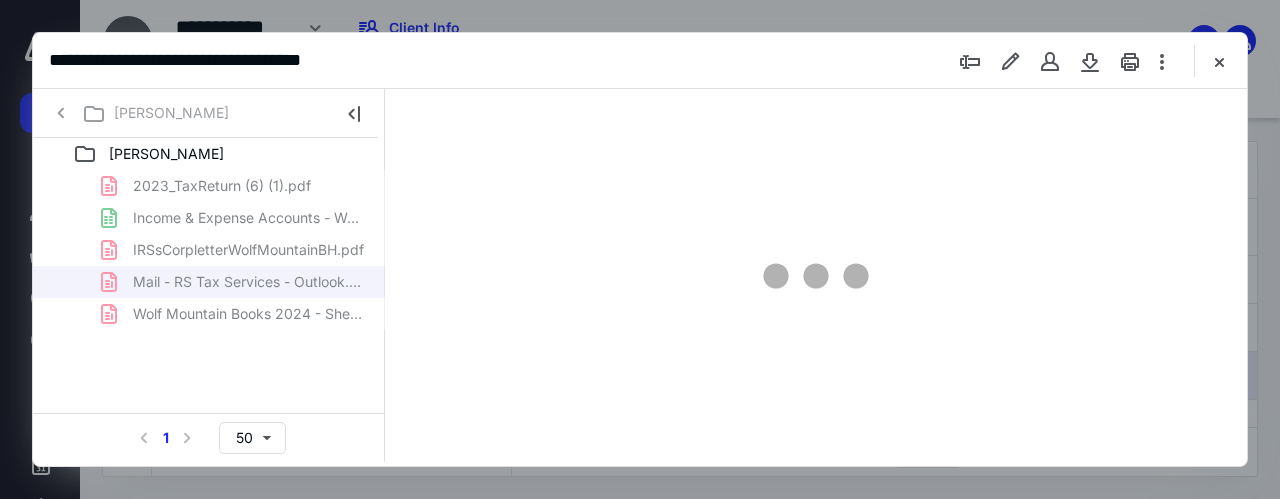 scroll, scrollTop: 0, scrollLeft: 0, axis: both 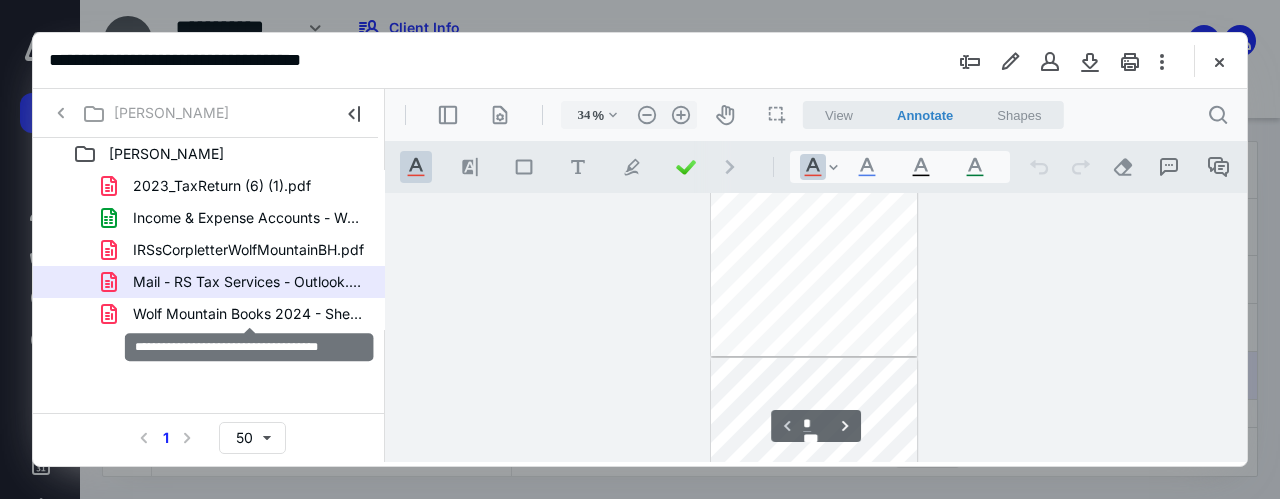 click on "Wolf Mountain Books 2024 - Sheet1.pdf" at bounding box center (249, 314) 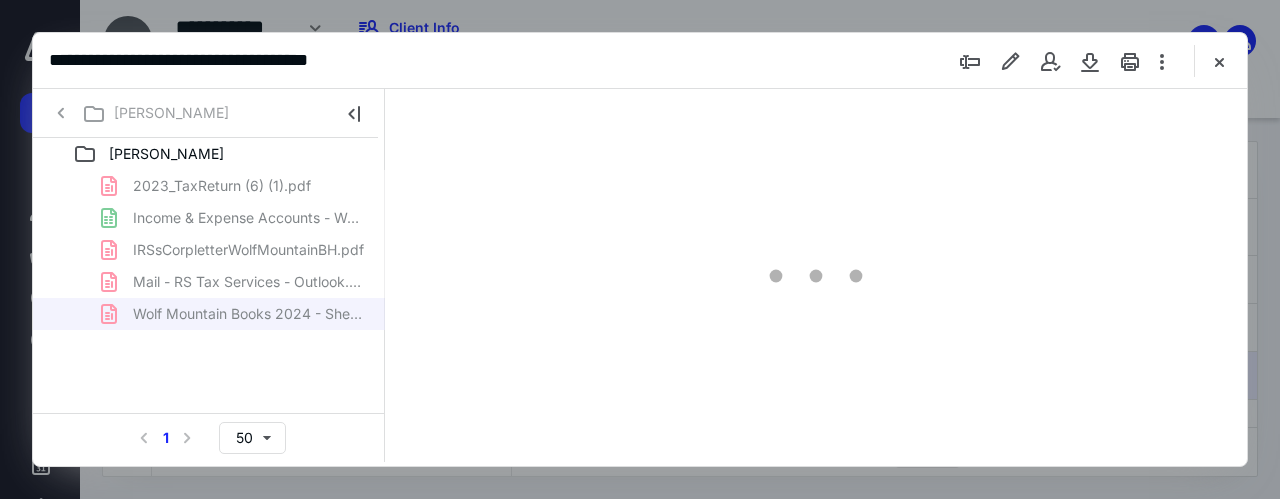scroll, scrollTop: 106, scrollLeft: 0, axis: vertical 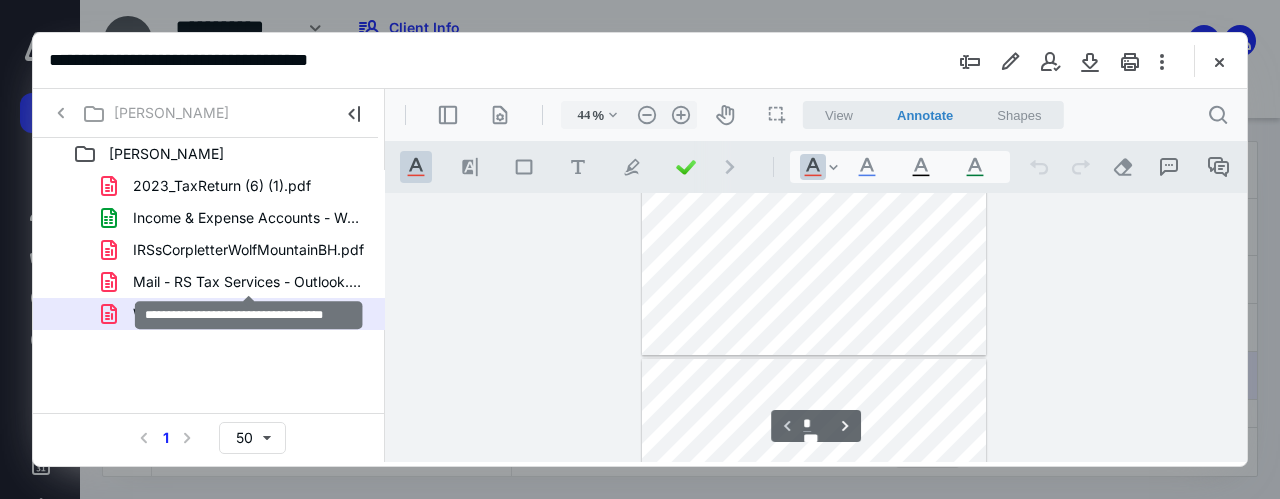 click on "Mail - RS Tax Services - Outlook.pdf" at bounding box center (249, 282) 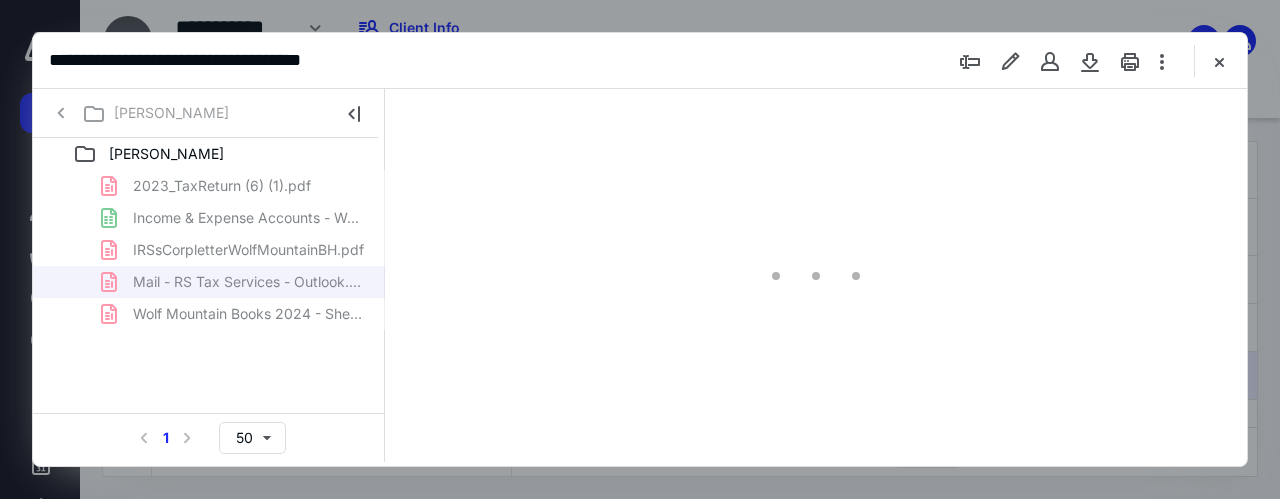 scroll, scrollTop: 105, scrollLeft: 0, axis: vertical 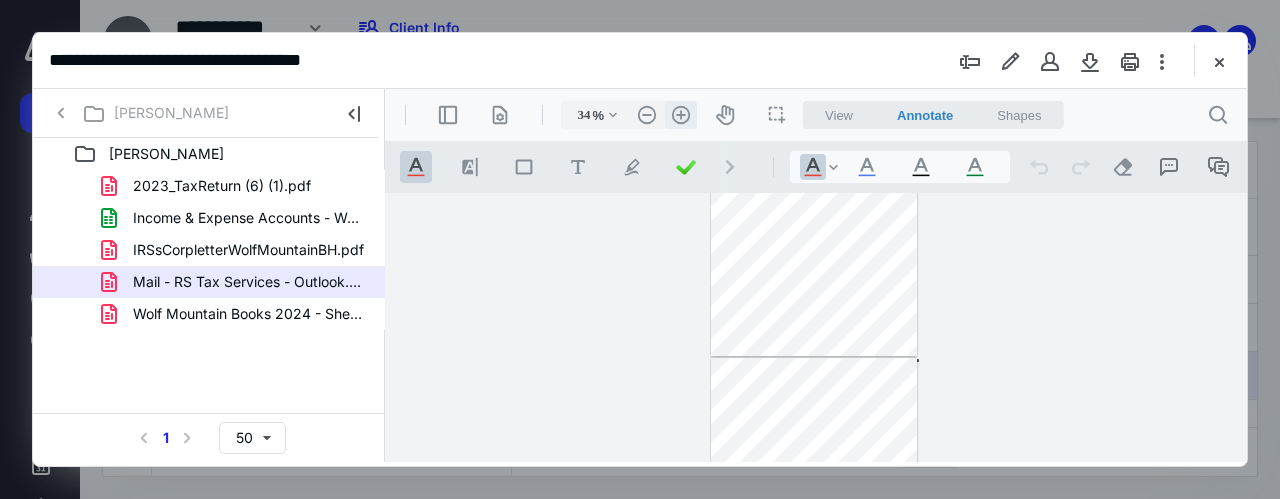 click on ".cls-1{fill:#abb0c4;} icon - header - zoom - in - line" at bounding box center (681, 115) 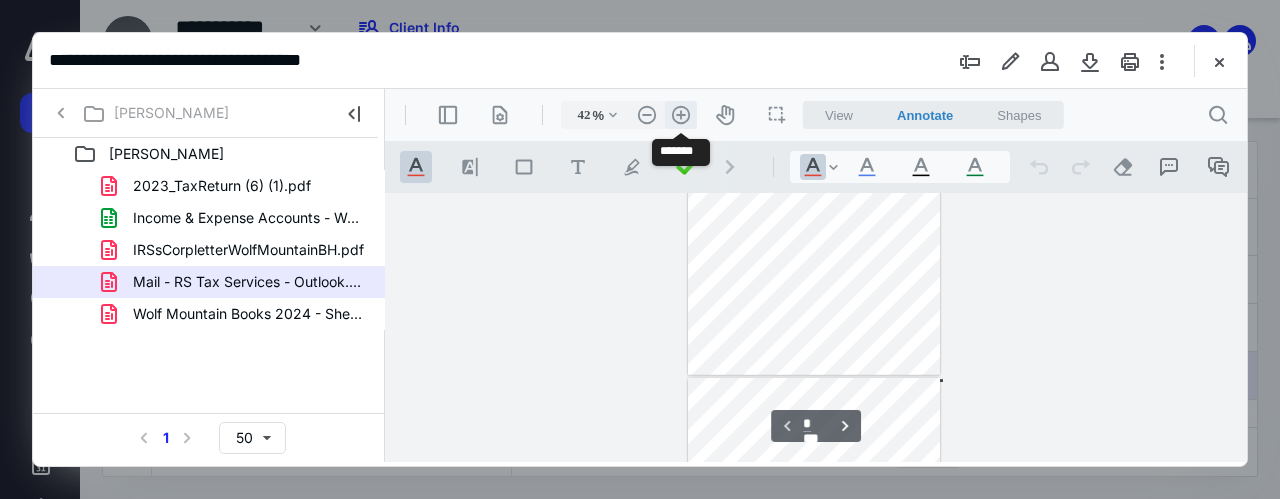 click on ".cls-1{fill:#abb0c4;} icon - header - zoom - in - line" at bounding box center [681, 115] 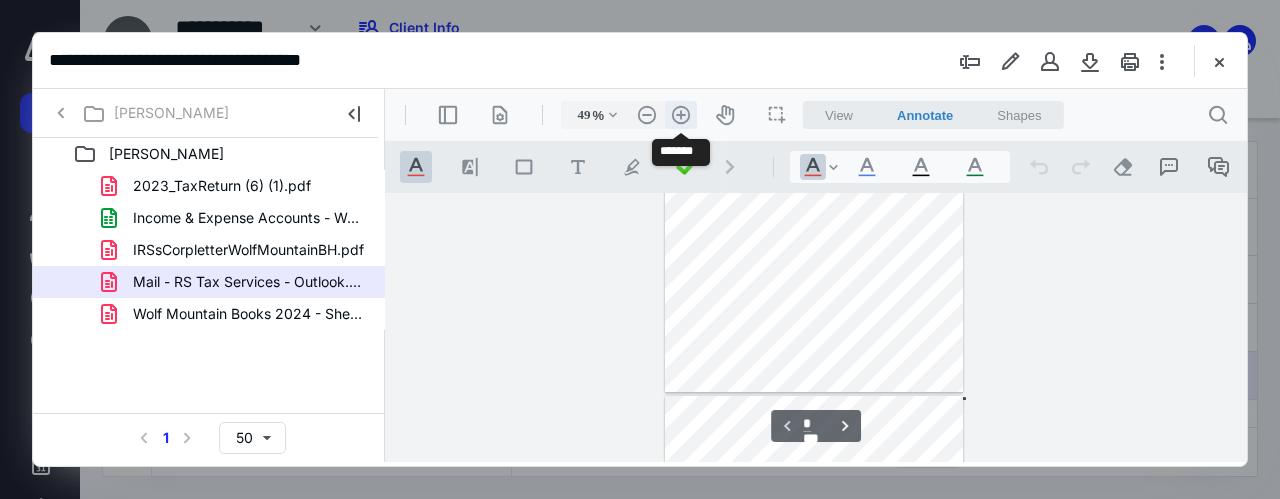click on ".cls-1{fill:#abb0c4;} icon - header - zoom - in - line" at bounding box center (681, 115) 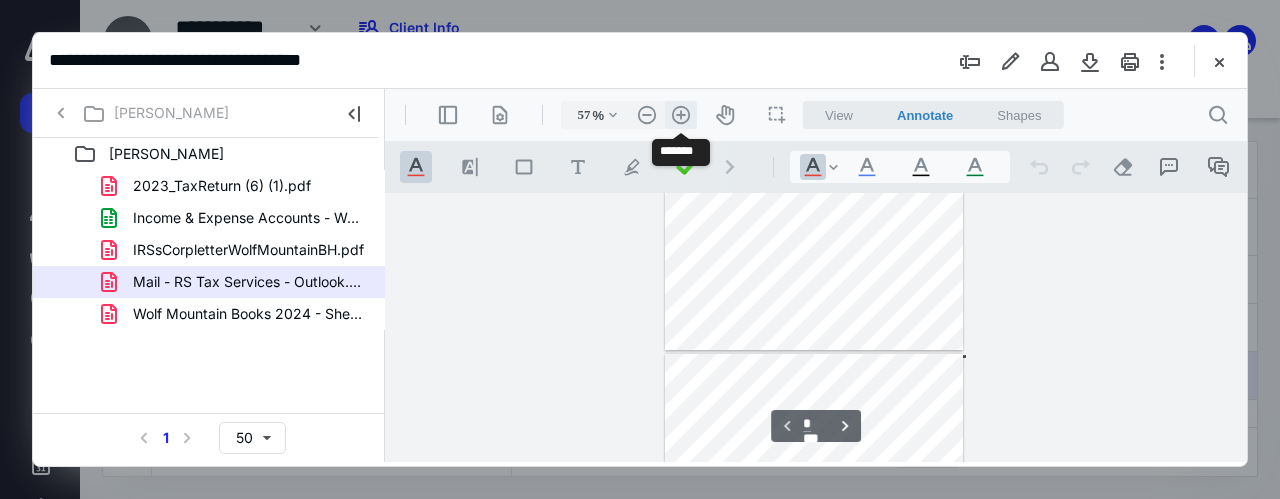 click on ".cls-1{fill:#abb0c4;} icon - header - zoom - in - line" at bounding box center (681, 115) 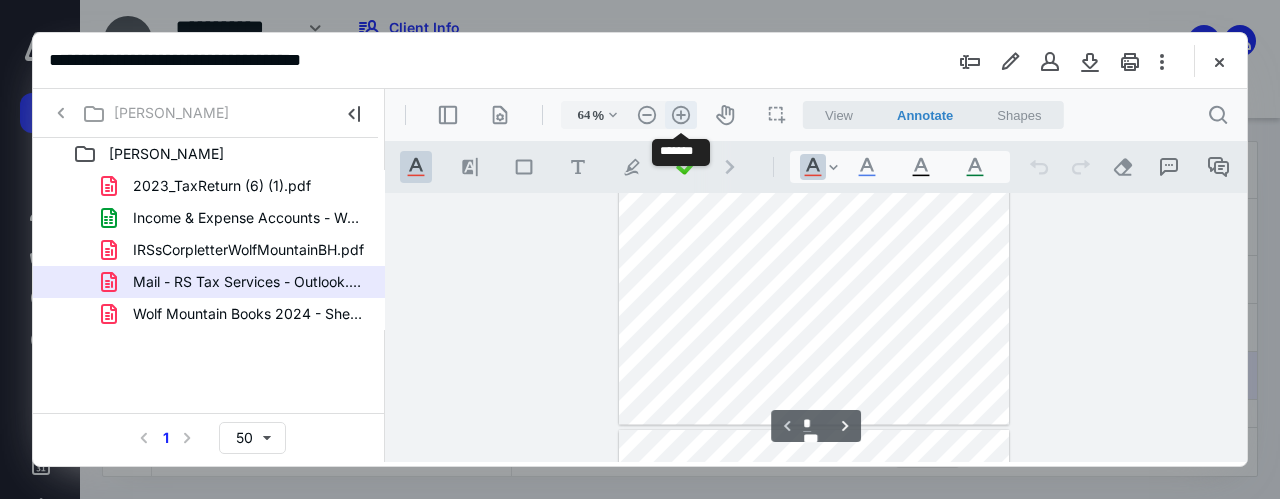 click on ".cls-1{fill:#abb0c4;} icon - header - zoom - in - line" at bounding box center [681, 115] 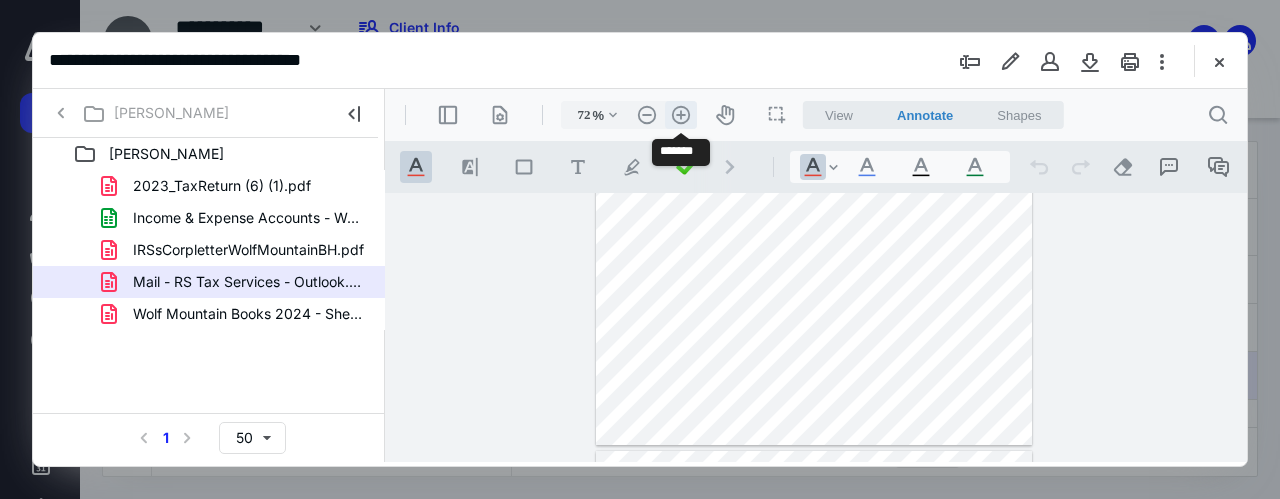 click on ".cls-1{fill:#abb0c4;} icon - header - zoom - in - line" at bounding box center [681, 115] 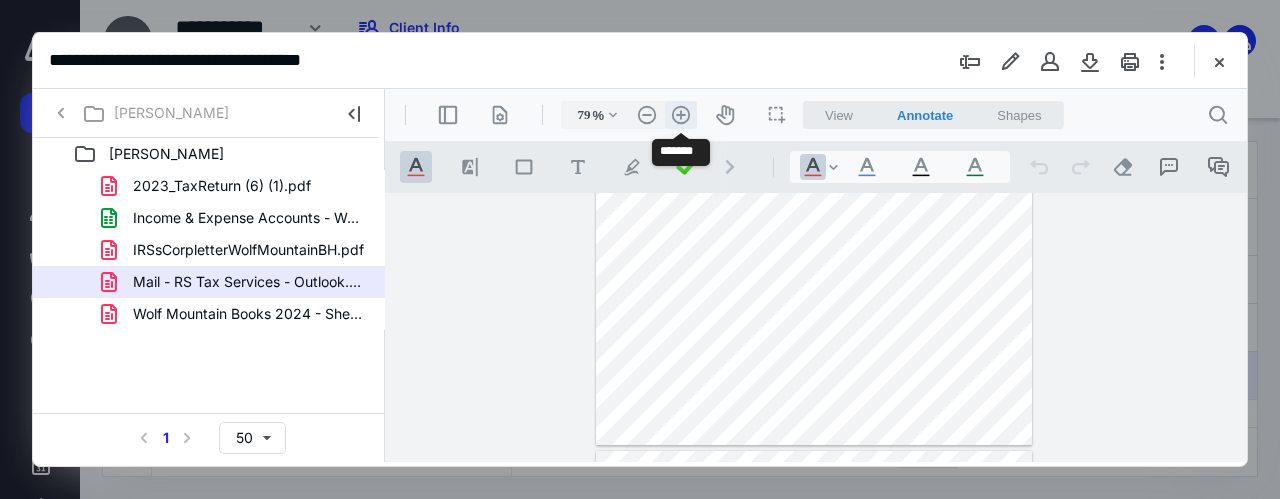 scroll, scrollTop: 357, scrollLeft: 0, axis: vertical 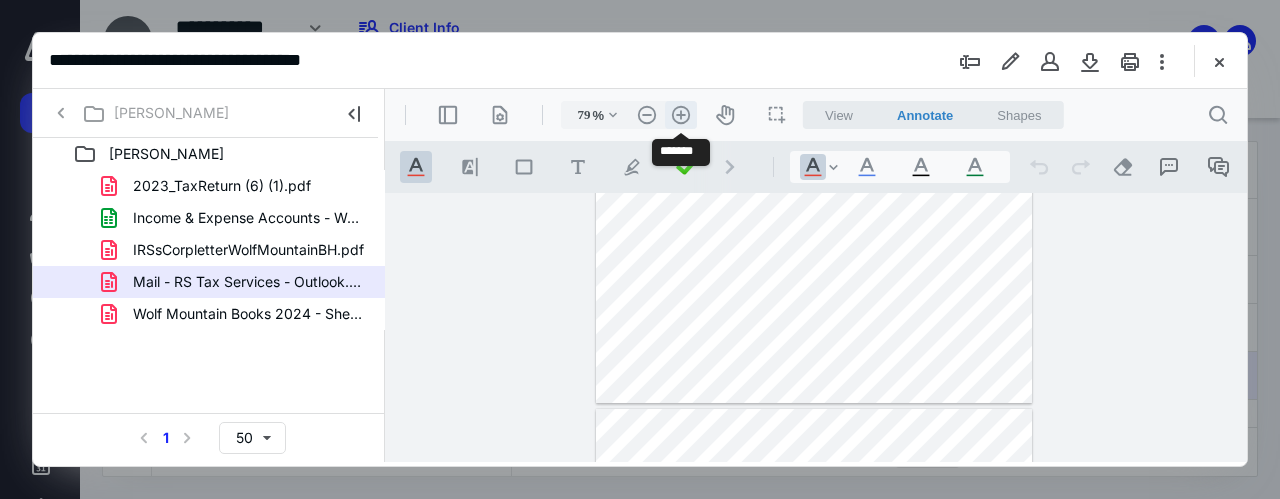 type 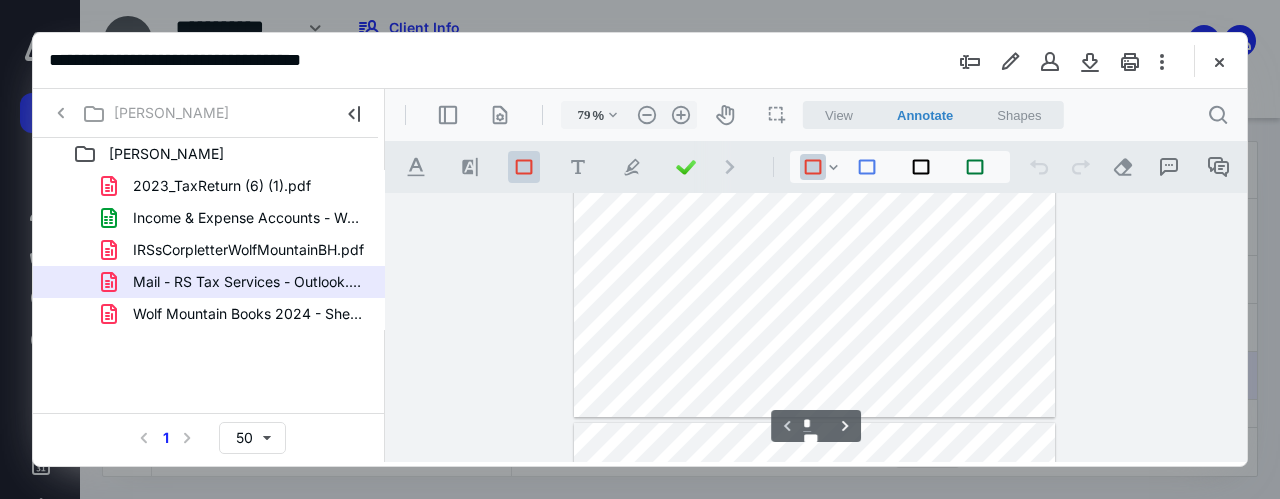 scroll, scrollTop: 404, scrollLeft: 0, axis: vertical 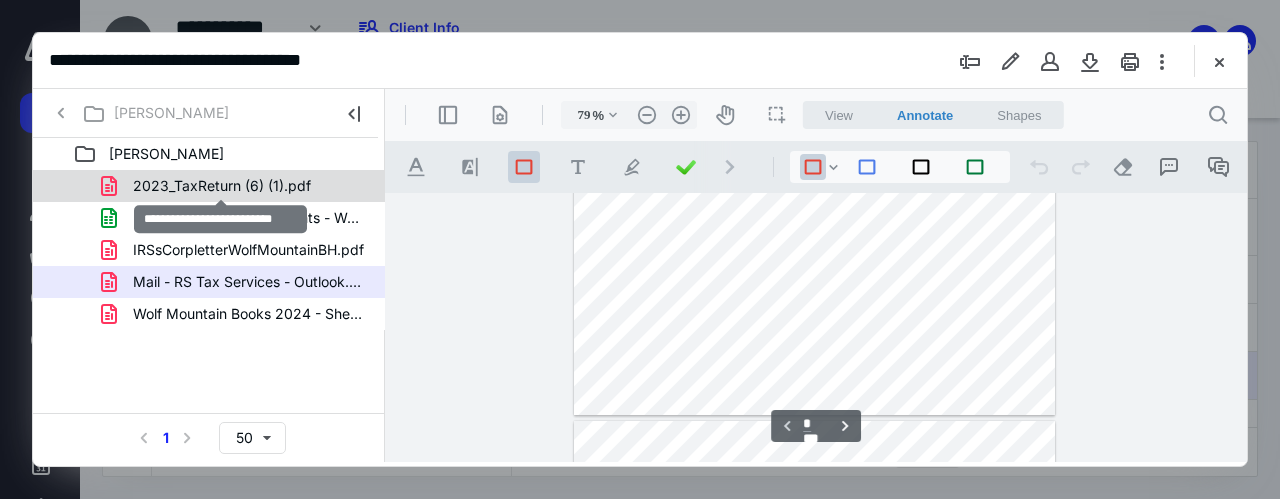 click on "2023_TaxReturn (6) (1).pdf" at bounding box center [222, 186] 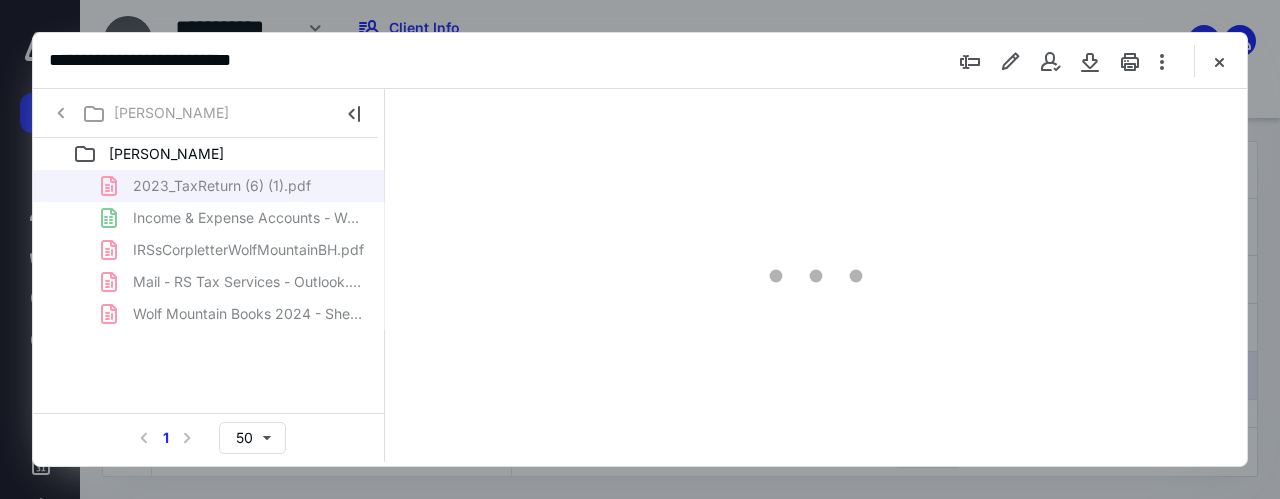 click on "2023_TaxReturn (6) (1).pdf Income & Expense Accounts - Wolf Mountain BH 2024.xlsx IRSsCorpletterWolfMountainBH.pdf Mail - RS Tax Services - Outlook.pdf Wolf Mountain Books 2024 - Sheet1.pdf" at bounding box center (209, 250) 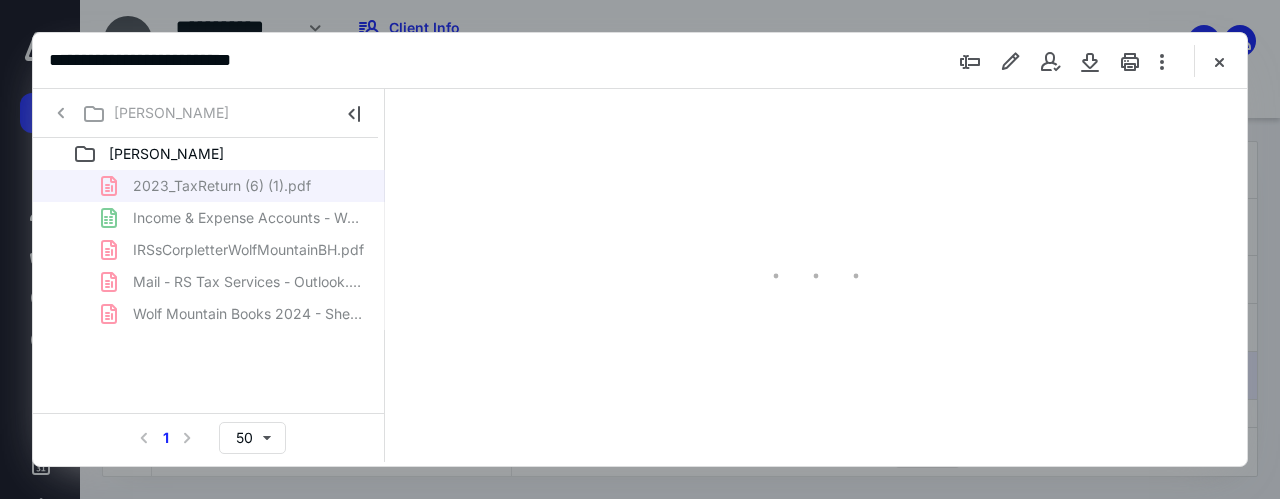 scroll, scrollTop: 105, scrollLeft: 0, axis: vertical 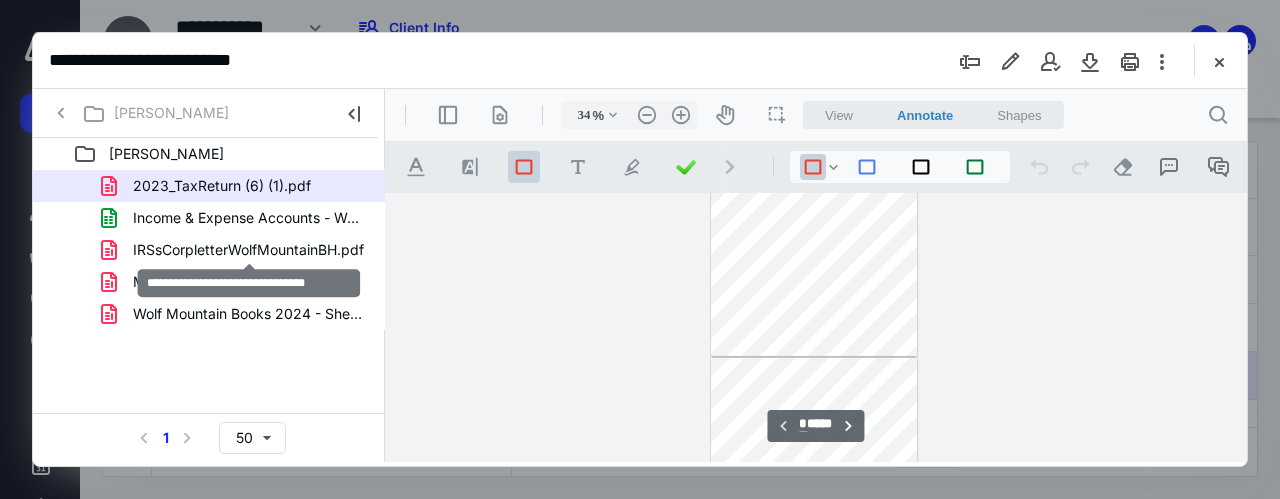click on "IRSsCorpletterWolfMountainBH.pdf" at bounding box center [248, 250] 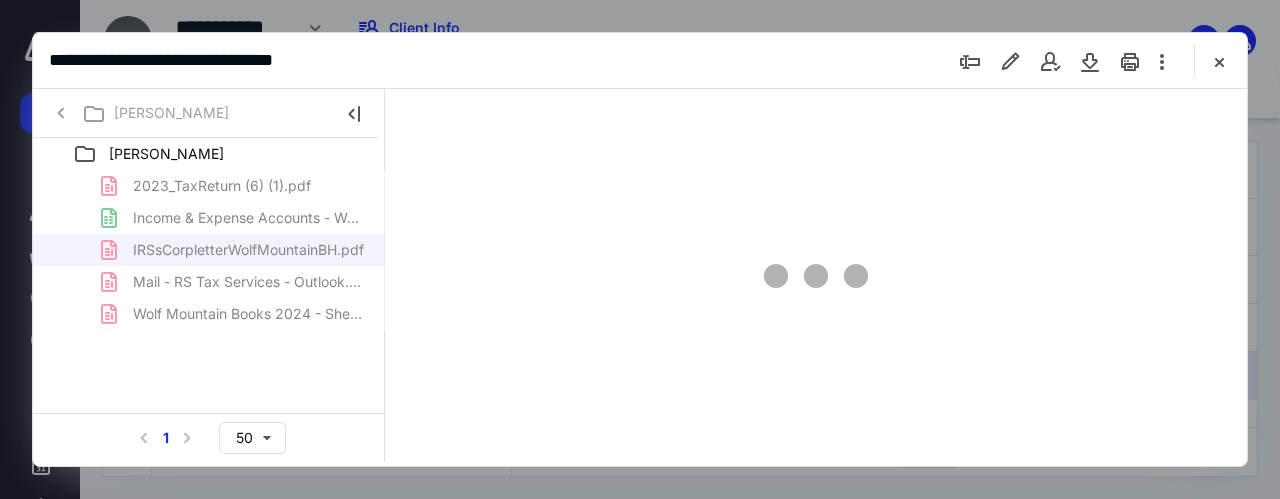 scroll, scrollTop: 0, scrollLeft: 0, axis: both 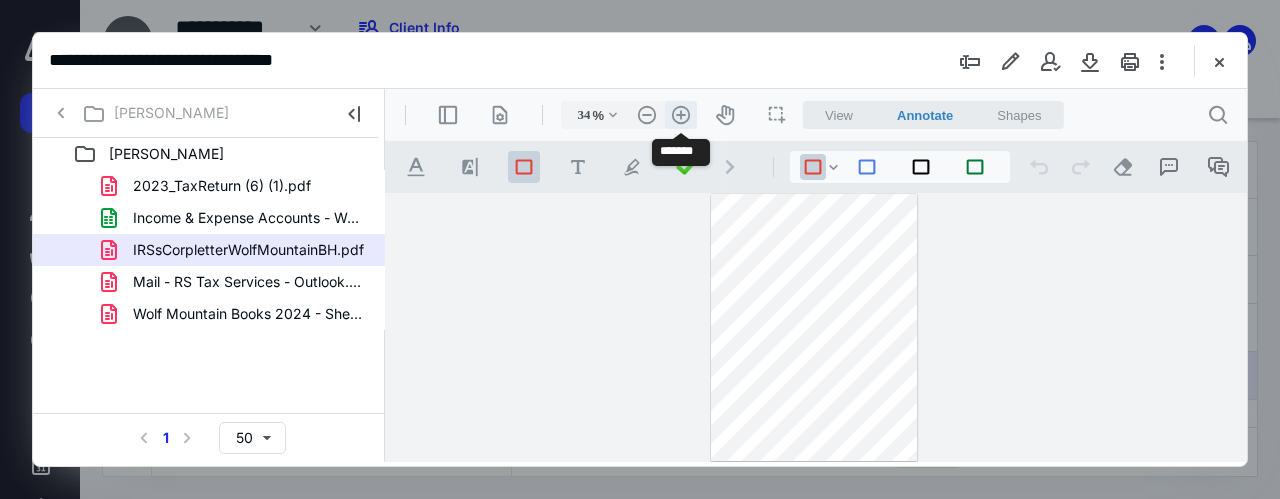 click on ".cls-1{fill:#abb0c4;} icon - header - zoom - in - line" at bounding box center [681, 115] 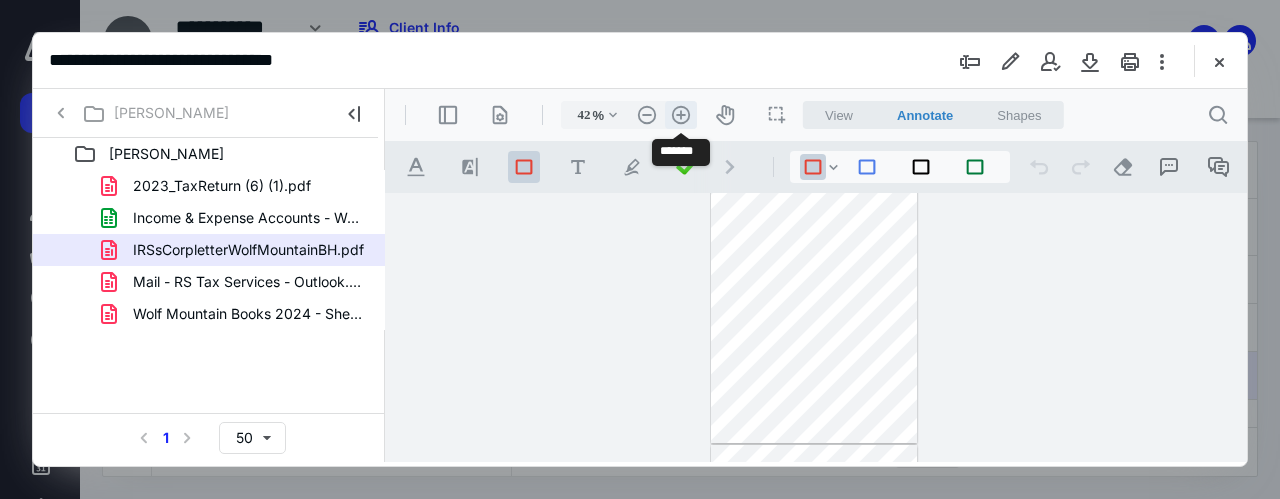click on ".cls-1{fill:#abb0c4;} icon - header - zoom - in - line" at bounding box center (681, 115) 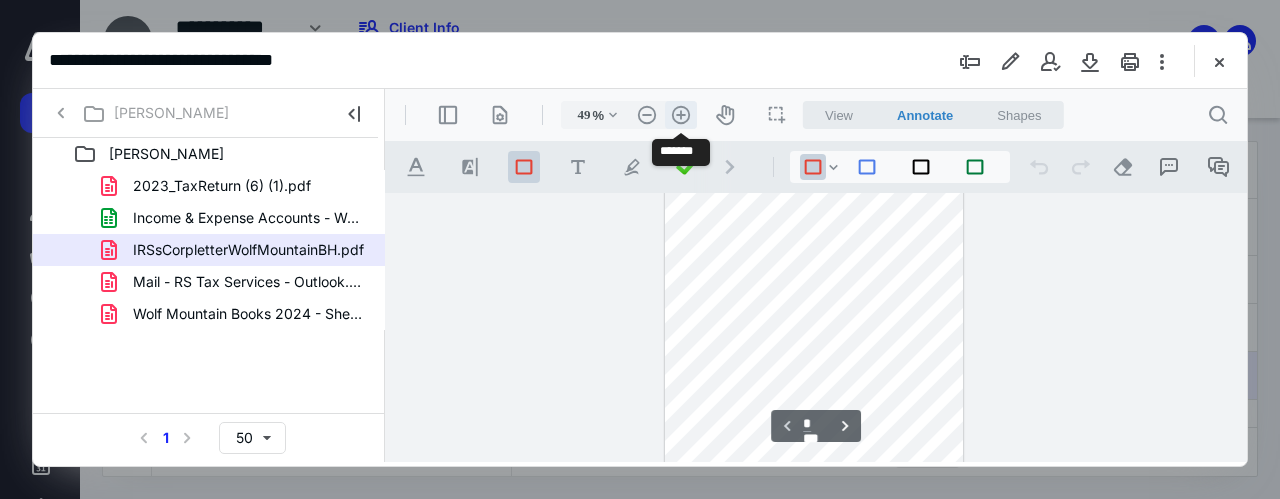 click on ".cls-1{fill:#abb0c4;} icon - header - zoom - in - line" at bounding box center (681, 115) 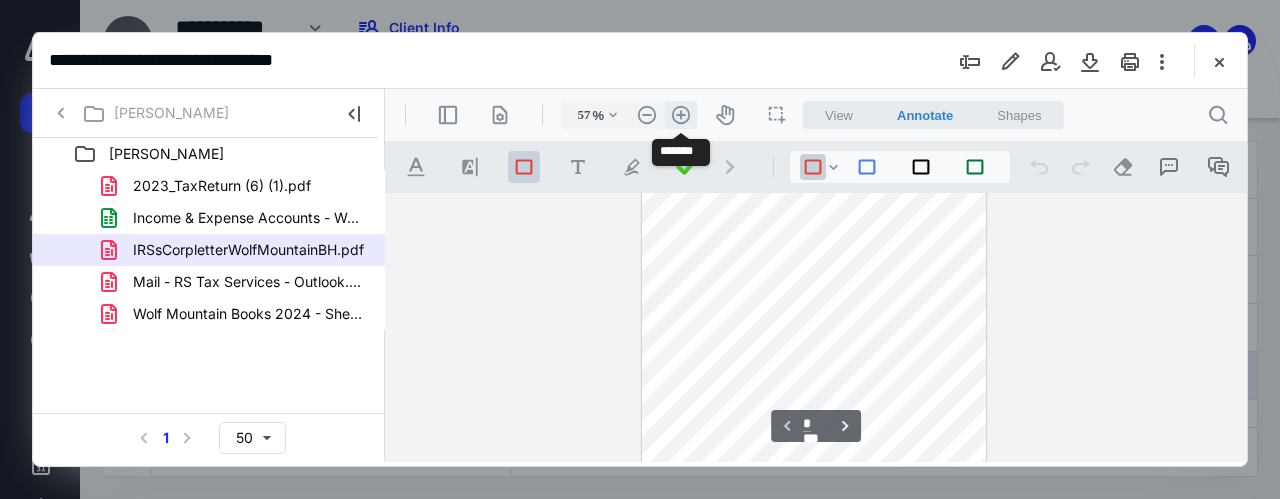 click on ".cls-1{fill:#abb0c4;} icon - header - zoom - in - line" at bounding box center (681, 115) 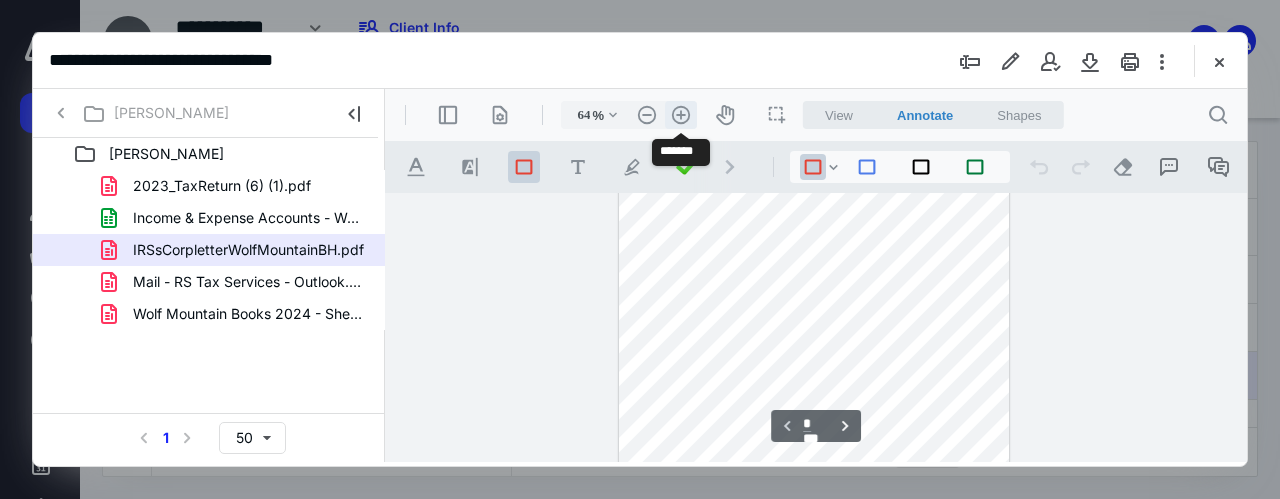 click on ".cls-1{fill:#abb0c4;} icon - header - zoom - in - line" at bounding box center (681, 115) 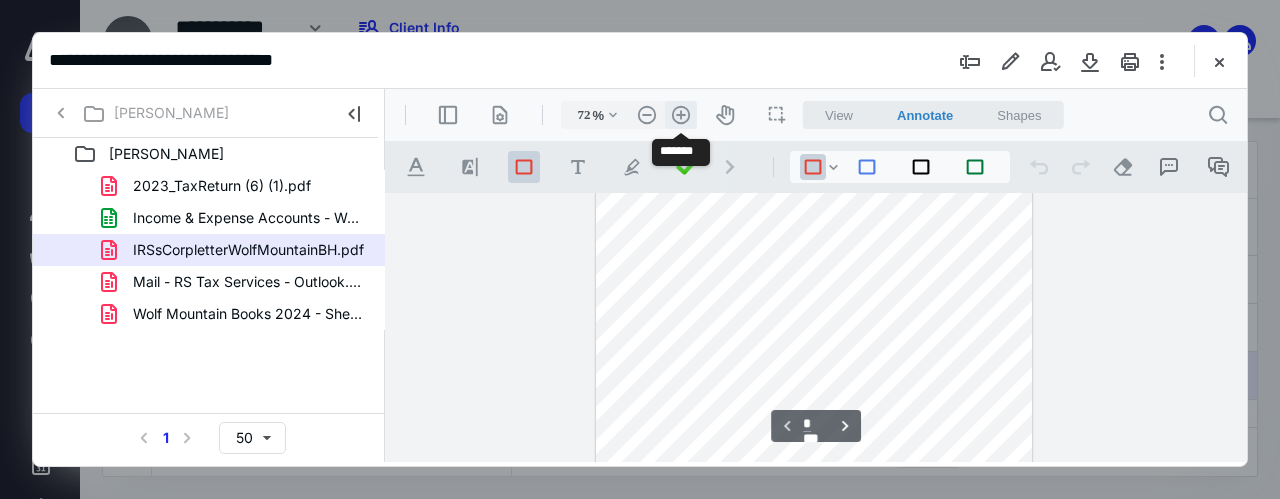 click on ".cls-1{fill:#abb0c4;} icon - header - zoom - in - line" at bounding box center (681, 115) 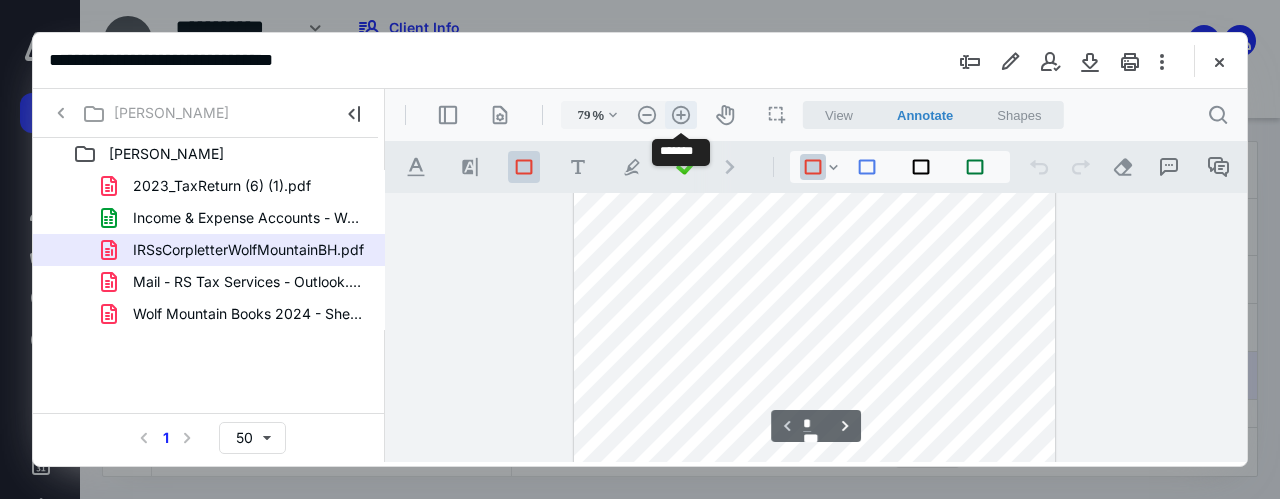 click on ".cls-1{fill:#abb0c4;} icon - header - zoom - in - line" at bounding box center (681, 115) 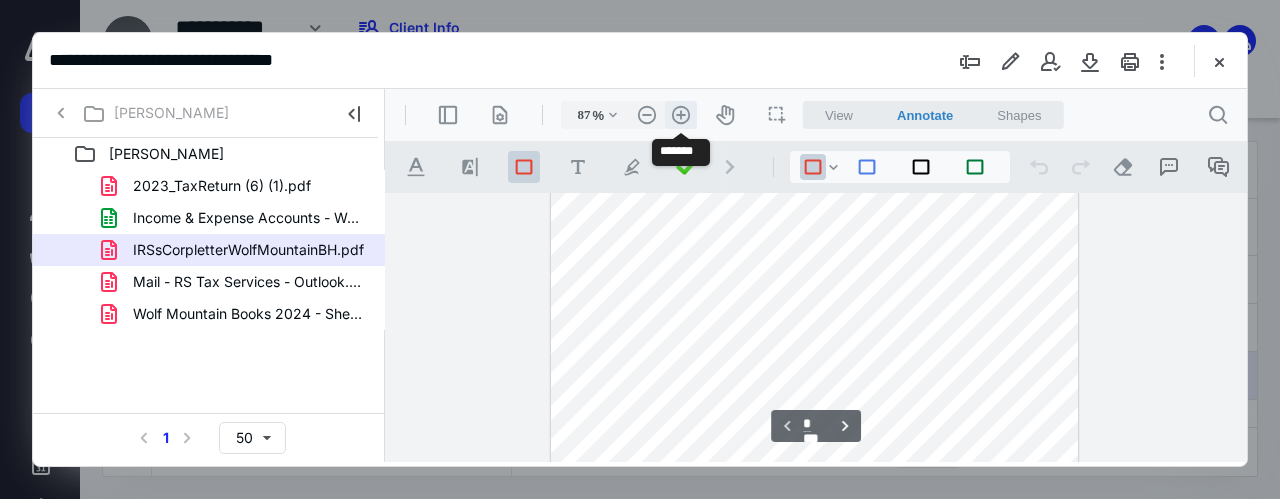 click on ".cls-1{fill:#abb0c4;} icon - header - zoom - in - line" at bounding box center (681, 115) 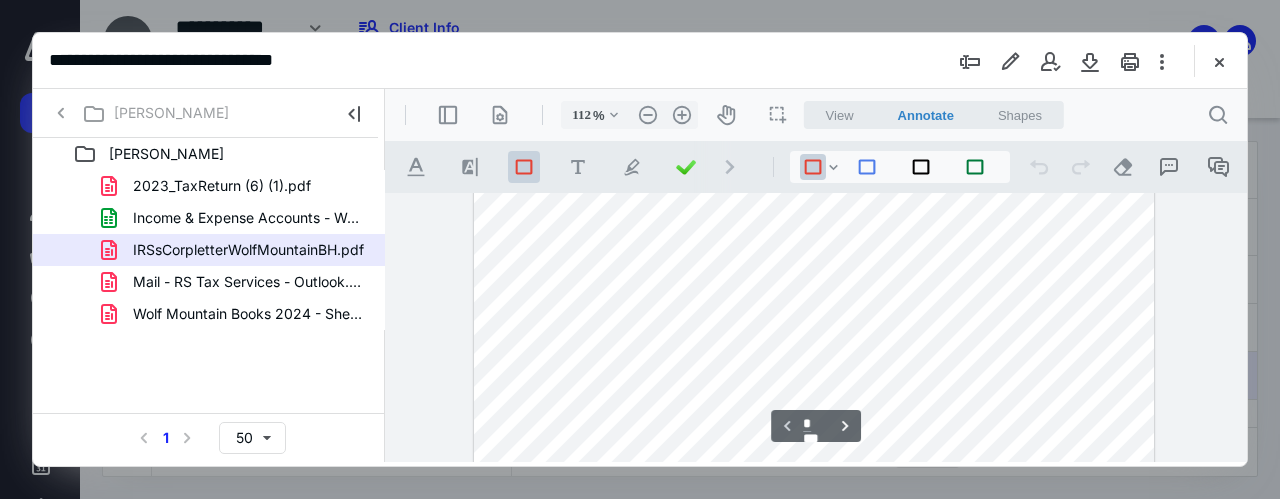 scroll, scrollTop: 89, scrollLeft: 0, axis: vertical 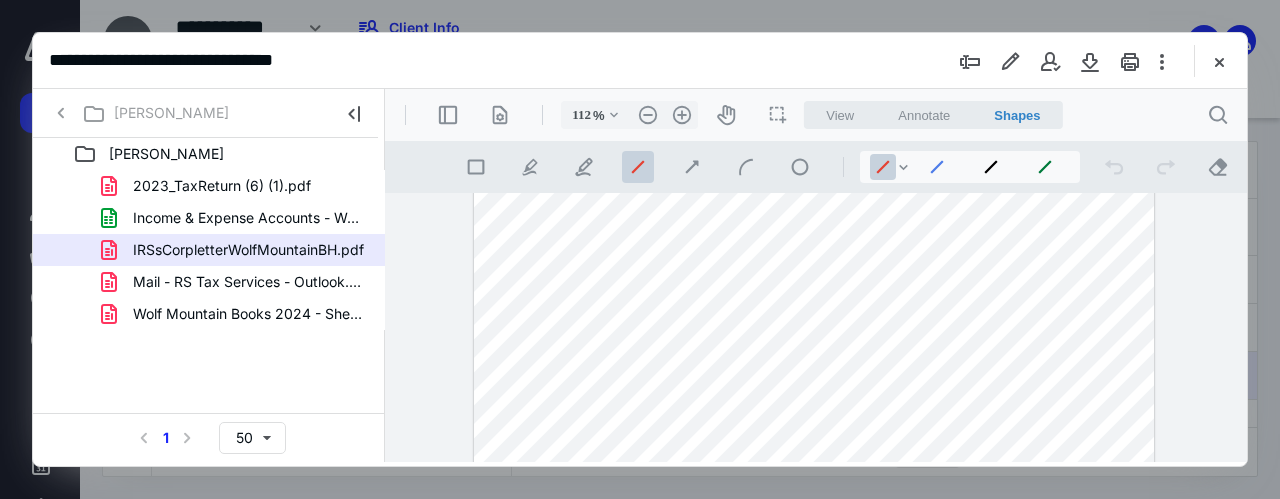 drag, startPoint x: 1046, startPoint y: 116, endPoint x: 266, endPoint y: 12, distance: 786.9028 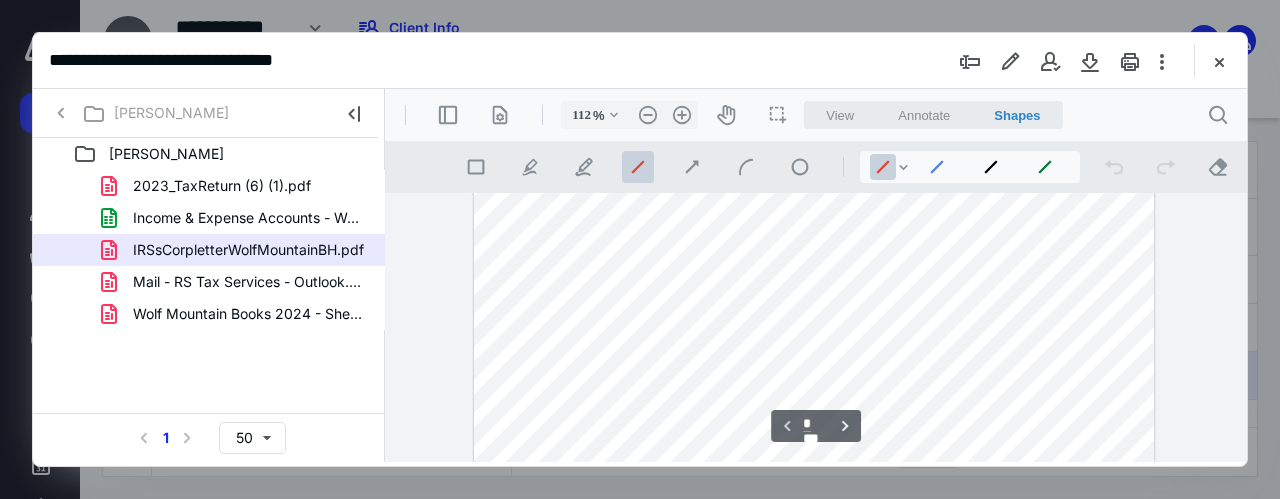scroll, scrollTop: 400, scrollLeft: 0, axis: vertical 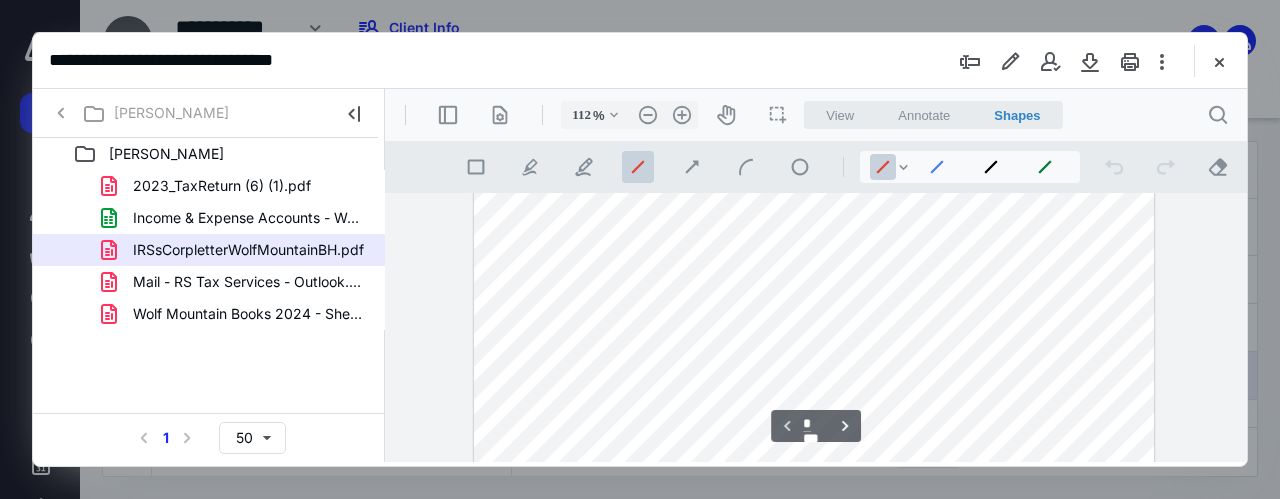 type on "*" 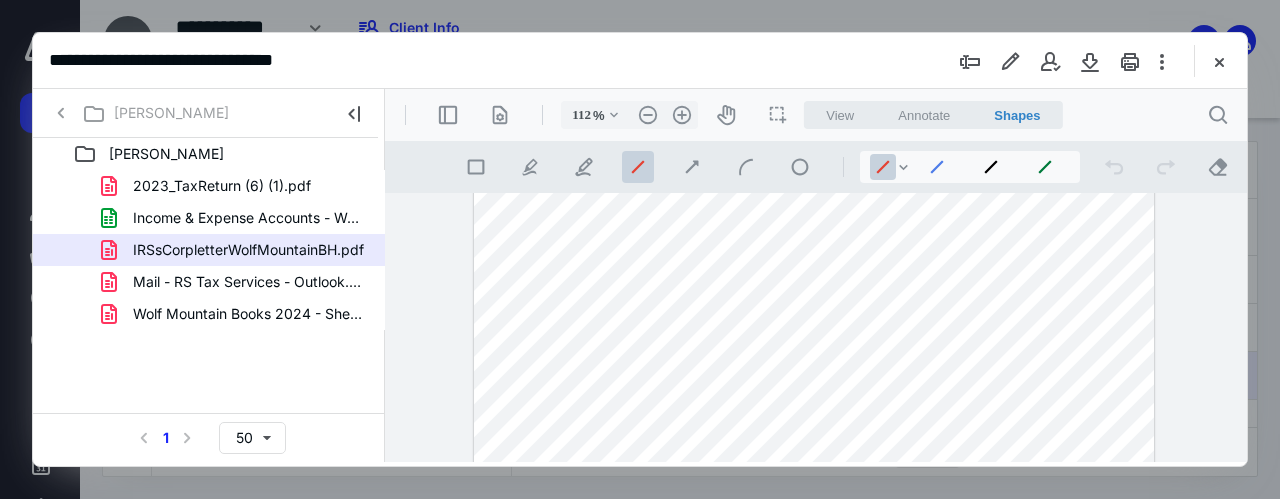 scroll, scrollTop: 1508, scrollLeft: 0, axis: vertical 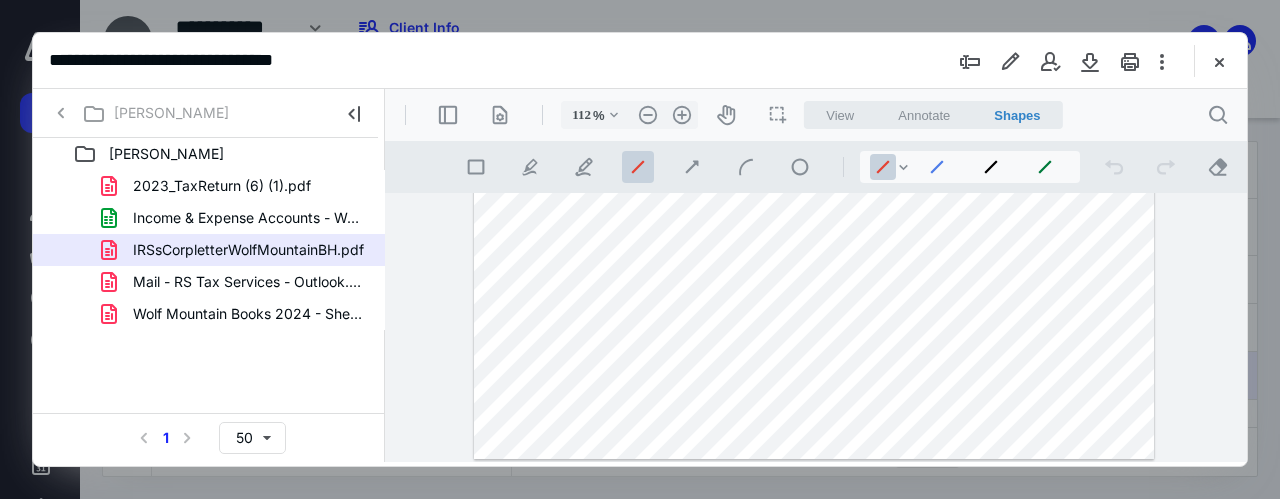 drag, startPoint x: 306, startPoint y: 323, endPoint x: 313, endPoint y: 262, distance: 61.400326 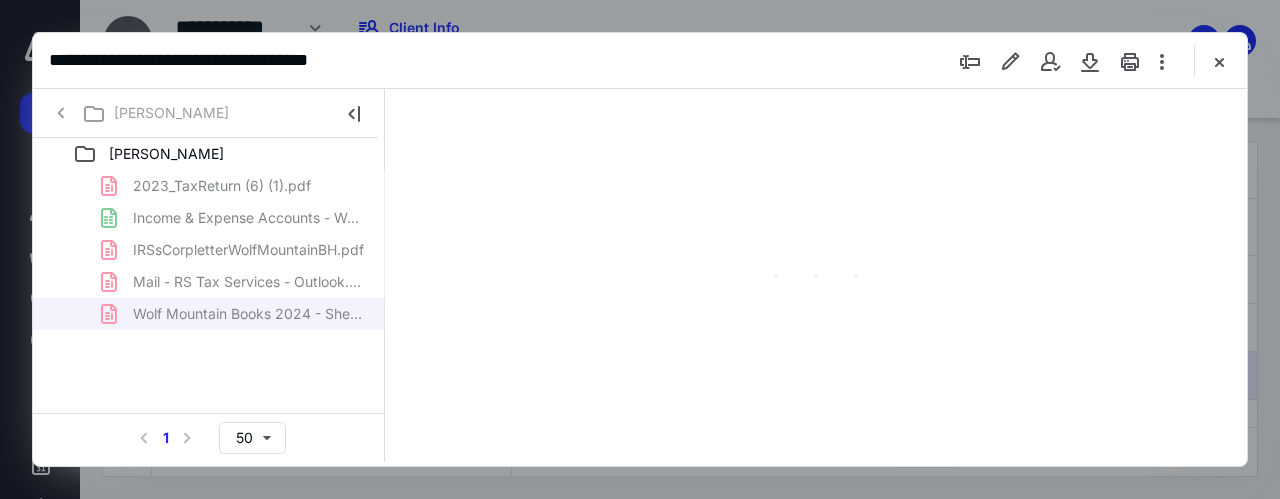click on "[PERSON_NAME]" at bounding box center (209, 154) 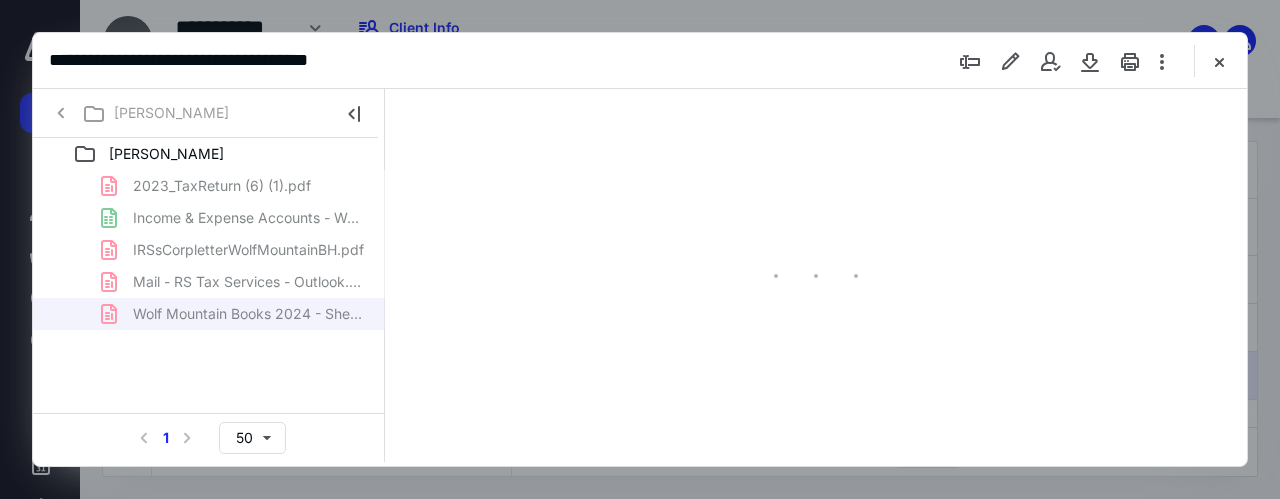 click on "2023_TaxReturn (6) (1).pdf Income & Expense Accounts - Wolf Mountain BH 2024.xlsx IRSsCorpletterWolfMountainBH.pdf Mail - RS Tax Services - Outlook.pdf Wolf Mountain Books 2024 - Sheet1.pdf" at bounding box center [209, 250] 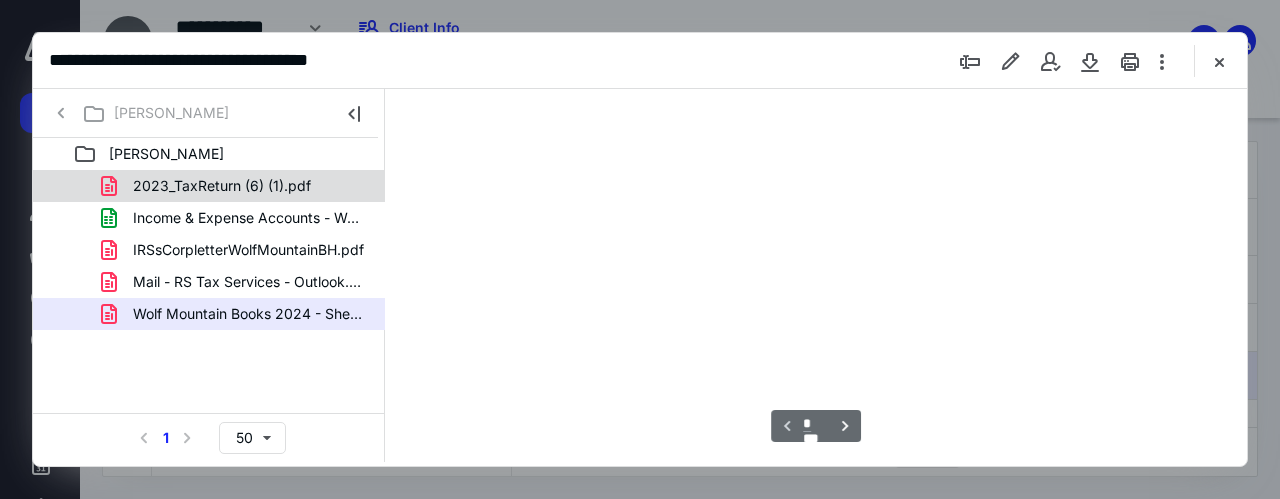 scroll, scrollTop: 106, scrollLeft: 0, axis: vertical 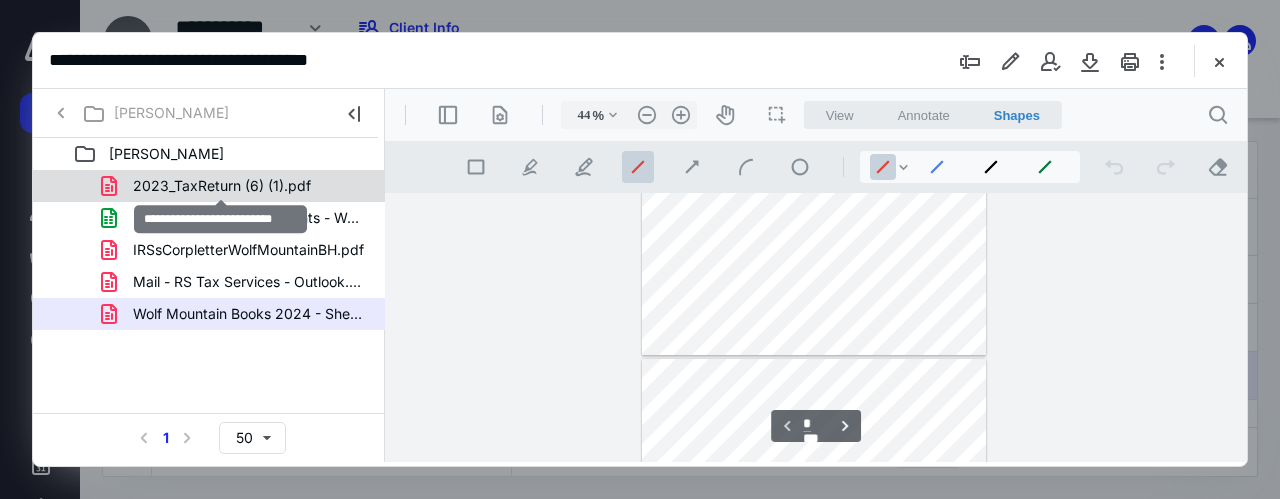 click on "2023_TaxReturn (6) (1).pdf" at bounding box center (222, 186) 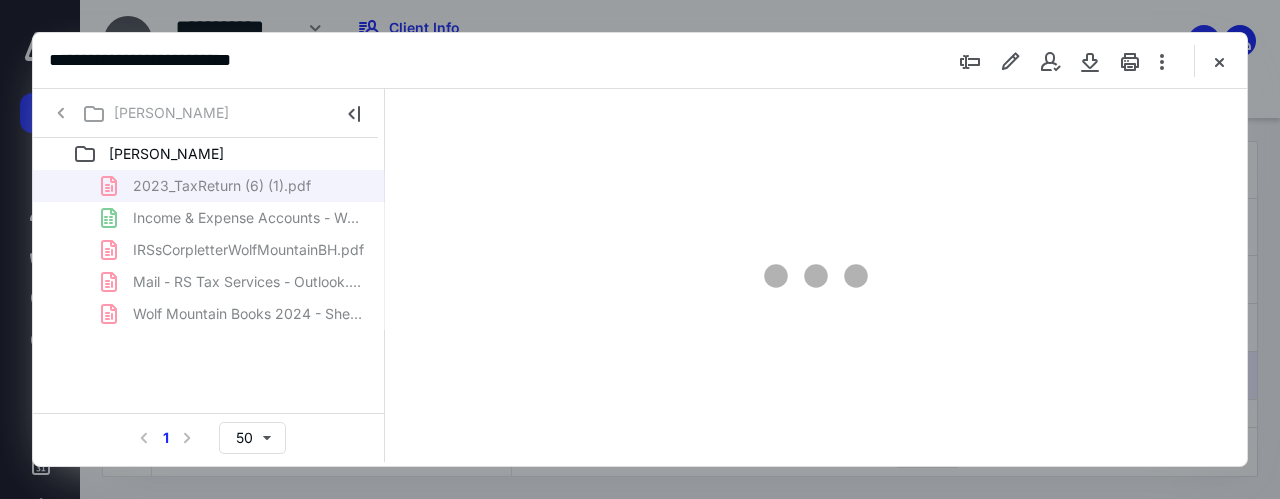 type on "34" 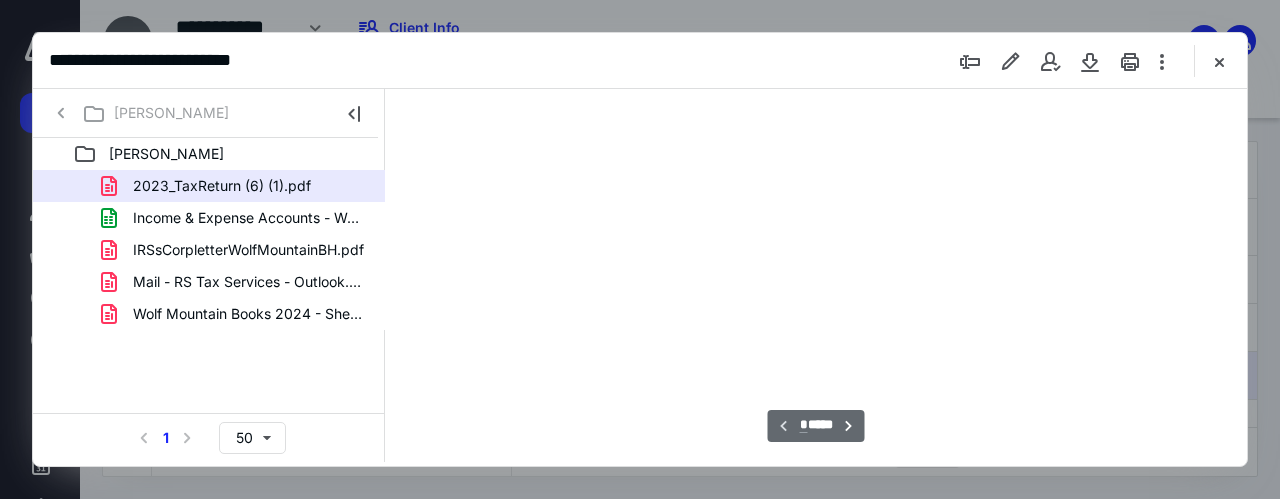 scroll, scrollTop: 105, scrollLeft: 0, axis: vertical 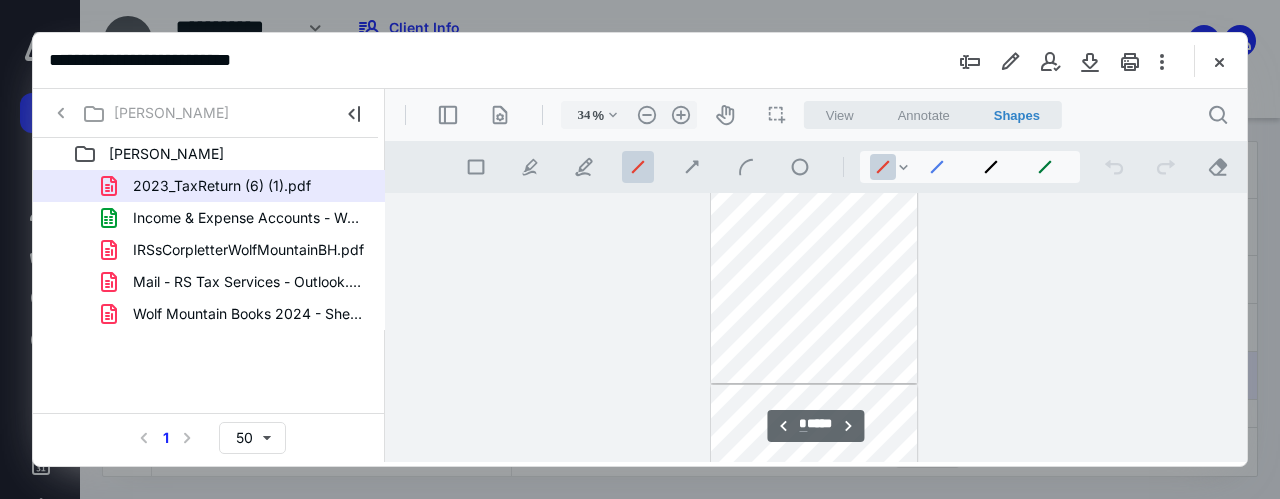 type on "*" 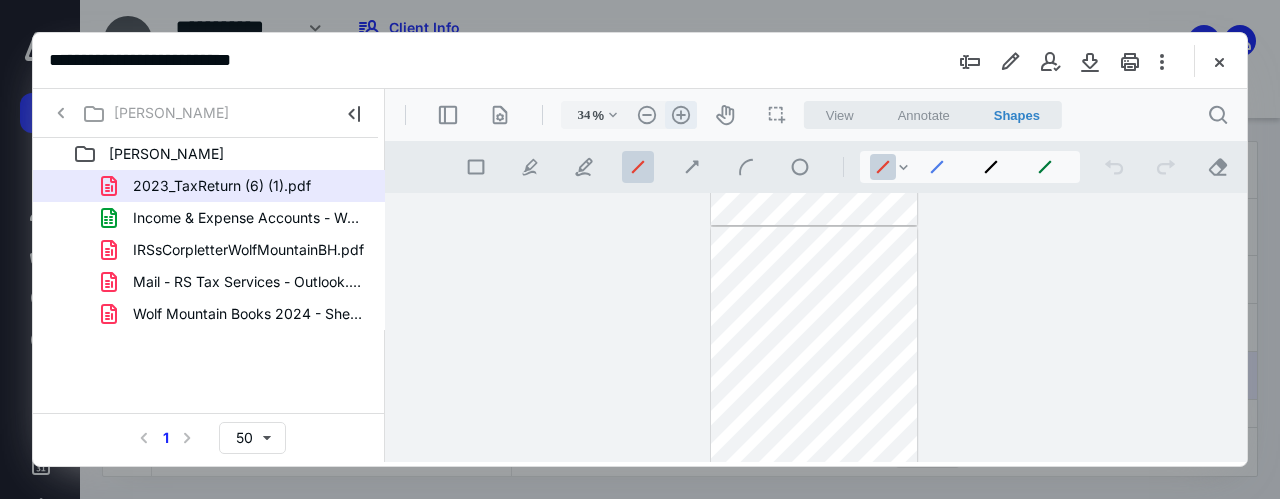 click on ".cls-1{fill:#abb0c4;} icon - header - zoom - in - line" at bounding box center [681, 115] 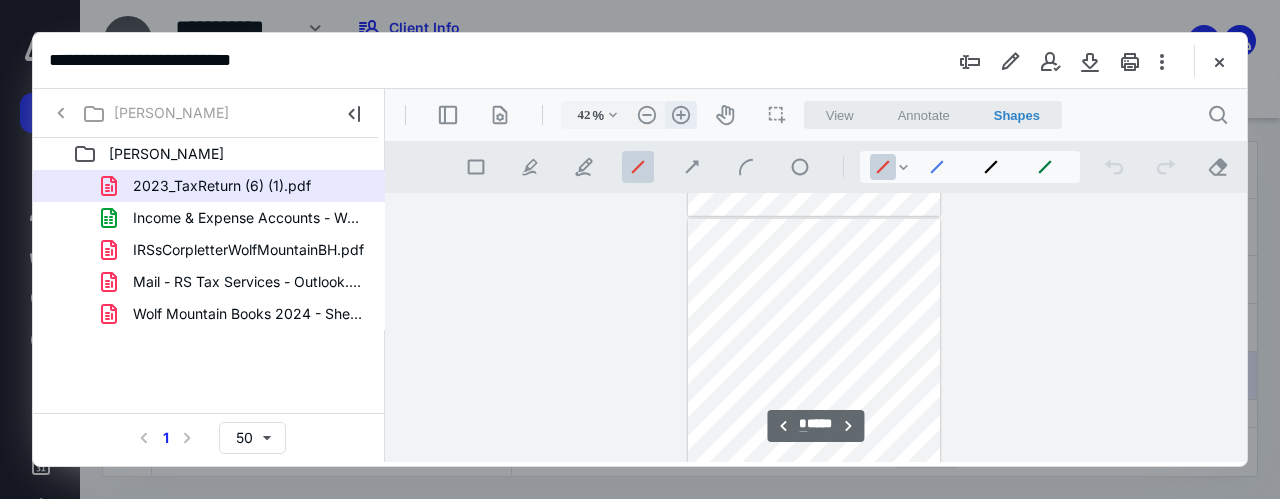 click on ".cls-1{fill:#abb0c4;} icon - header - zoom - in - line" at bounding box center [681, 115] 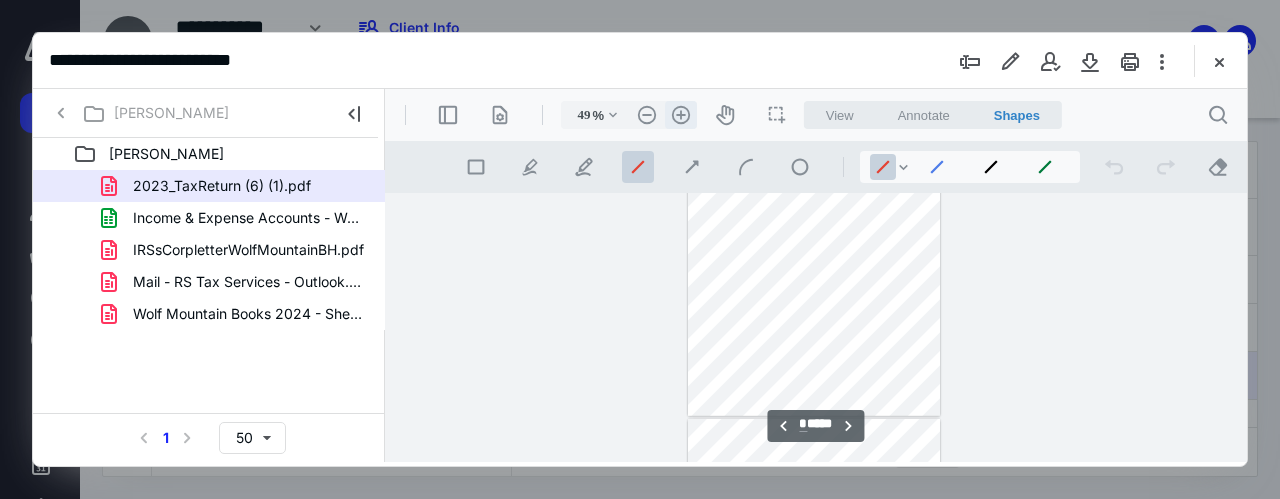 click on ".cls-1{fill:#abb0c4;} icon - header - zoom - in - line" at bounding box center (681, 115) 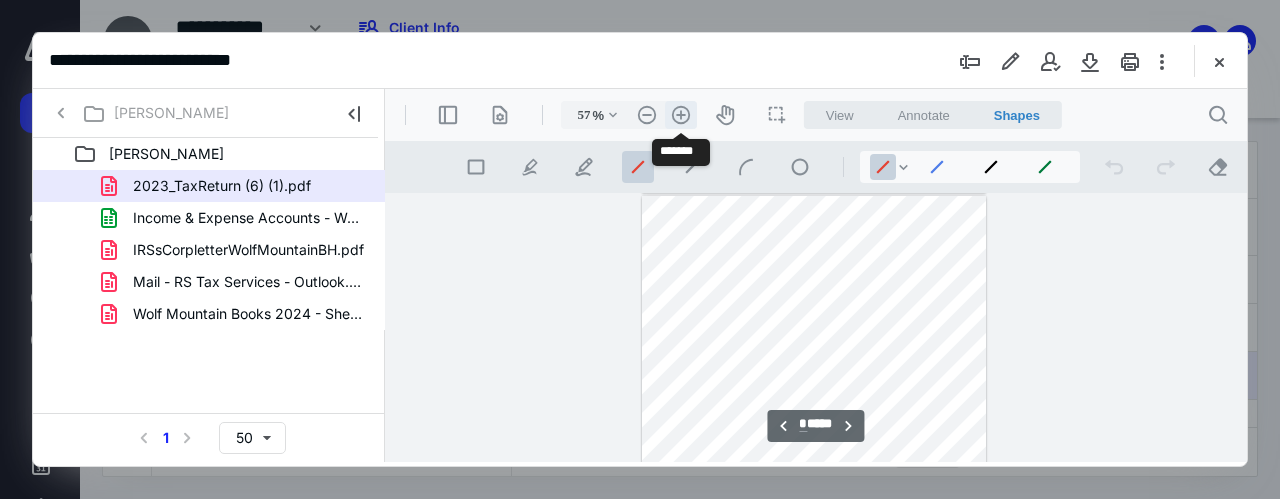click on ".cls-1{fill:#abb0c4;} icon - header - zoom - in - line" at bounding box center [681, 115] 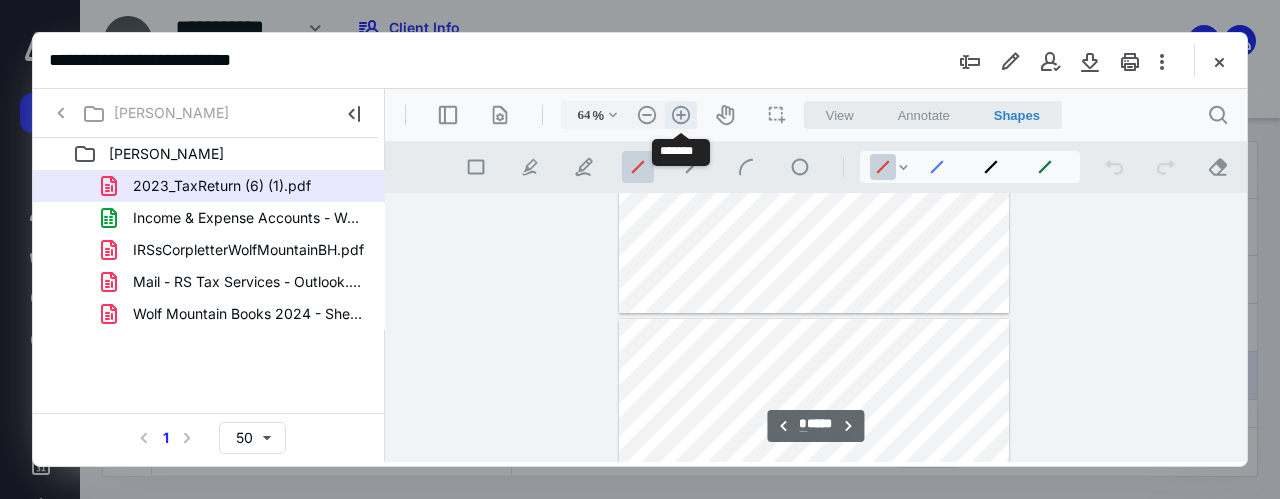 click on ".cls-1{fill:#abb0c4;} icon - header - zoom - in - line" at bounding box center [681, 115] 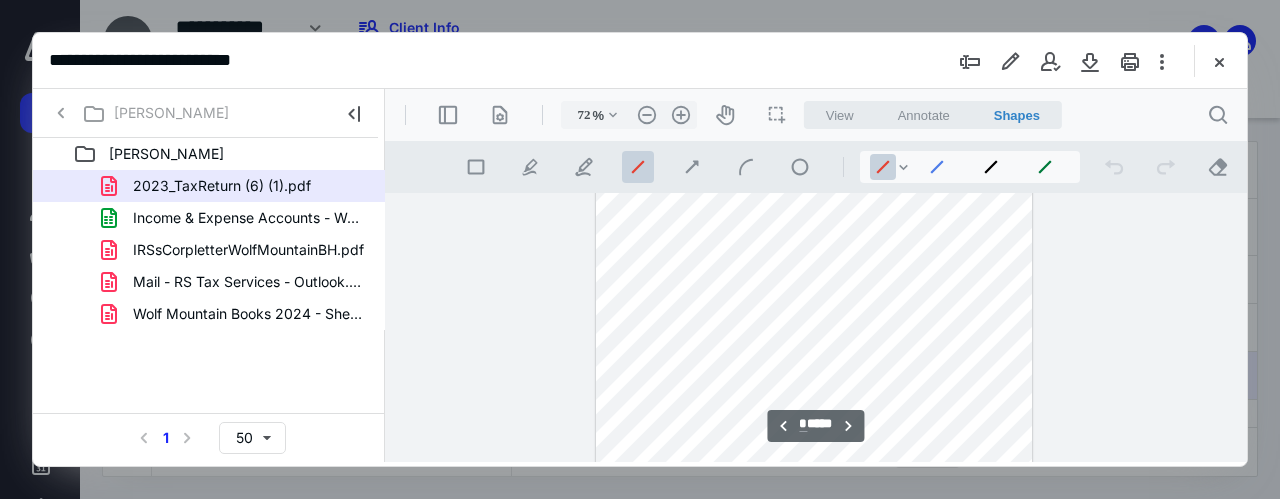 scroll, scrollTop: 3058, scrollLeft: 0, axis: vertical 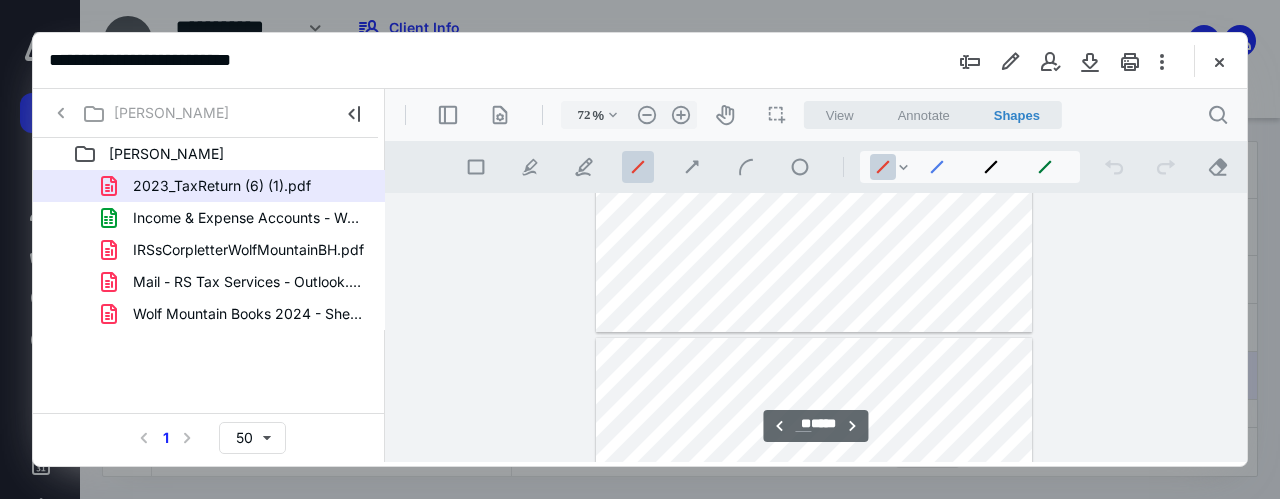 type on "**" 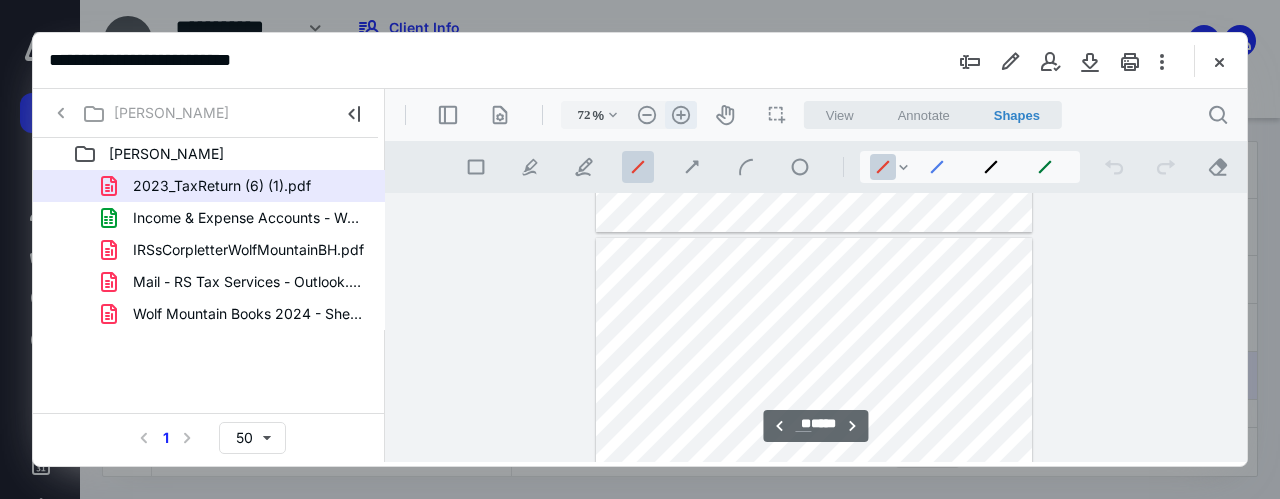 click on ".cls-1{fill:#abb0c4;} icon - header - zoom - in - line" at bounding box center (681, 115) 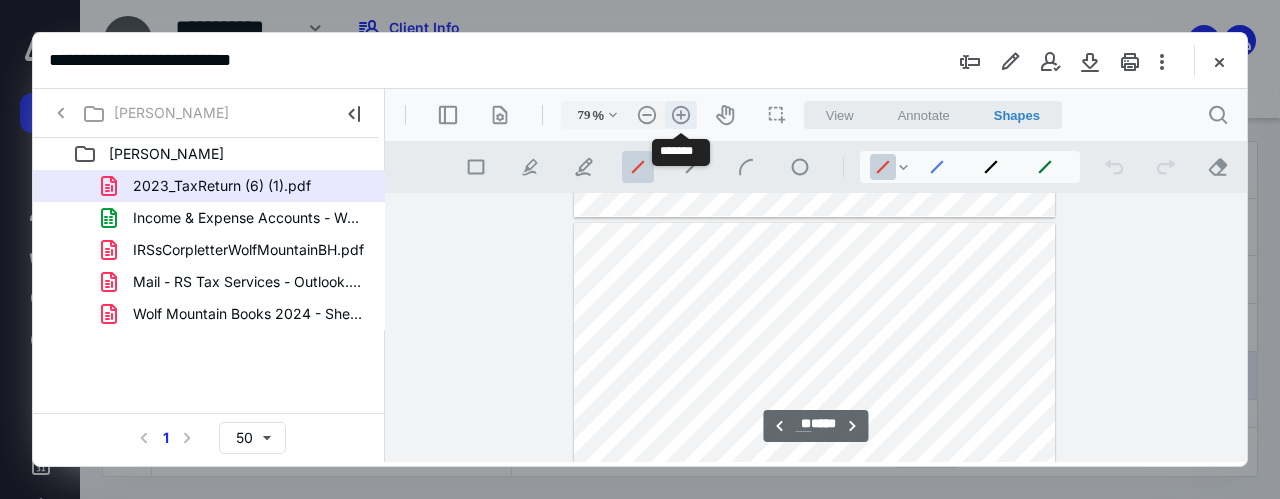 click on ".cls-1{fill:#abb0c4;} icon - header - zoom - in - line" at bounding box center [681, 115] 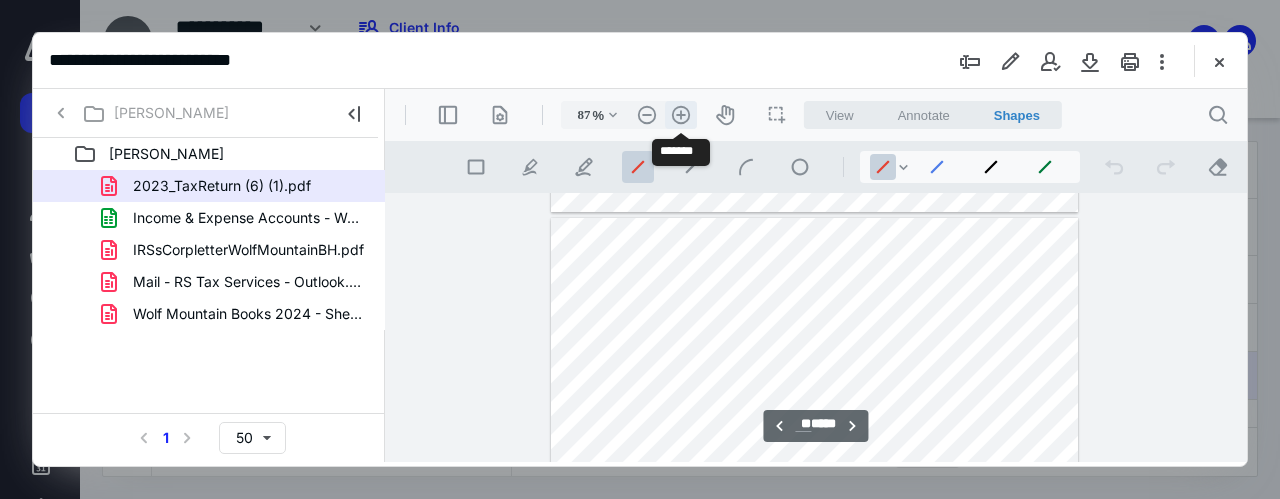 click on ".cls-1{fill:#abb0c4;} icon - header - zoom - in - line" at bounding box center [681, 115] 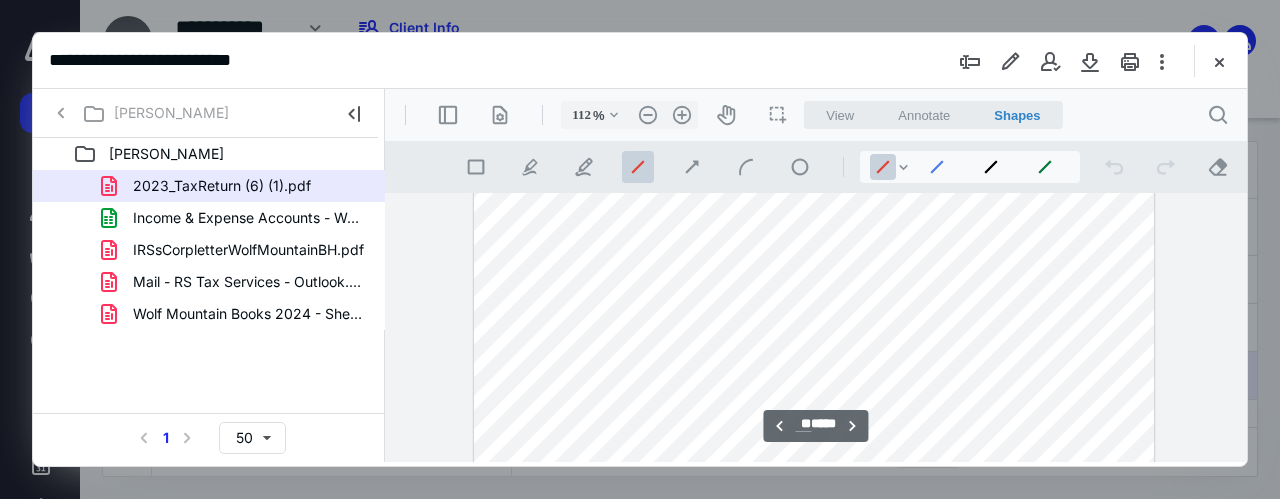 scroll, scrollTop: 9282, scrollLeft: 0, axis: vertical 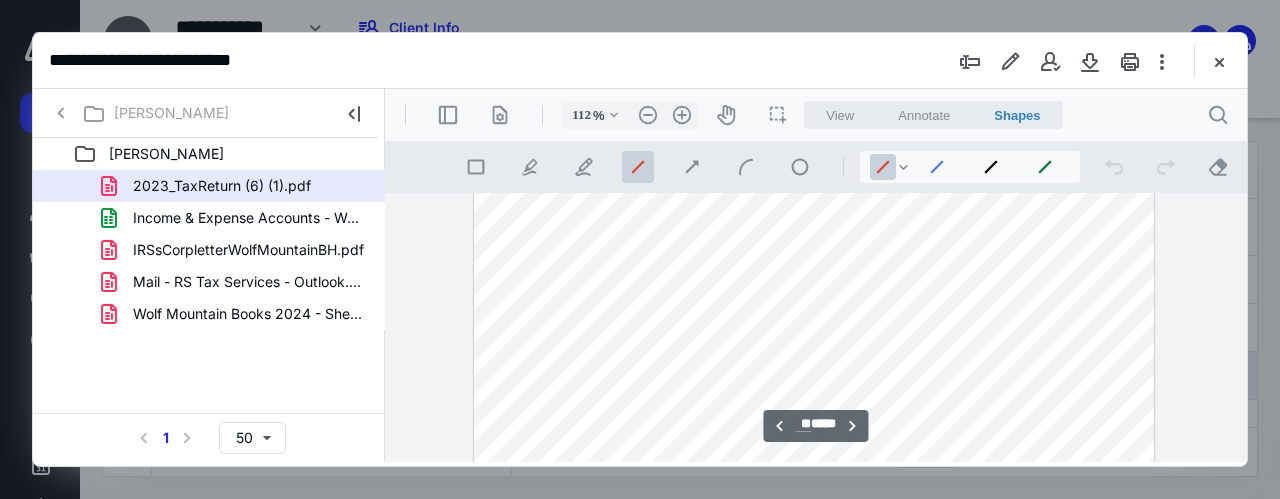 type on "**" 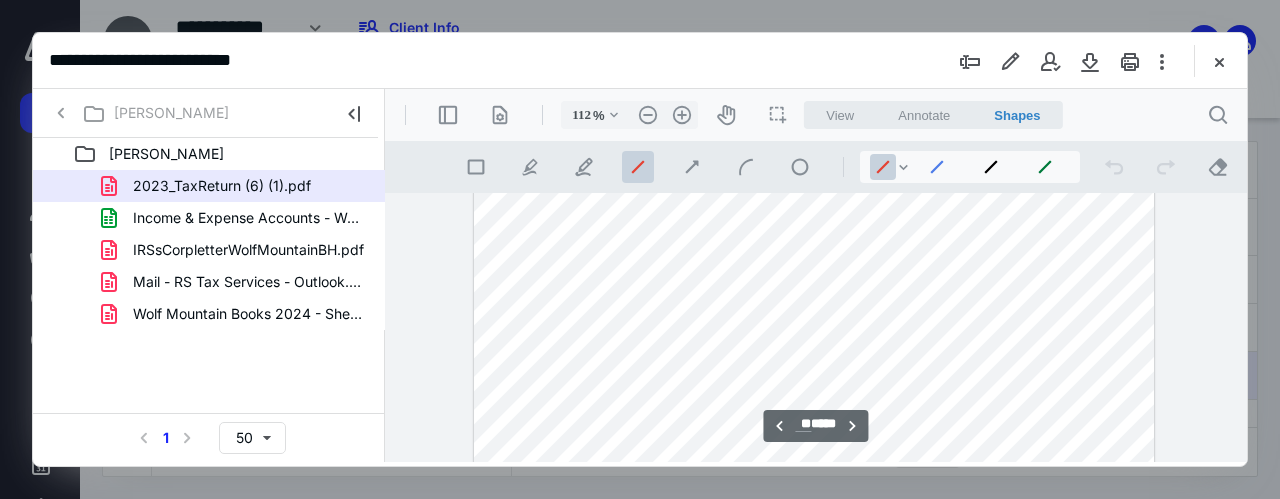 scroll, scrollTop: 8982, scrollLeft: 0, axis: vertical 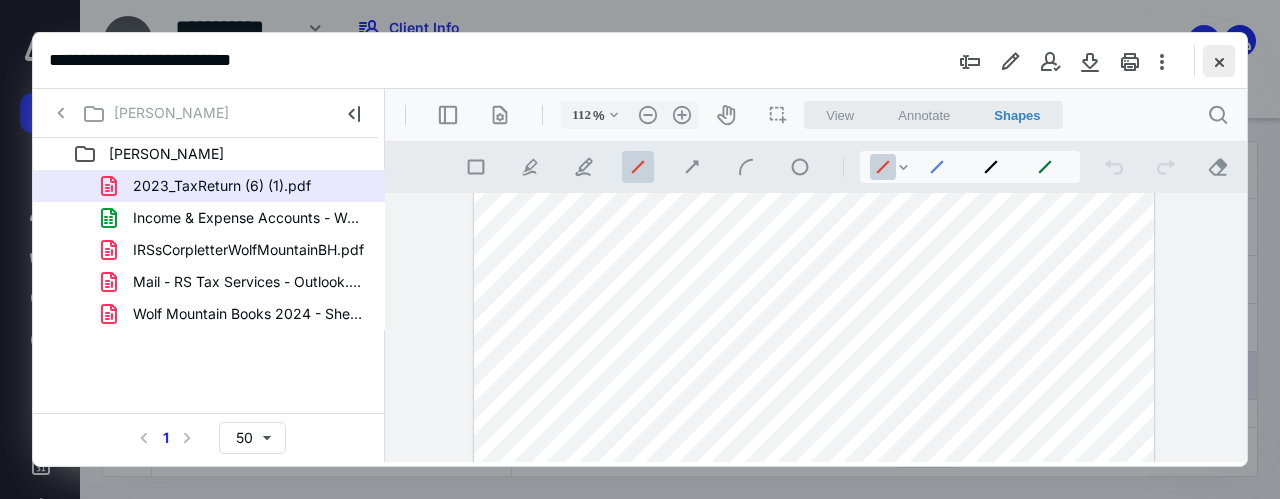 click at bounding box center [1219, 61] 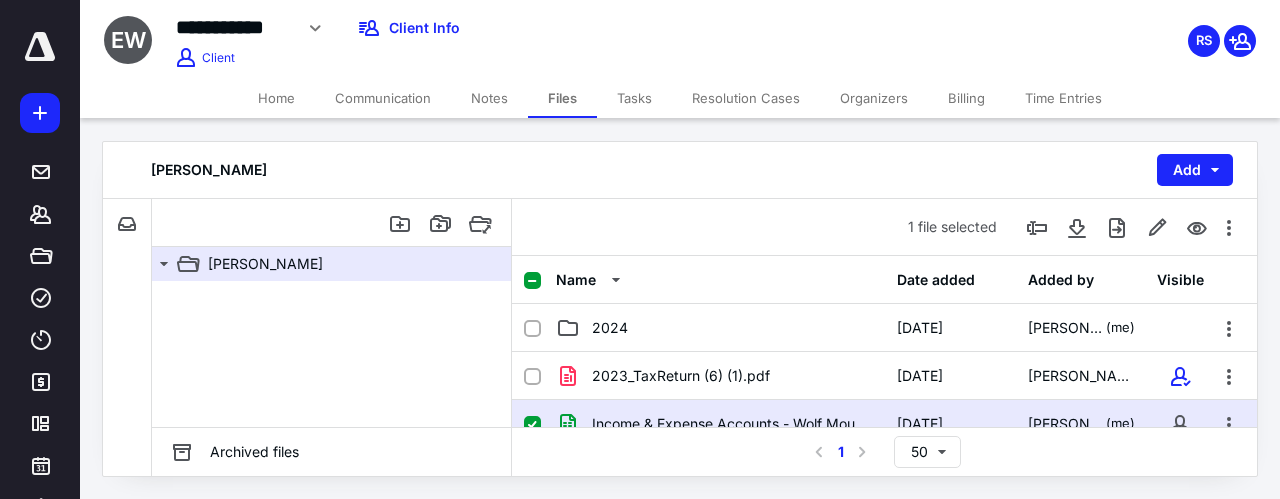 click on "Files" at bounding box center (562, 98) 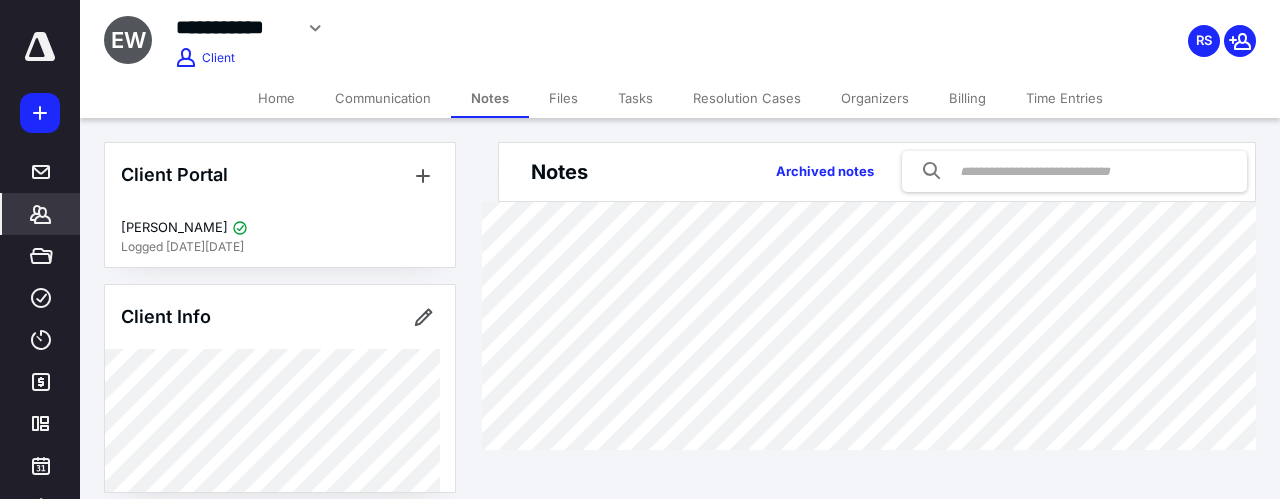 click on "Files" at bounding box center [563, 98] 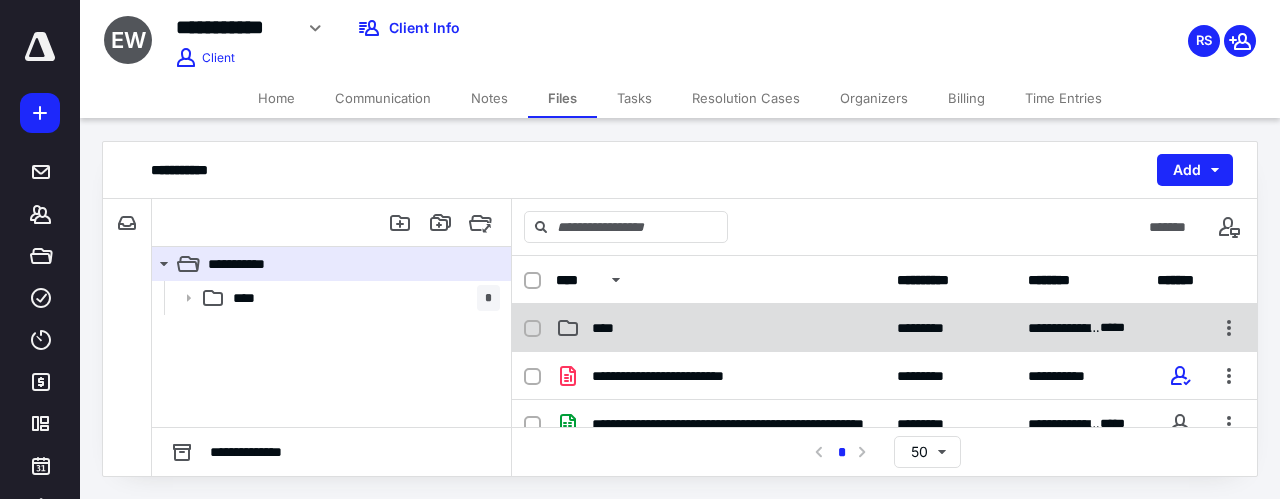 click on "****" at bounding box center [609, 328] 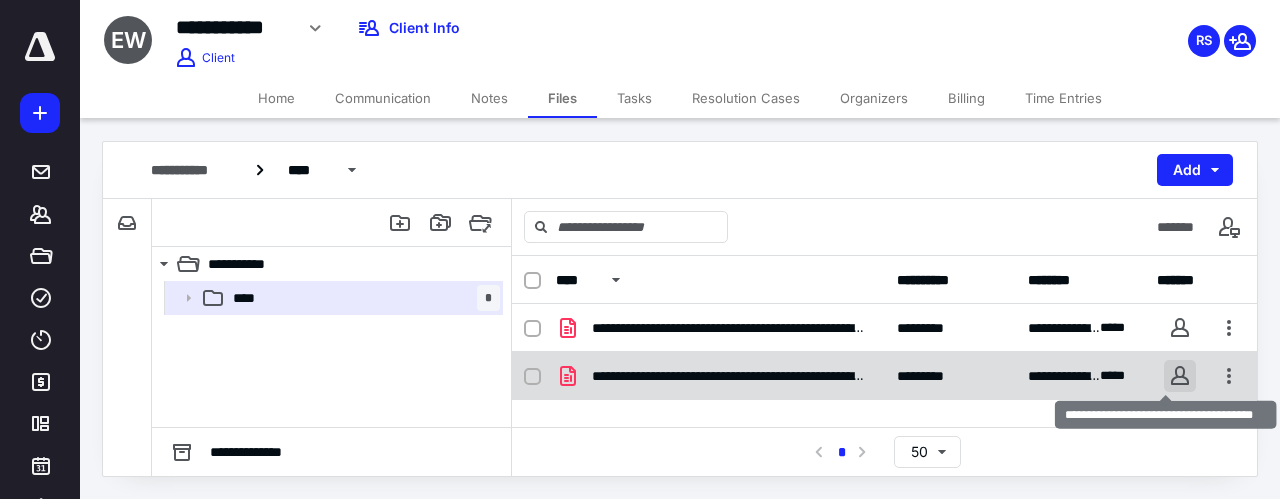 click at bounding box center [1180, 376] 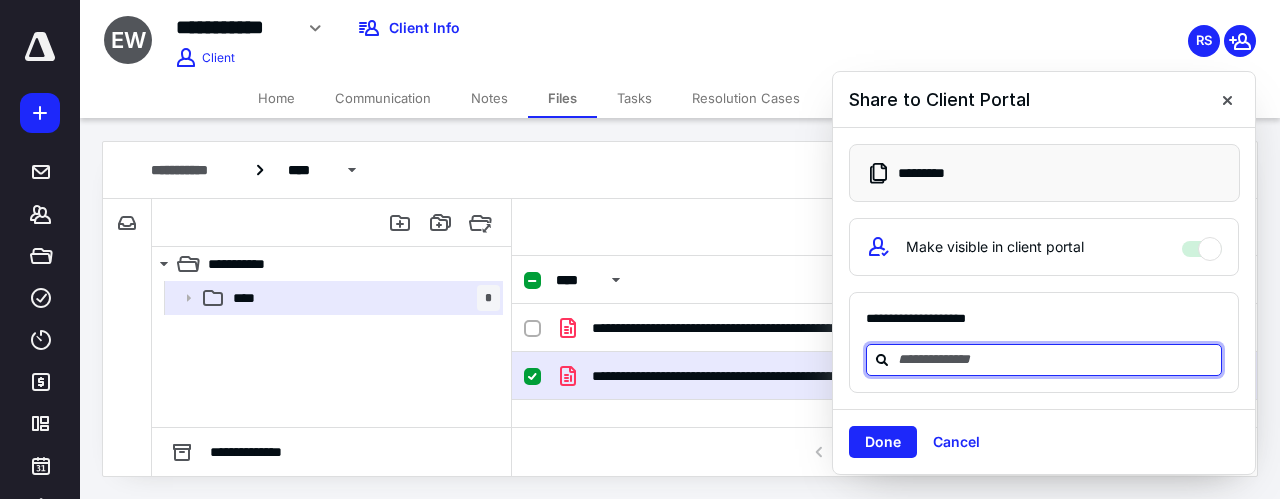 click at bounding box center [1056, 359] 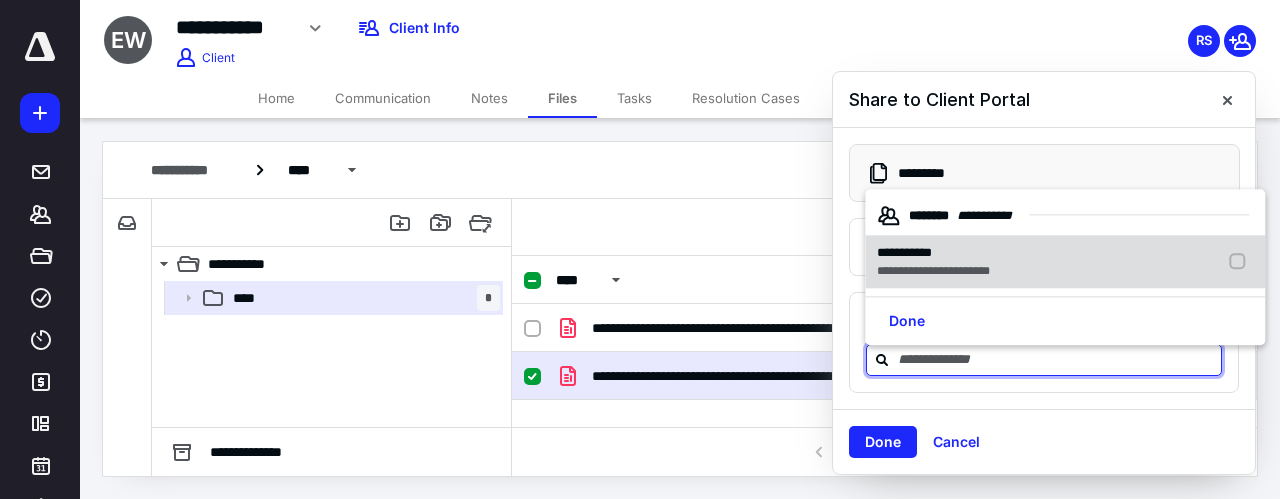 click on "**********" at bounding box center (933, 272) 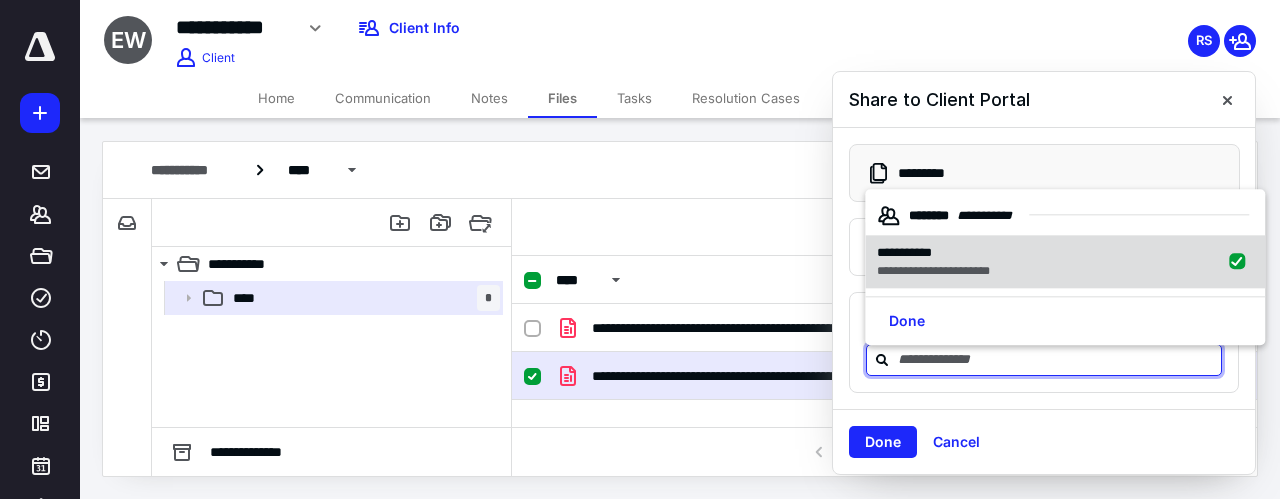 checkbox on "true" 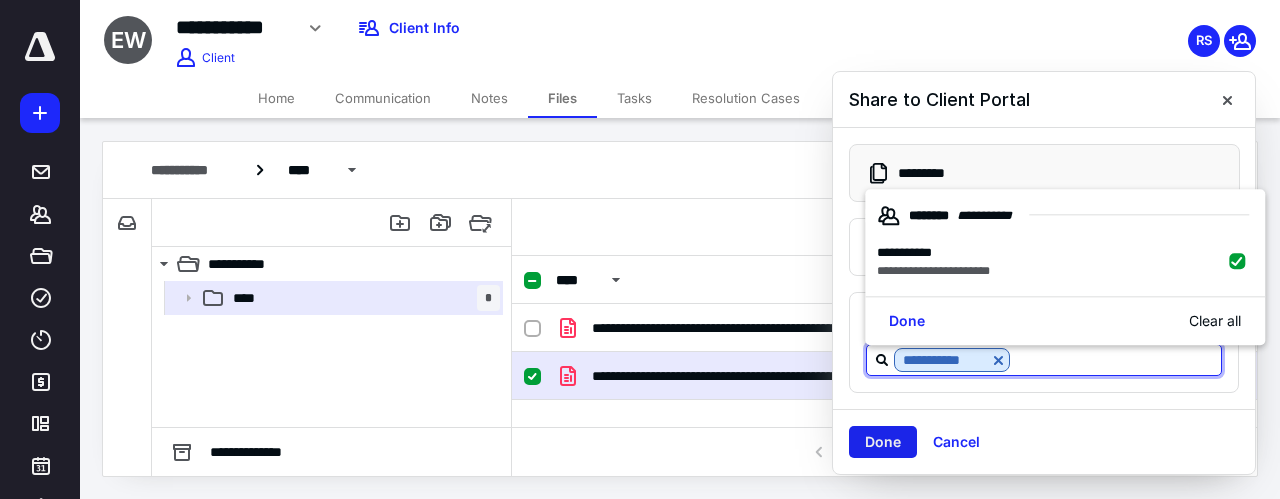 click on "Done" at bounding box center [883, 442] 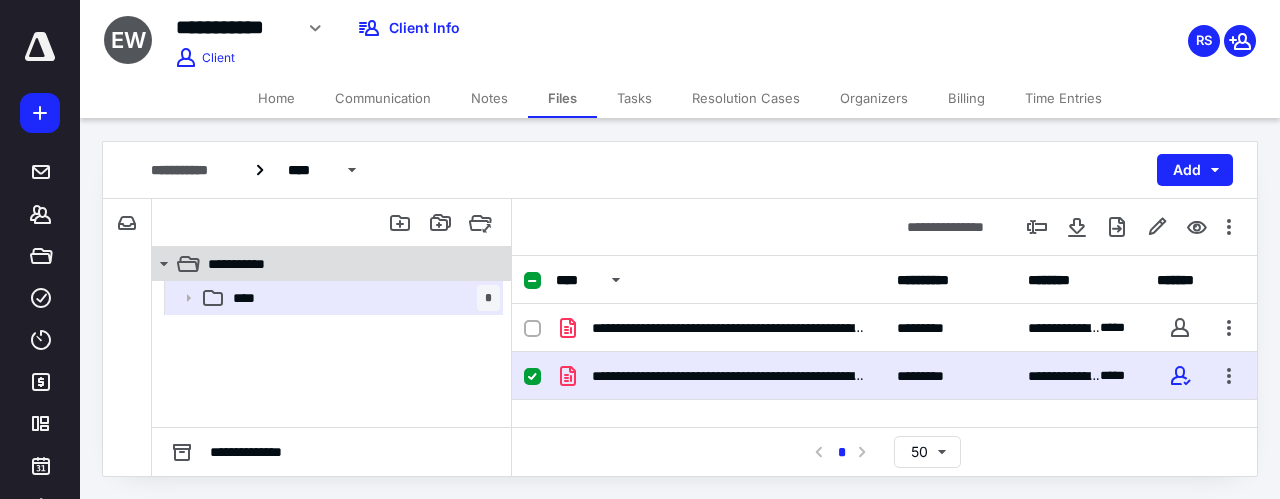 click on "**********" at bounding box center [344, 264] 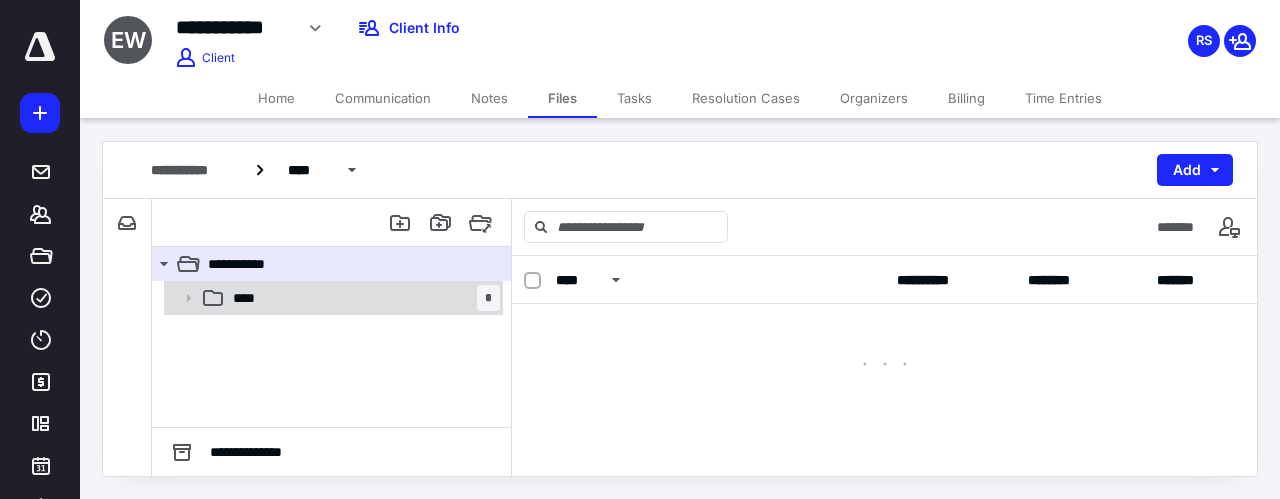 click on "**** *" at bounding box center [362, 298] 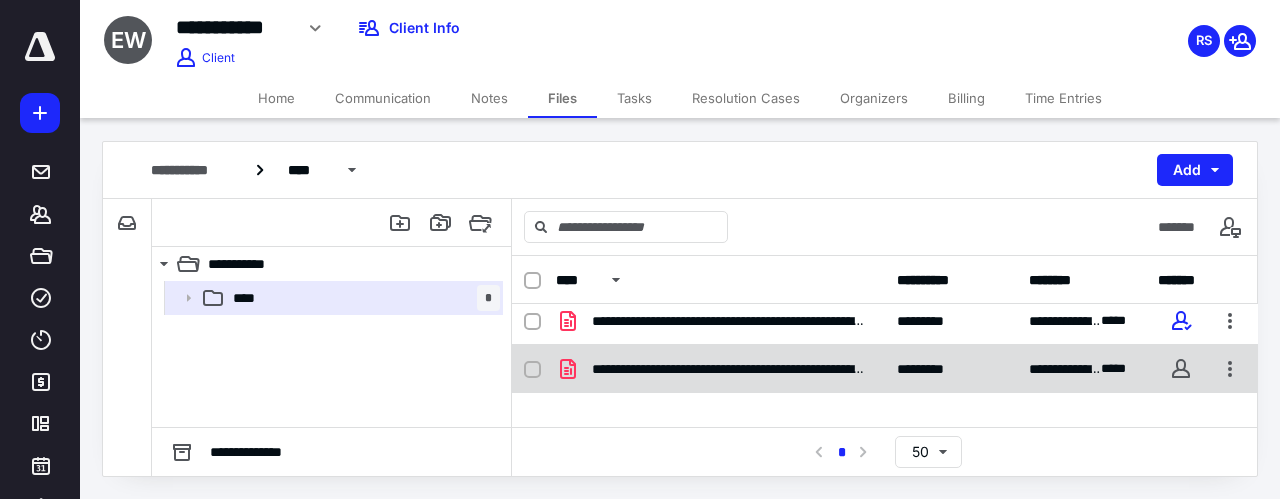 scroll, scrollTop: 100, scrollLeft: 0, axis: vertical 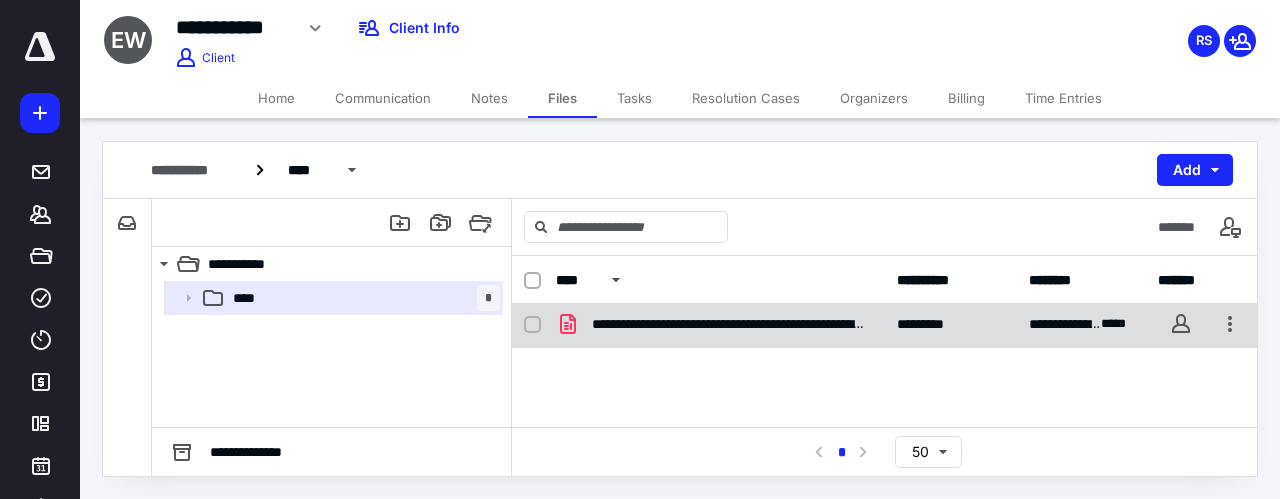 click on "**********" at bounding box center (885, 324) 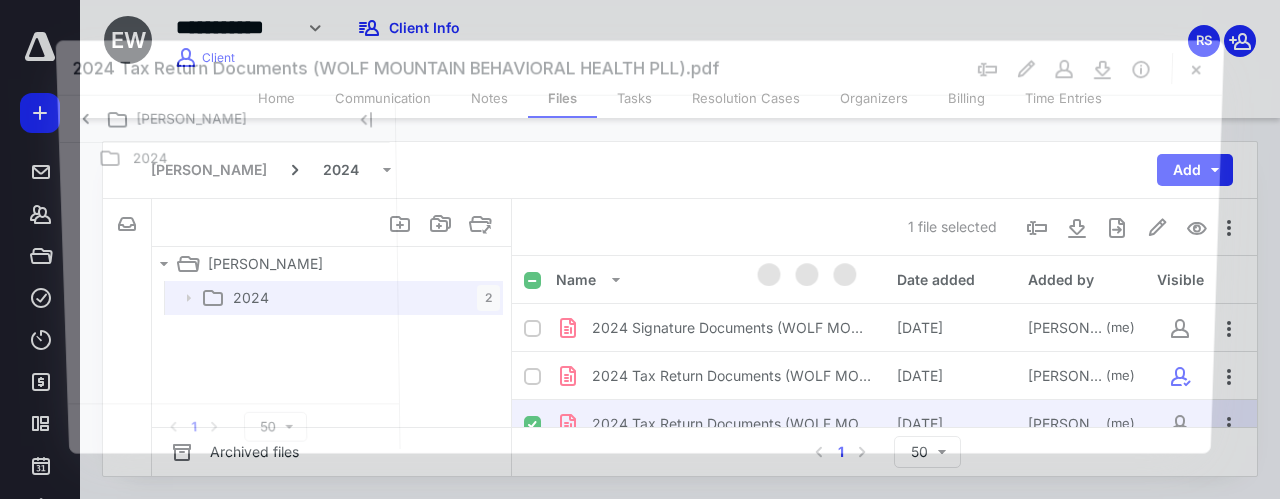 scroll, scrollTop: 100, scrollLeft: 0, axis: vertical 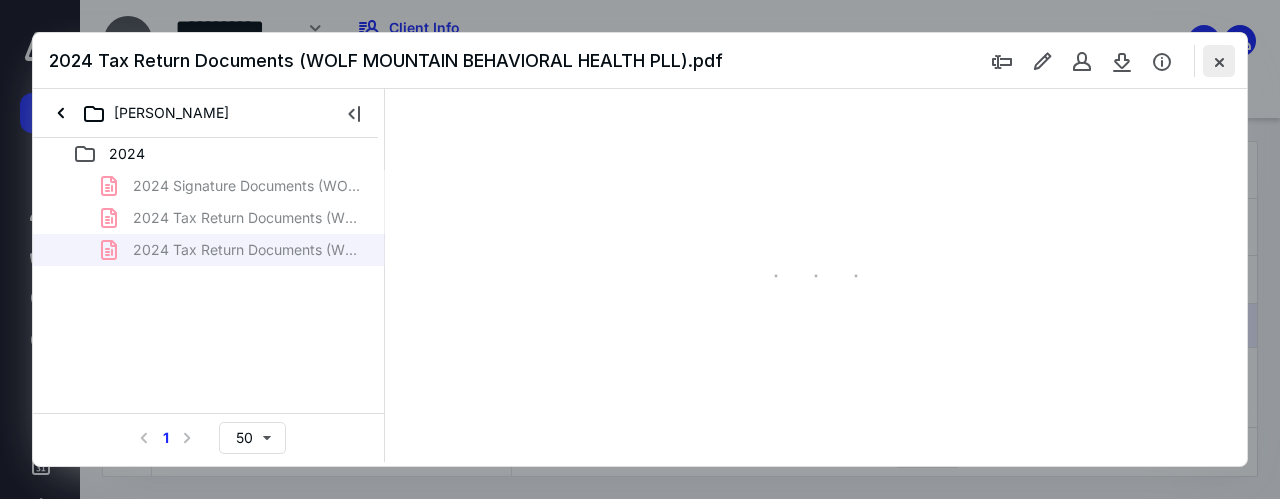 type on "34" 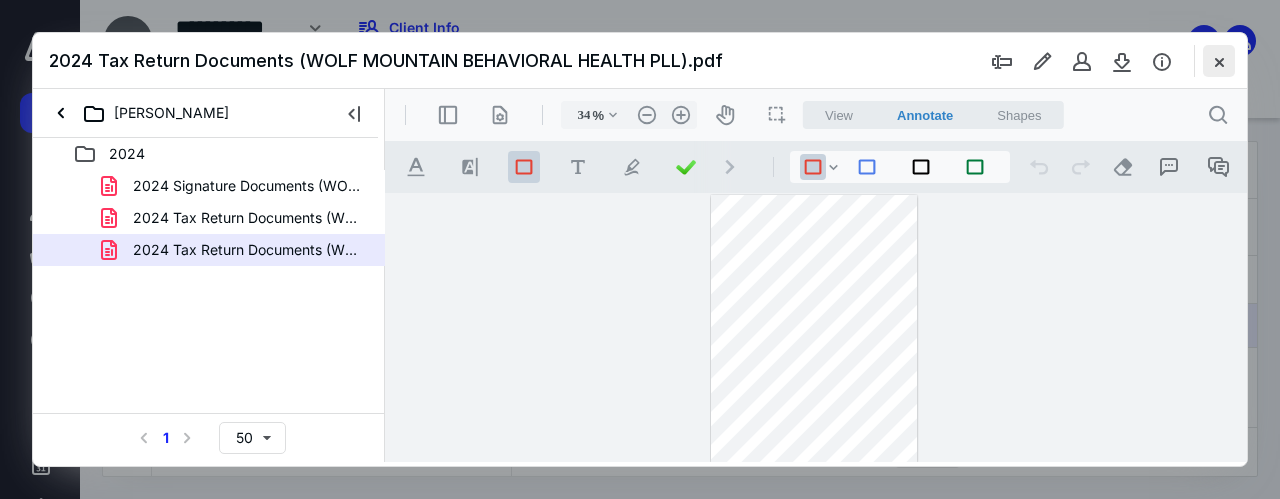 click at bounding box center (1219, 61) 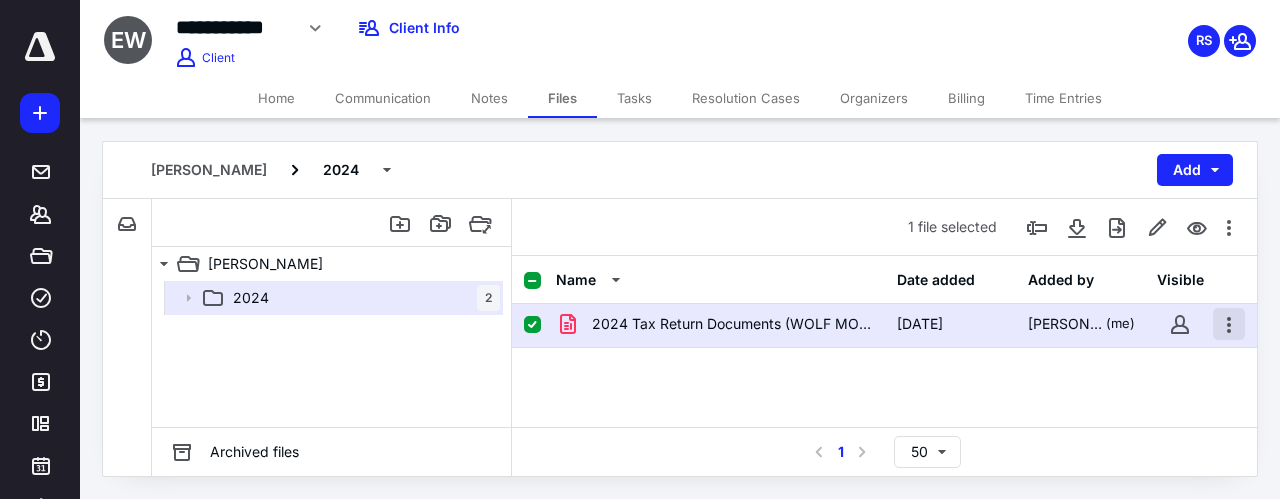 click at bounding box center (1229, 324) 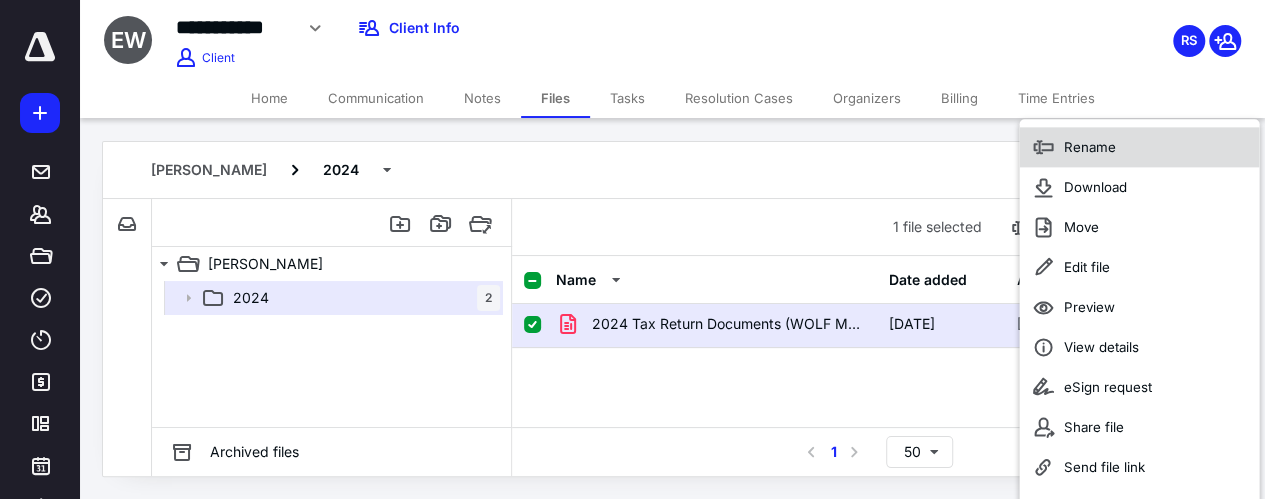 click on "Rename" at bounding box center [1089, 147] 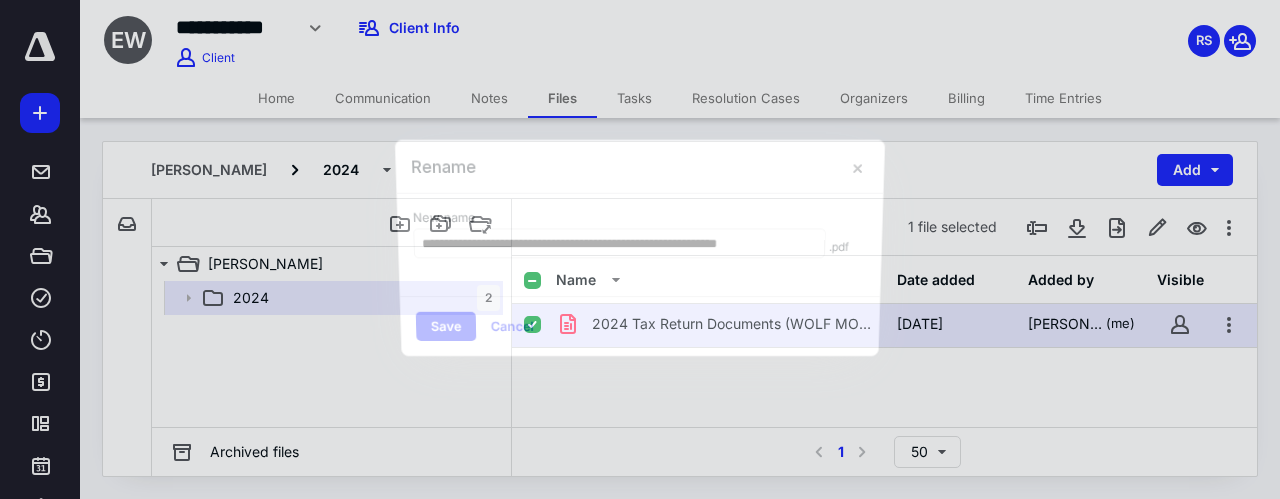scroll, scrollTop: 0, scrollLeft: 77, axis: horizontal 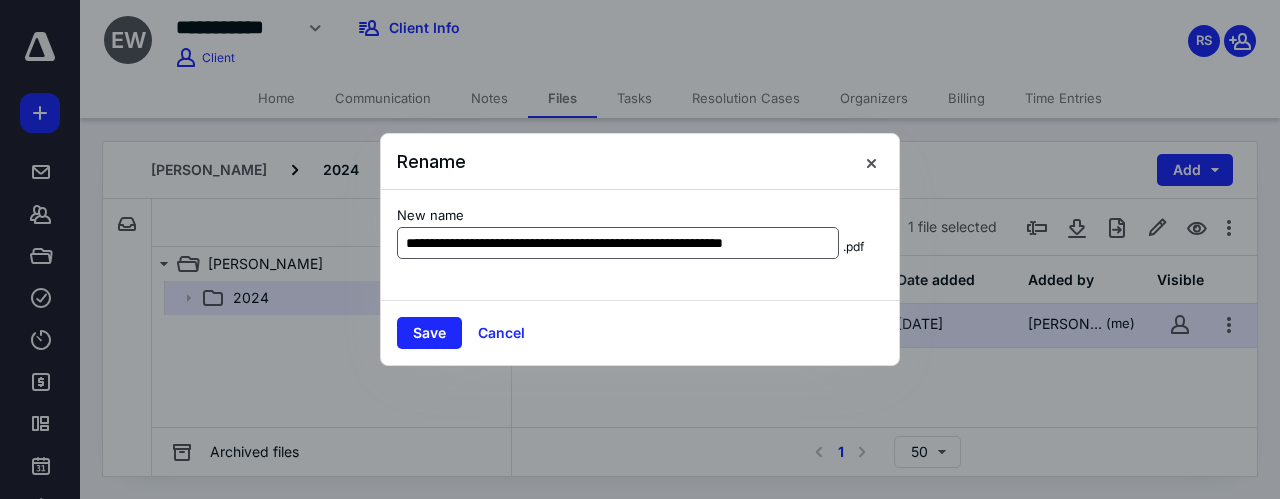 click on "**********" at bounding box center [618, 243] 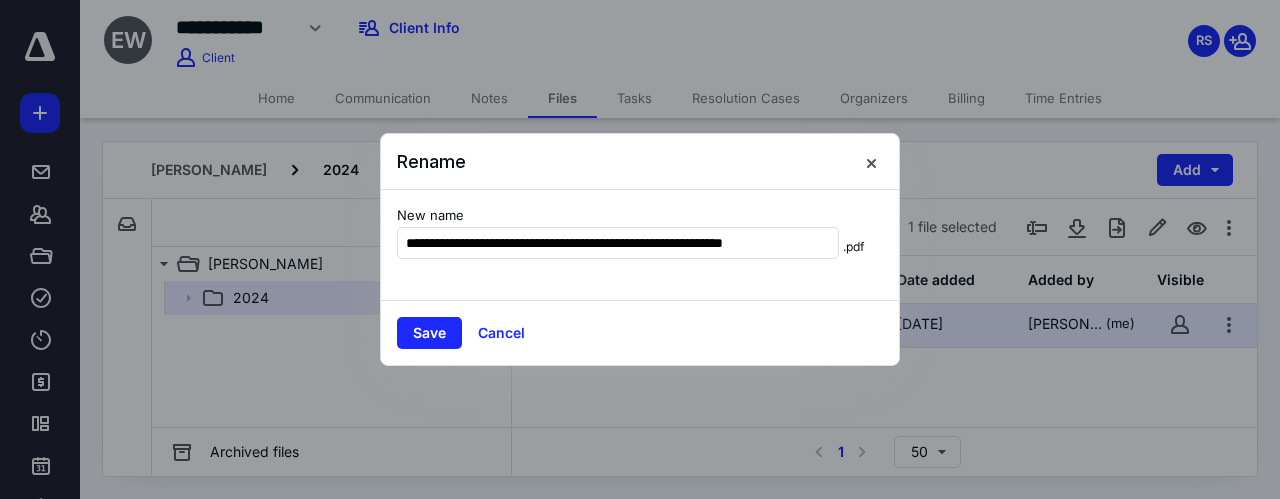 scroll, scrollTop: 0, scrollLeft: 0, axis: both 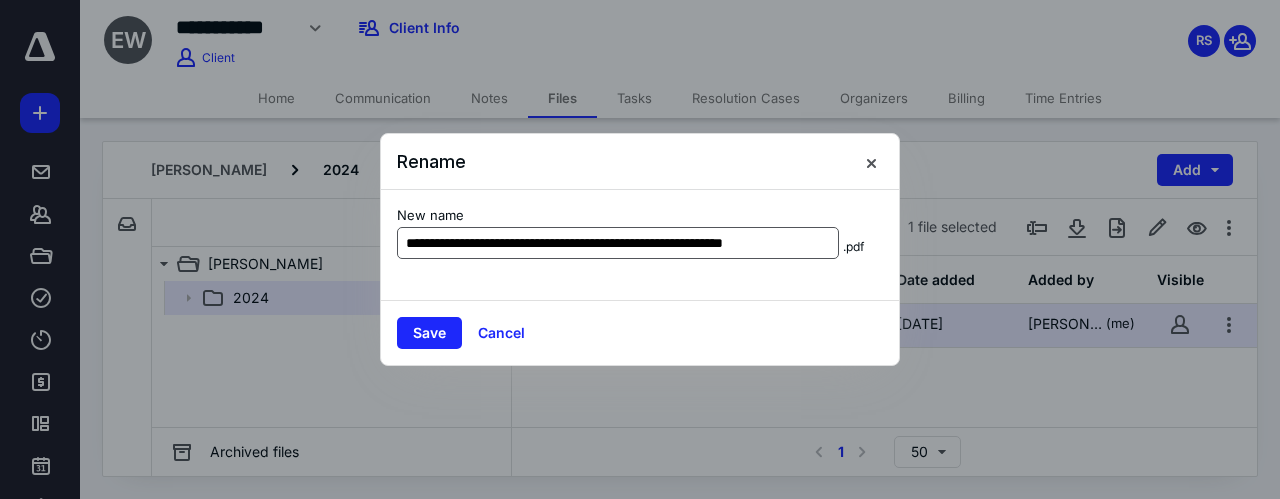 drag, startPoint x: 516, startPoint y: 243, endPoint x: 446, endPoint y: 245, distance: 70.028564 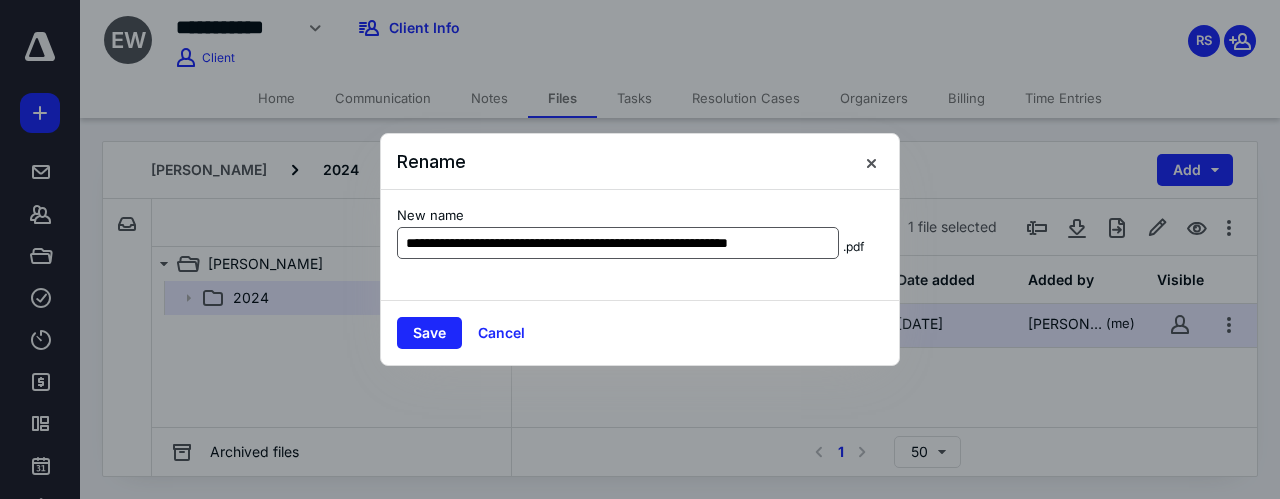 type on "**********" 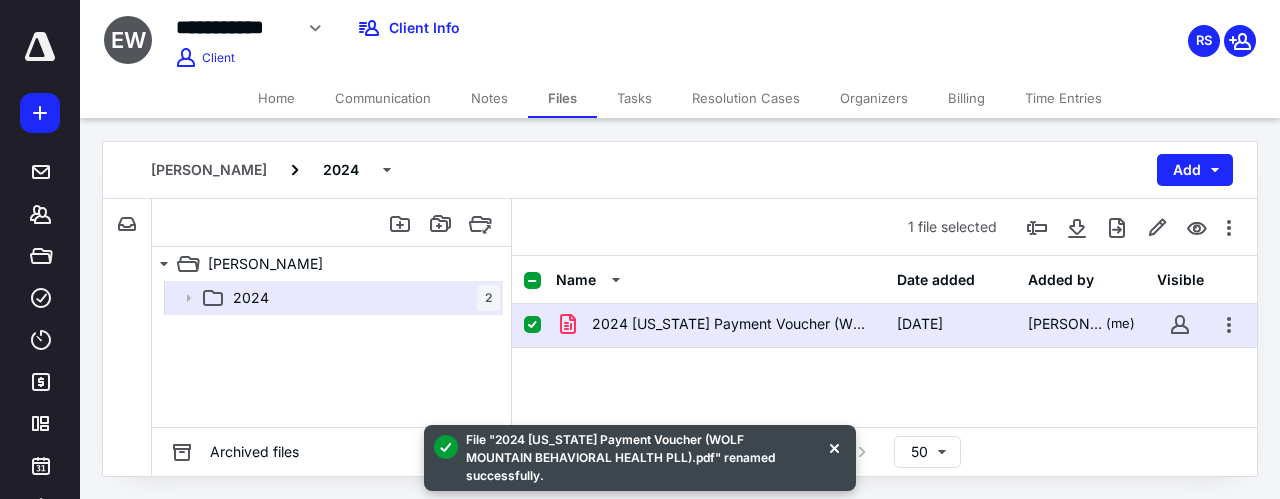 scroll, scrollTop: 4, scrollLeft: 0, axis: vertical 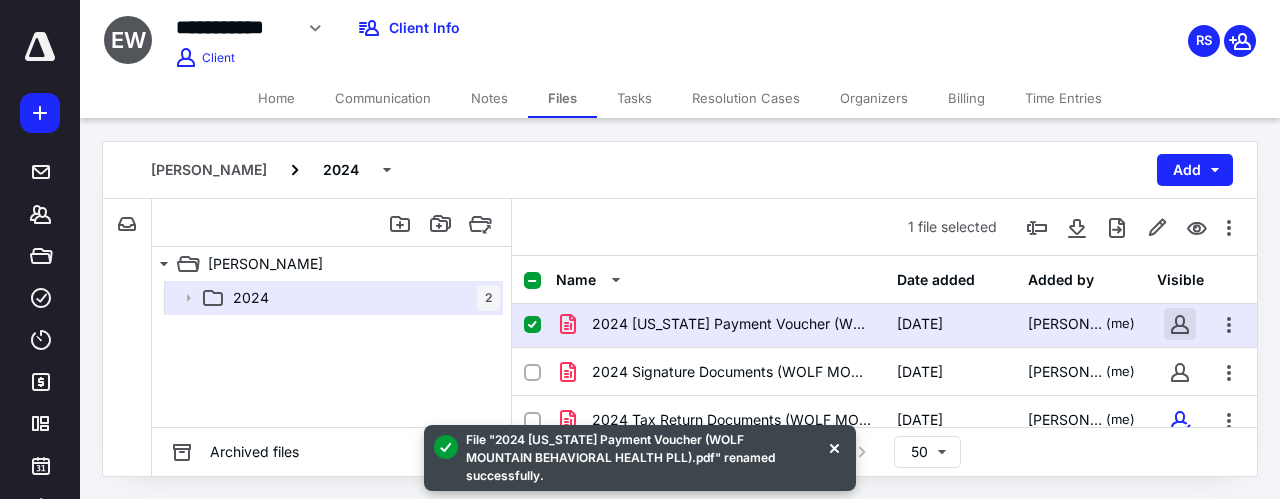 click at bounding box center [1180, 324] 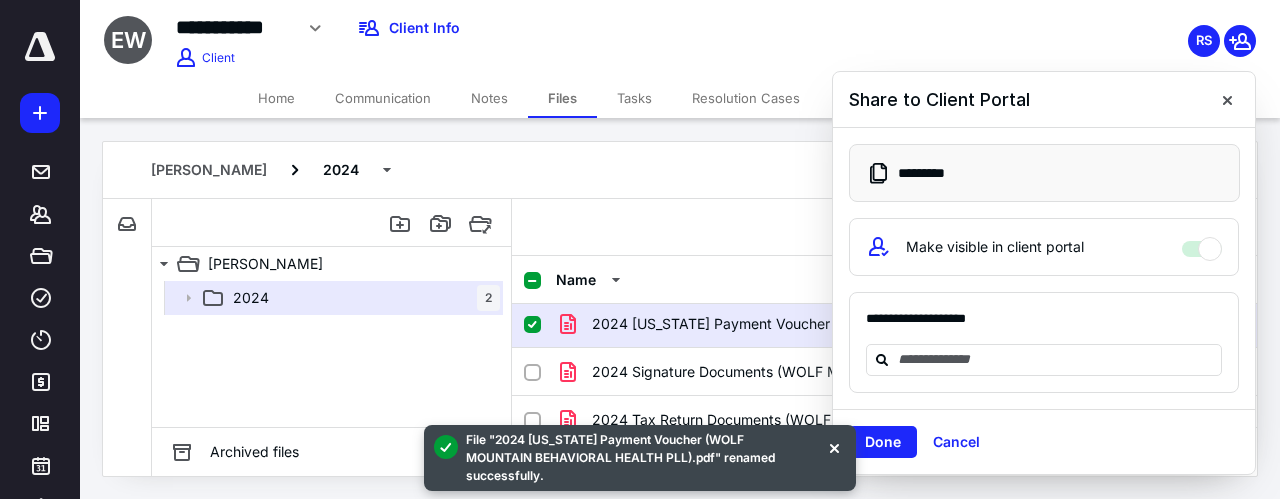 click on "**********" at bounding box center [1044, 327] 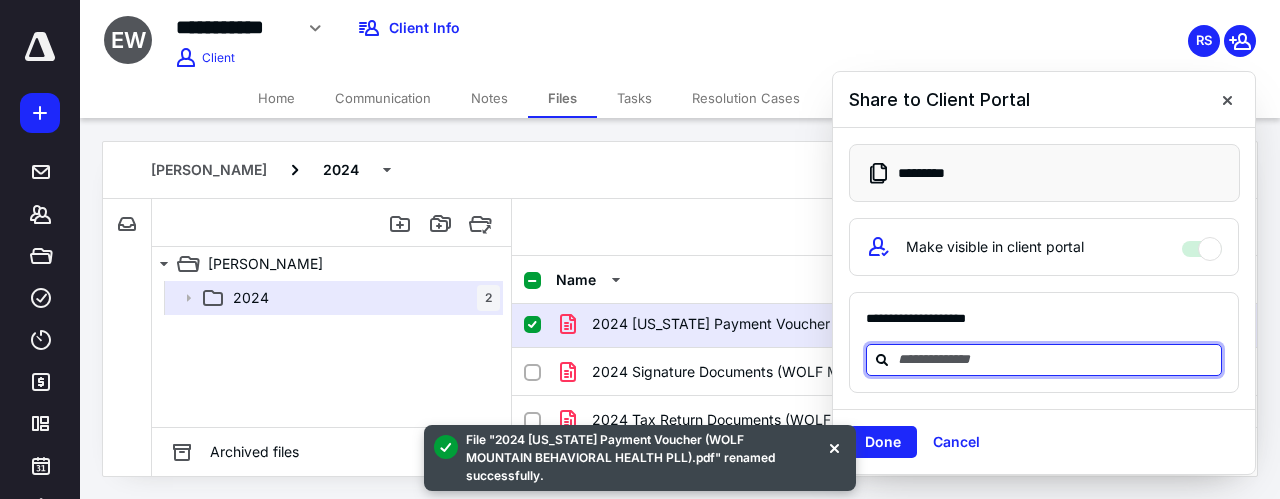 click at bounding box center [1056, 359] 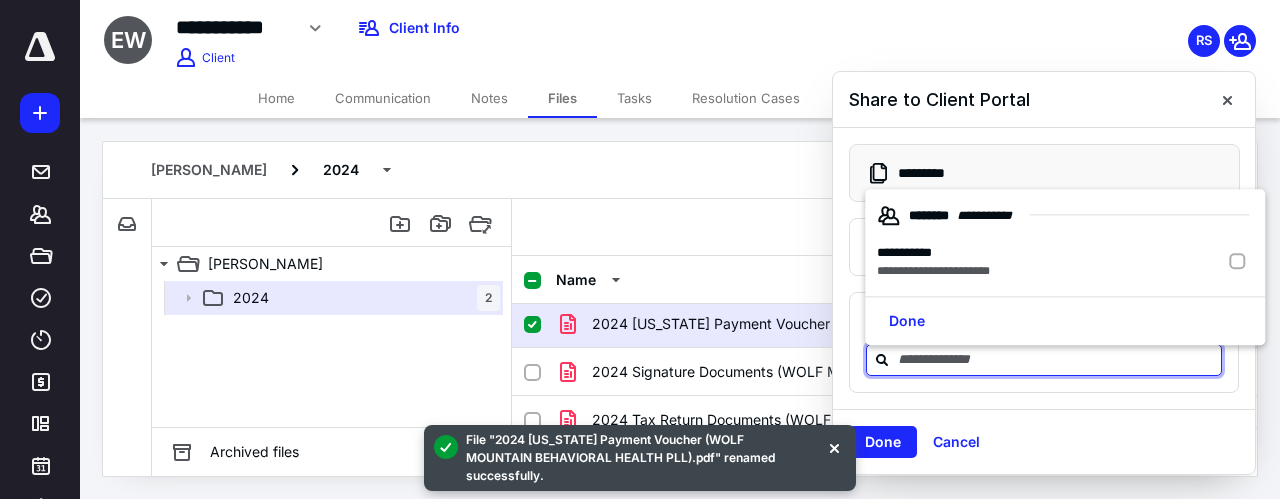 drag, startPoint x: 971, startPoint y: 266, endPoint x: 901, endPoint y: 417, distance: 166.43617 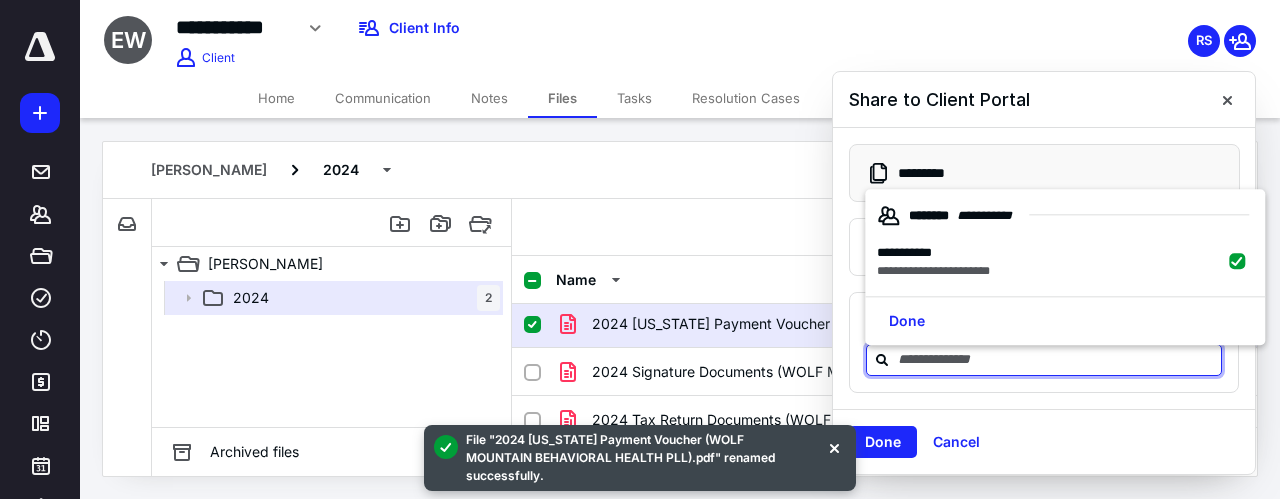 checkbox on "true" 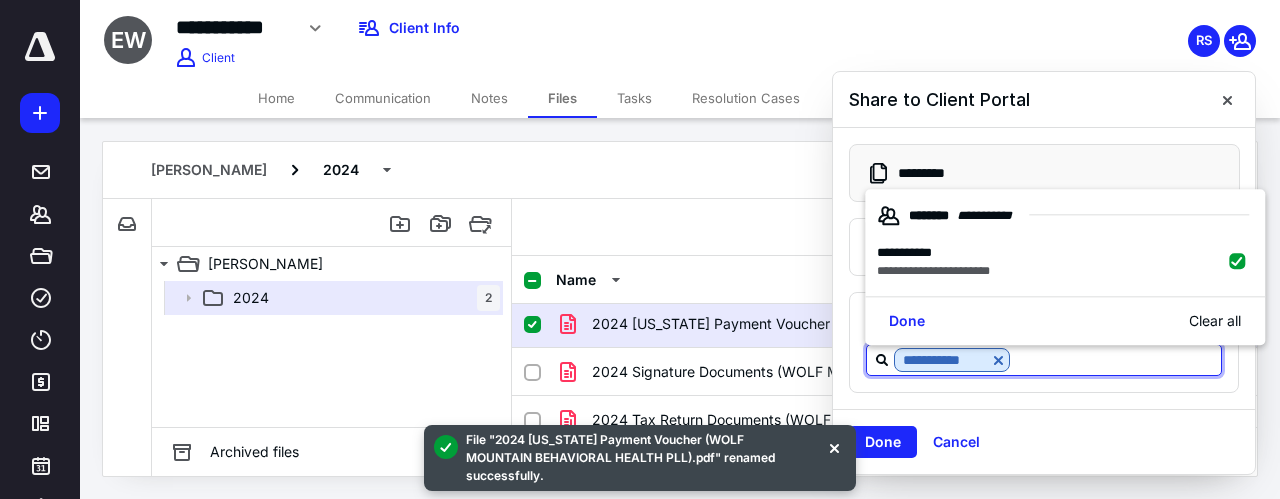 click on "Done" at bounding box center [883, 442] 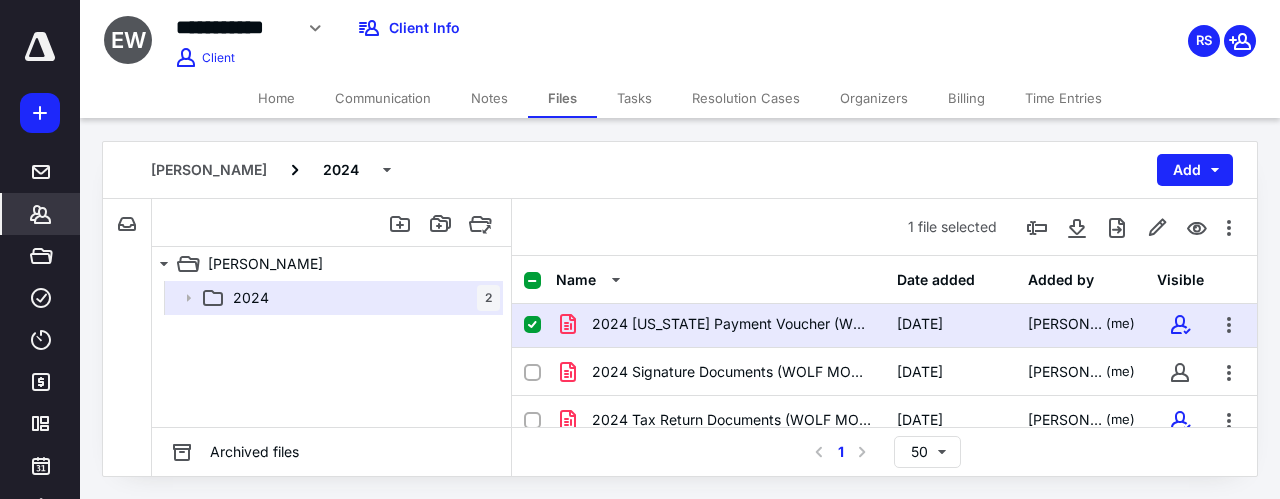 click 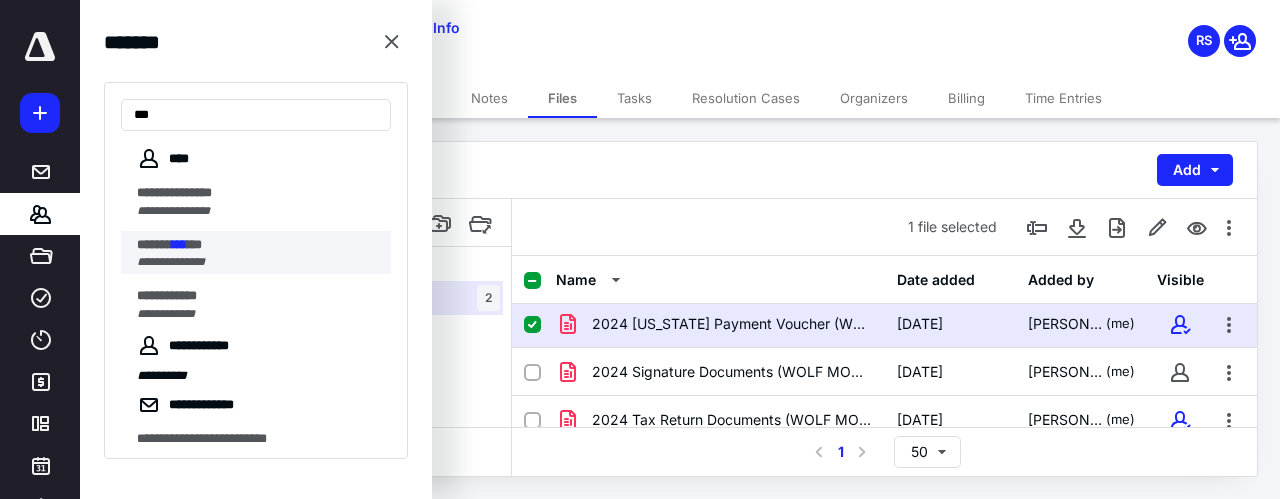 type on "***" 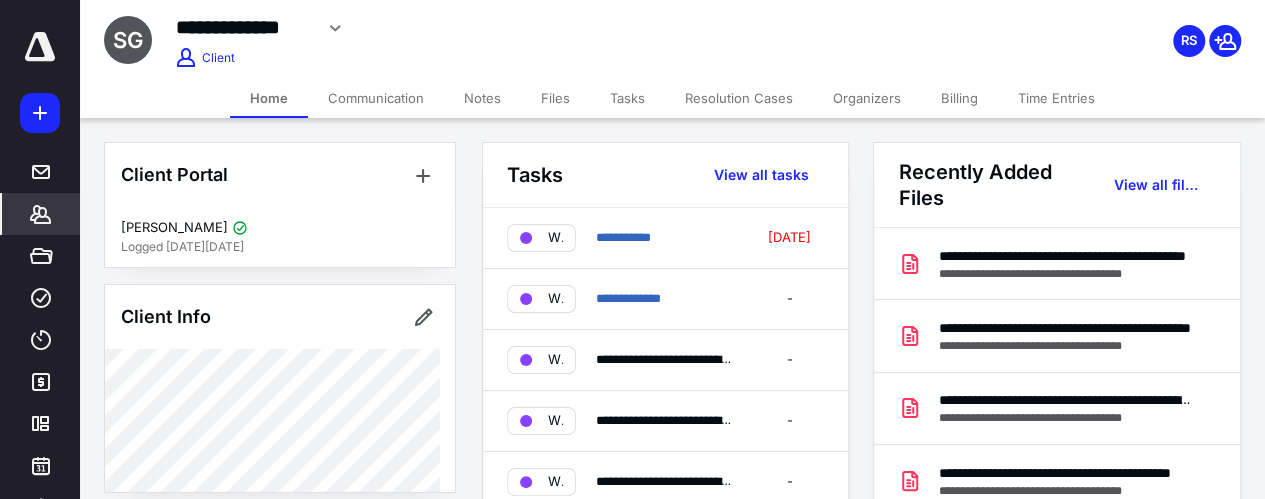 click on "Files" at bounding box center (555, 98) 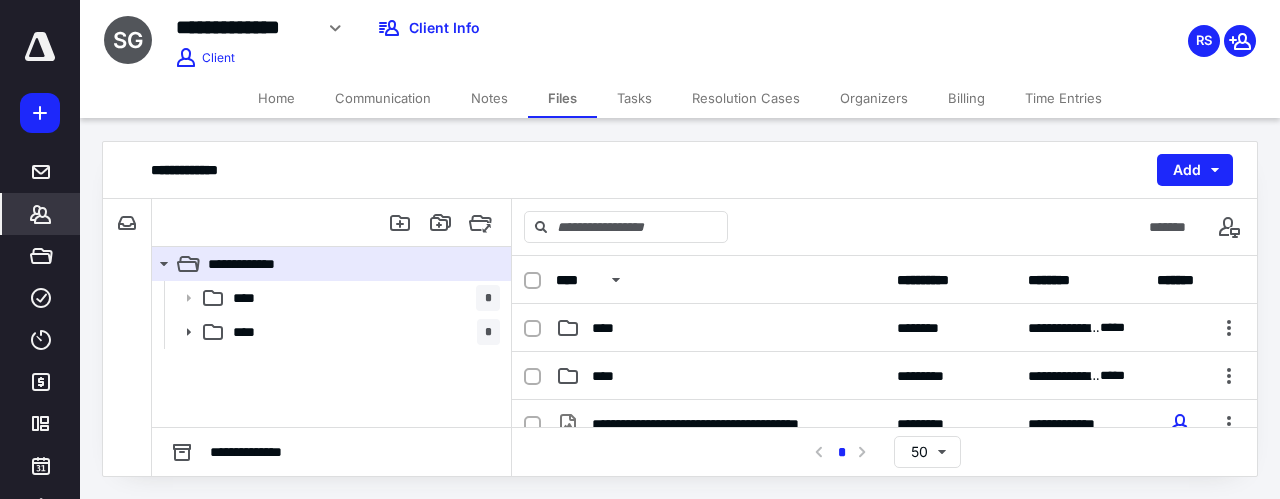 click 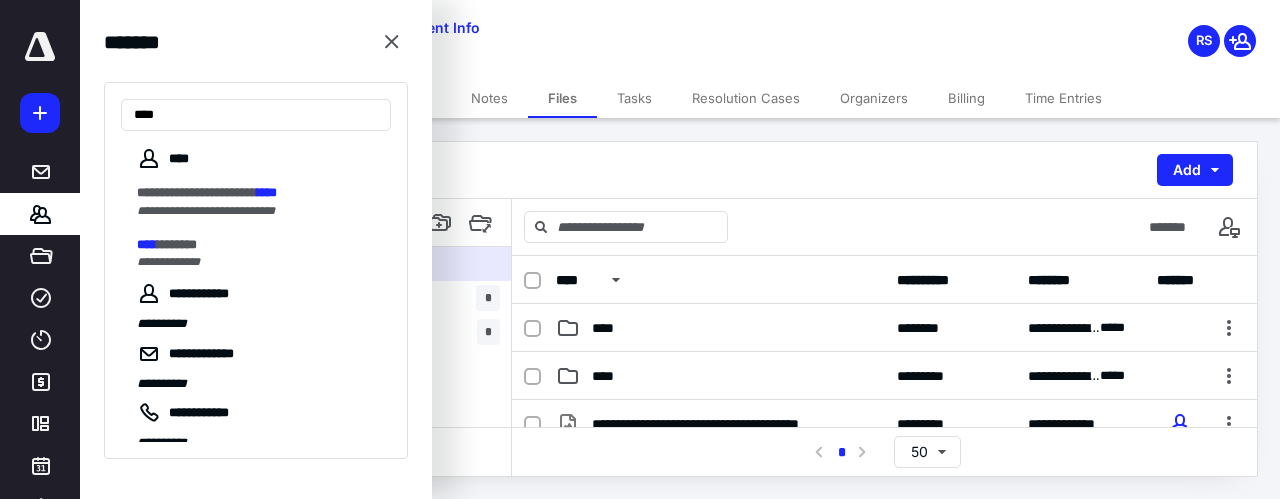 type on "****" 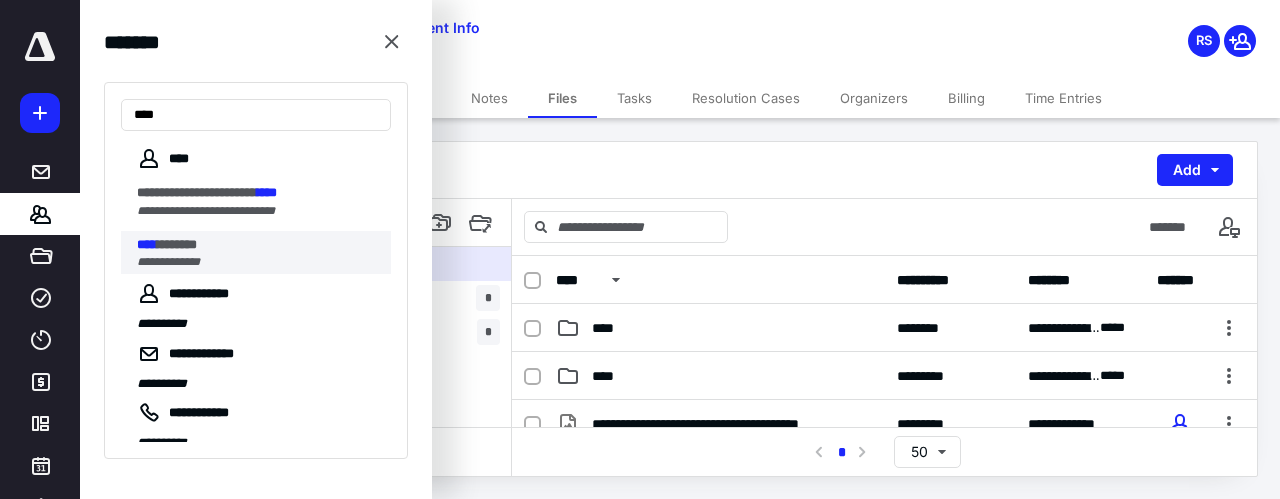 click on "**** *******" at bounding box center (258, 245) 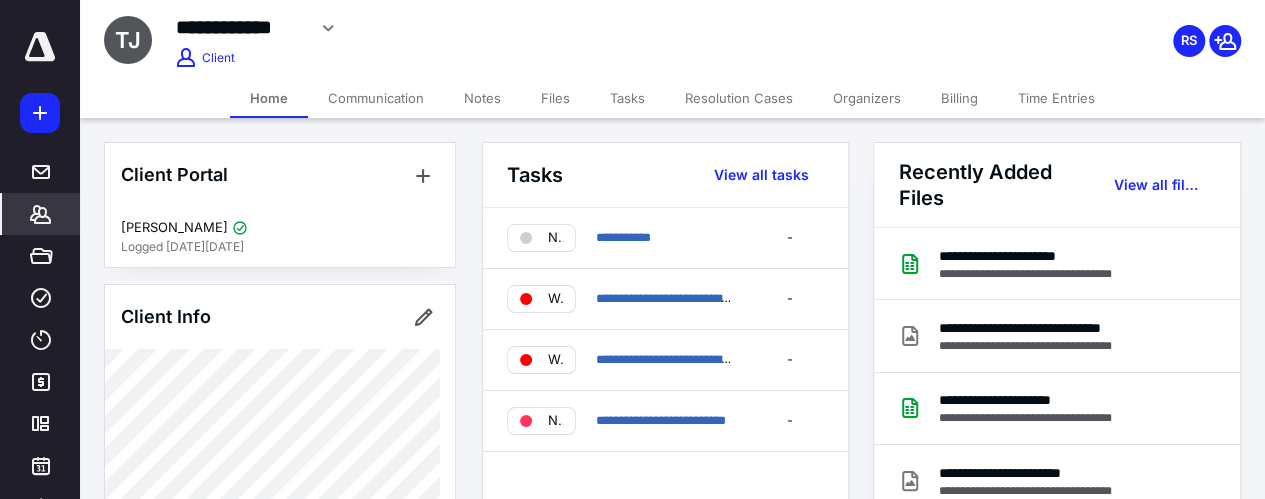 click on "Files" at bounding box center (555, 98) 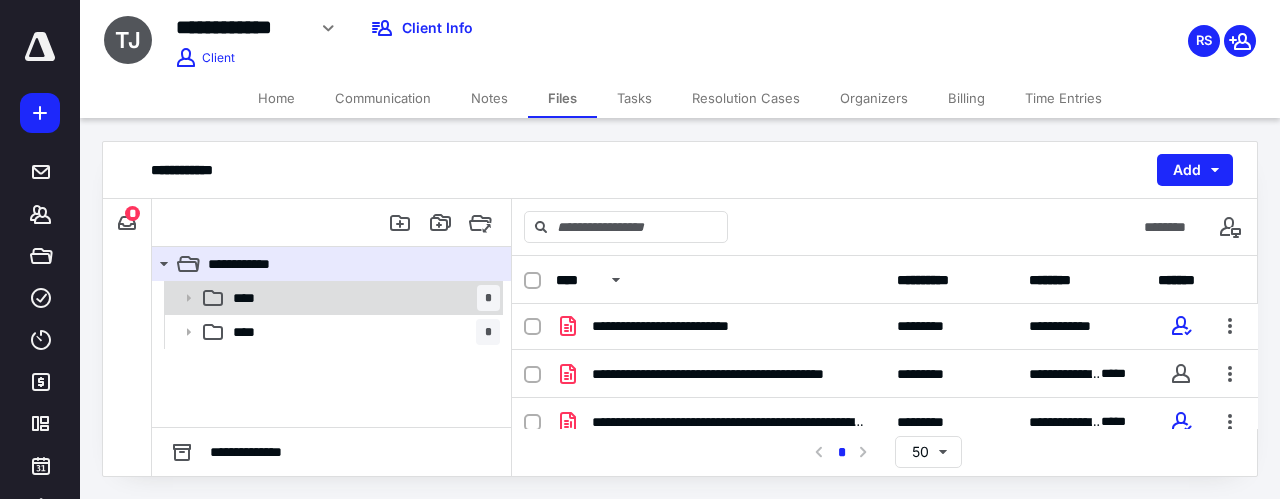 scroll, scrollTop: 0, scrollLeft: 0, axis: both 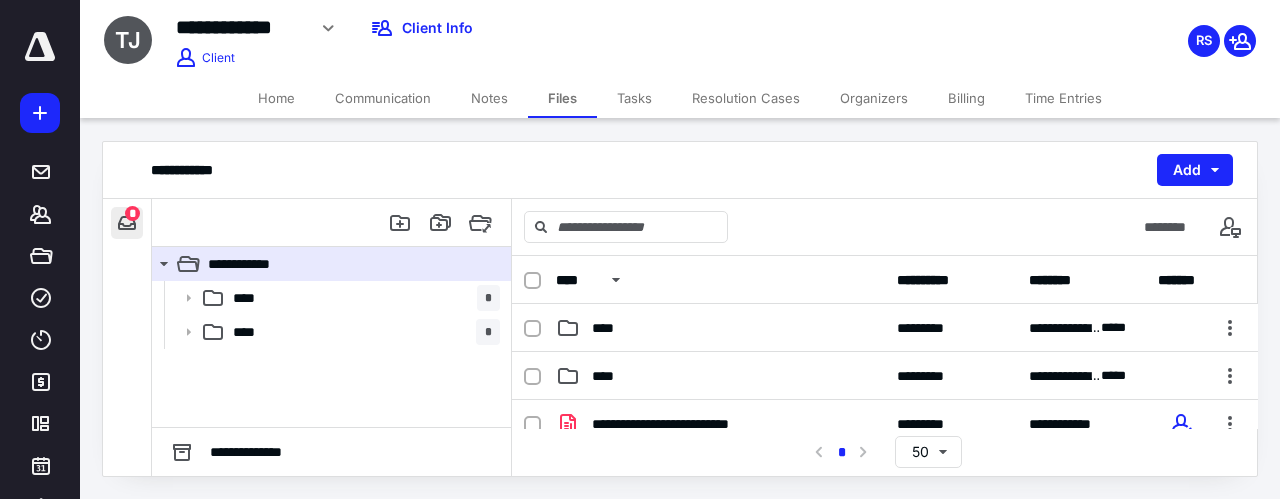 click at bounding box center (127, 223) 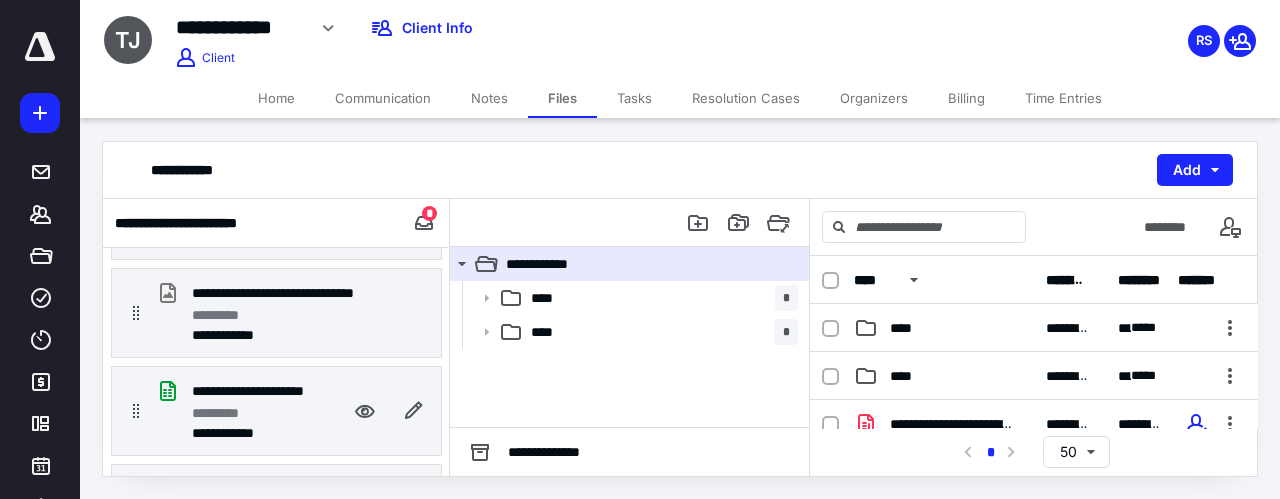 scroll, scrollTop: 100, scrollLeft: 0, axis: vertical 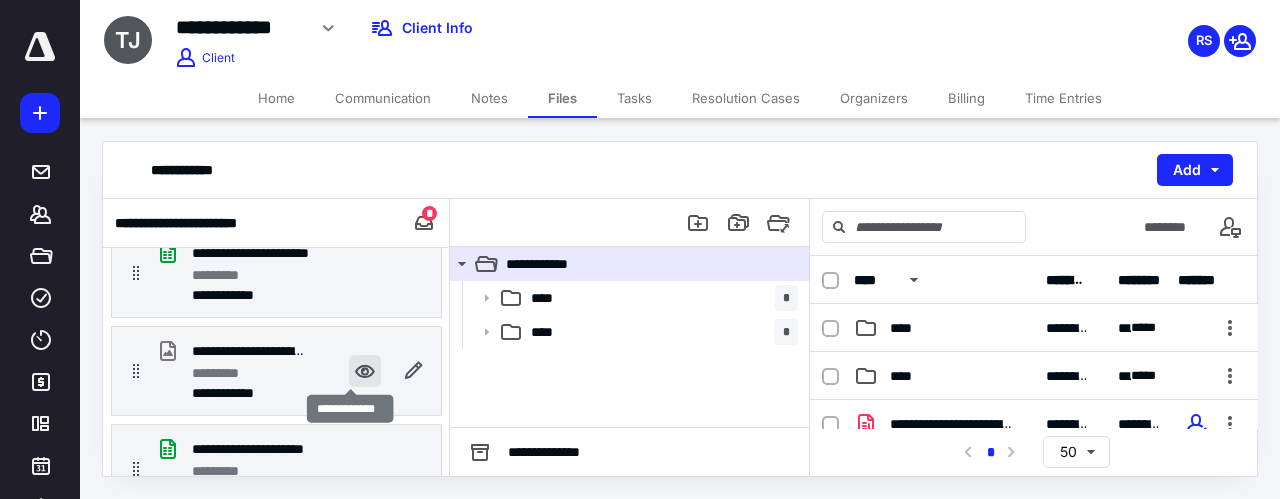 click at bounding box center (365, 371) 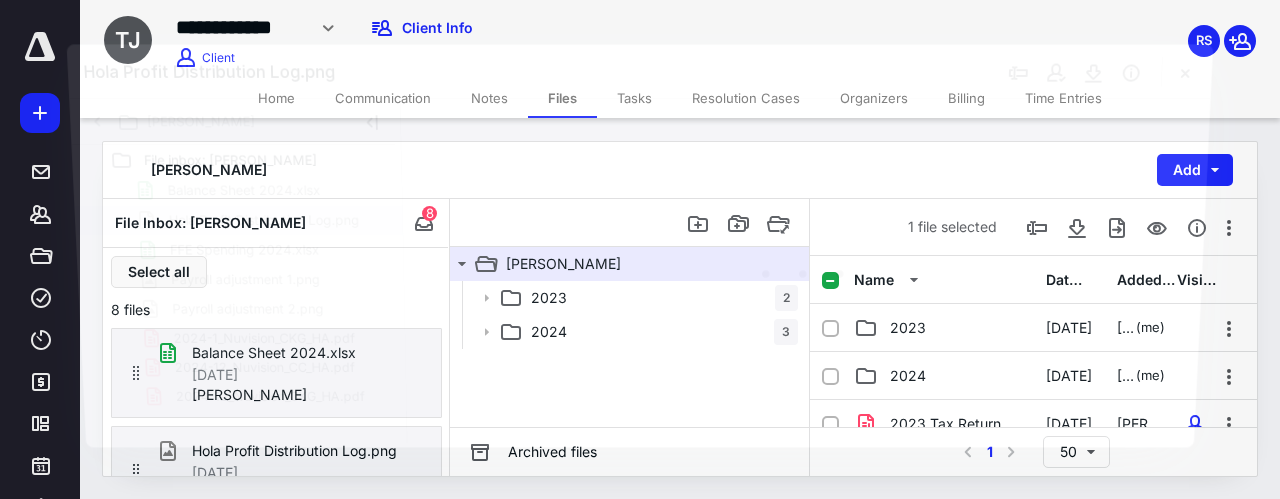 scroll, scrollTop: 100, scrollLeft: 0, axis: vertical 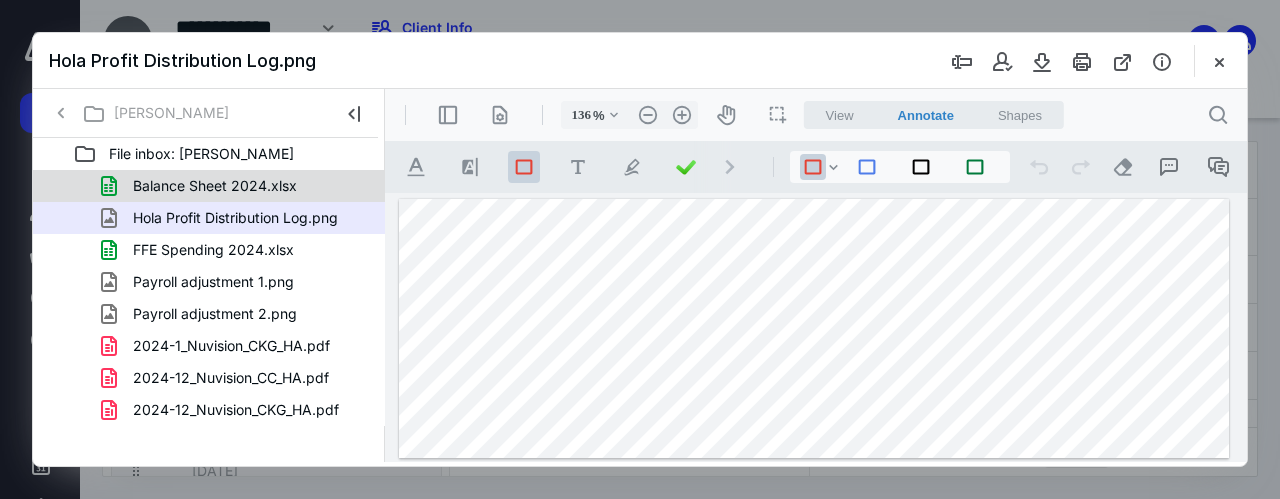 click on "Balance Sheet 2024.xlsx" at bounding box center (215, 186) 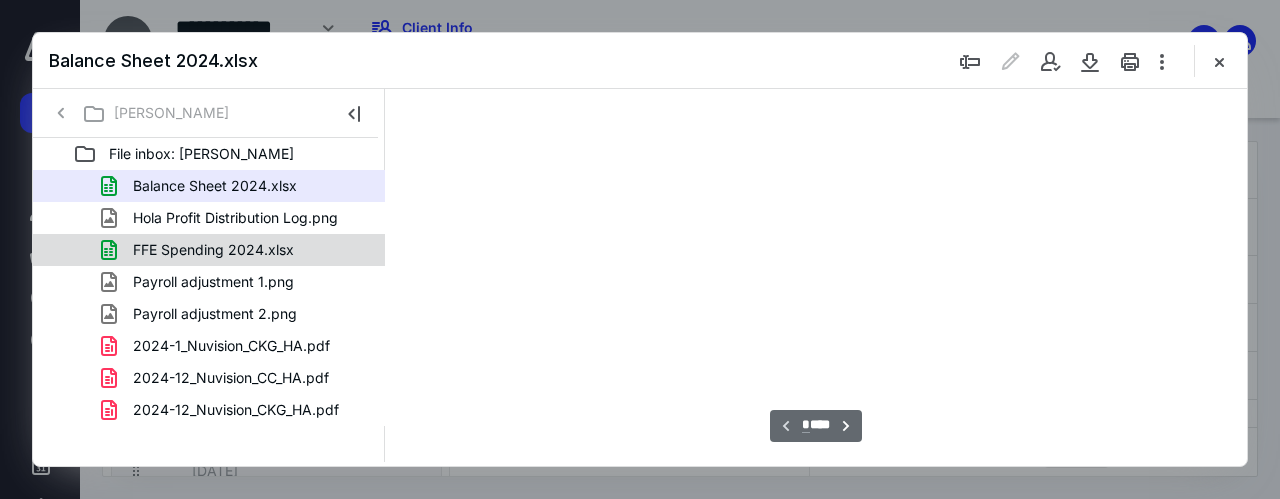 type on "8" 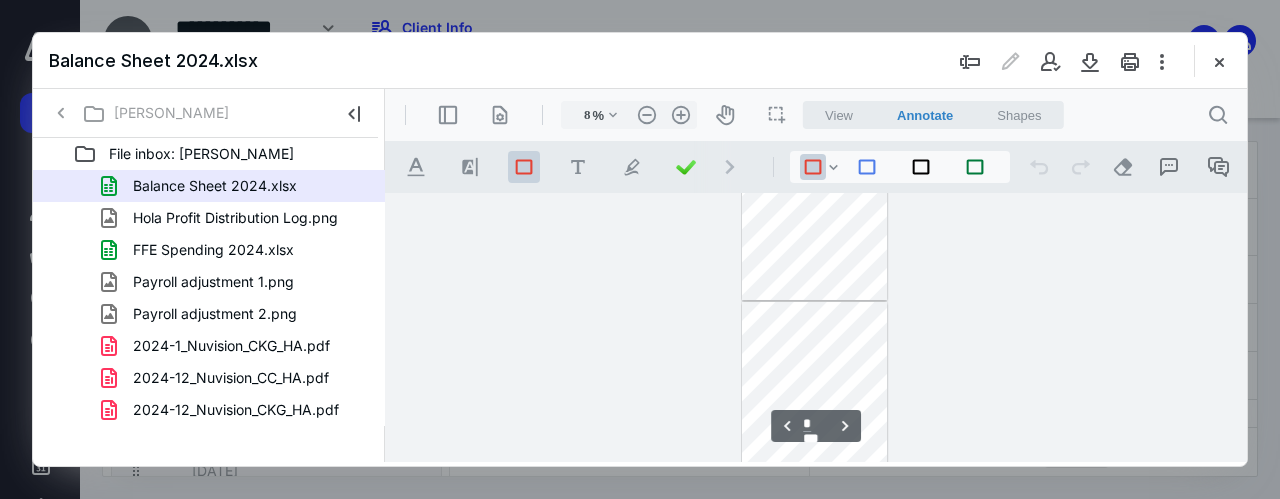 scroll, scrollTop: 5, scrollLeft: 0, axis: vertical 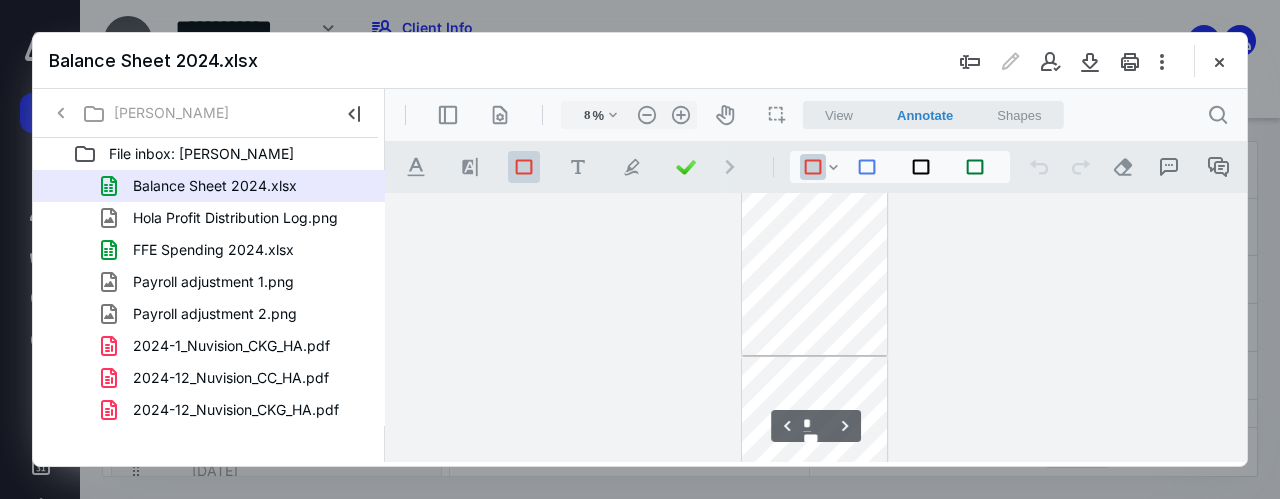 type on "*" 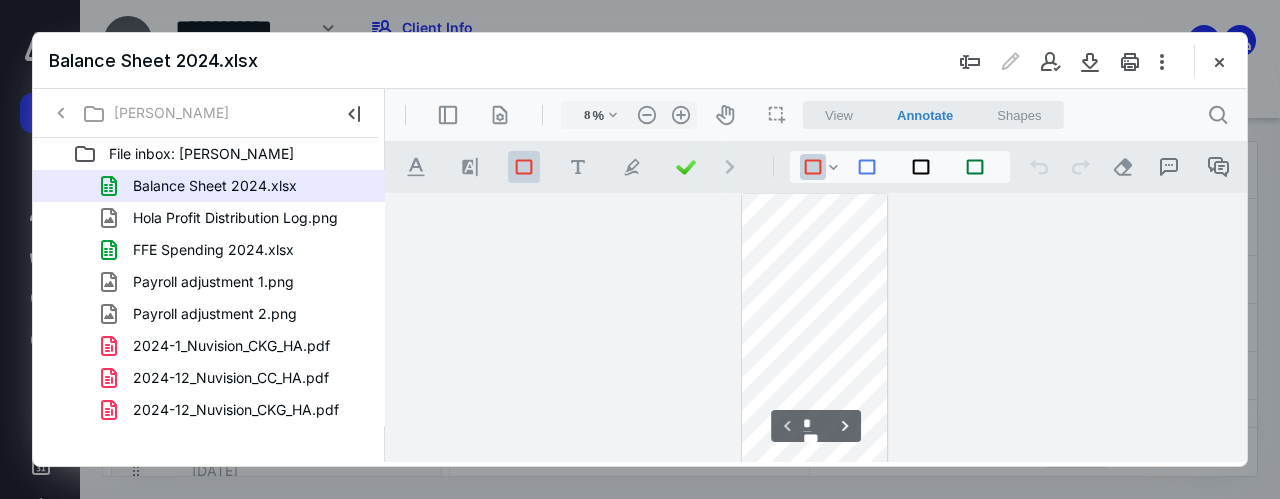 scroll, scrollTop: 0, scrollLeft: 0, axis: both 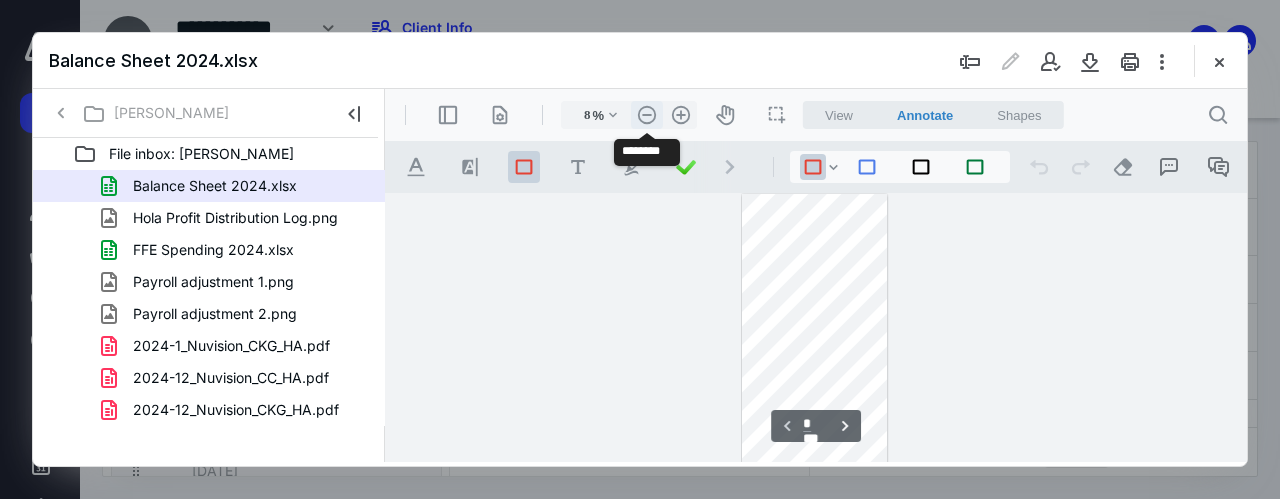 click on ".cls-1{fill:#abb0c4;} icon - header - zoom - out - line" at bounding box center (647, 115) 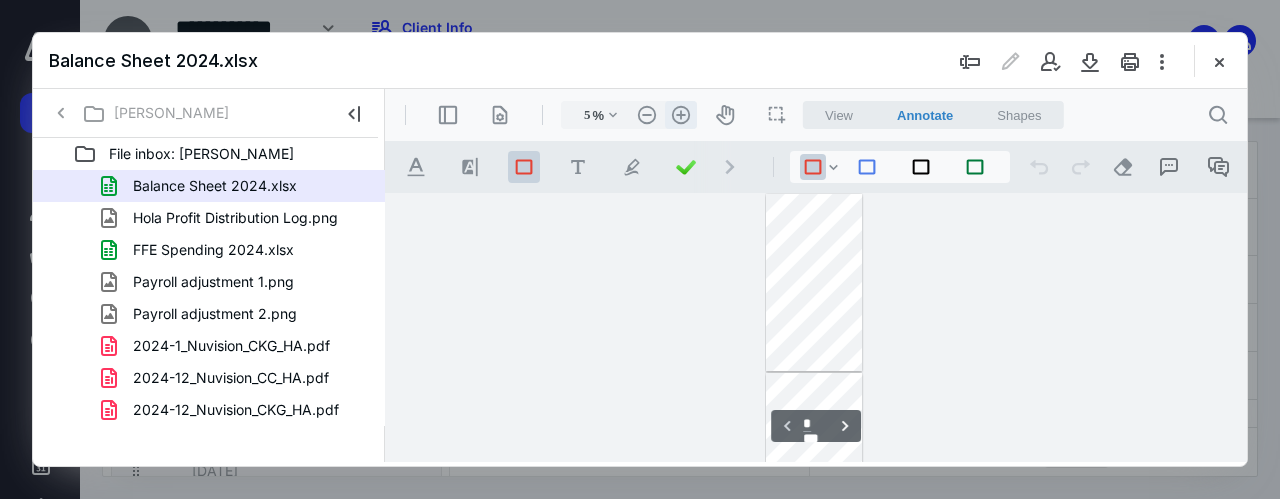 click on ".cls-1{fill:#abb0c4;} icon - header - zoom - in - line" at bounding box center (681, 115) 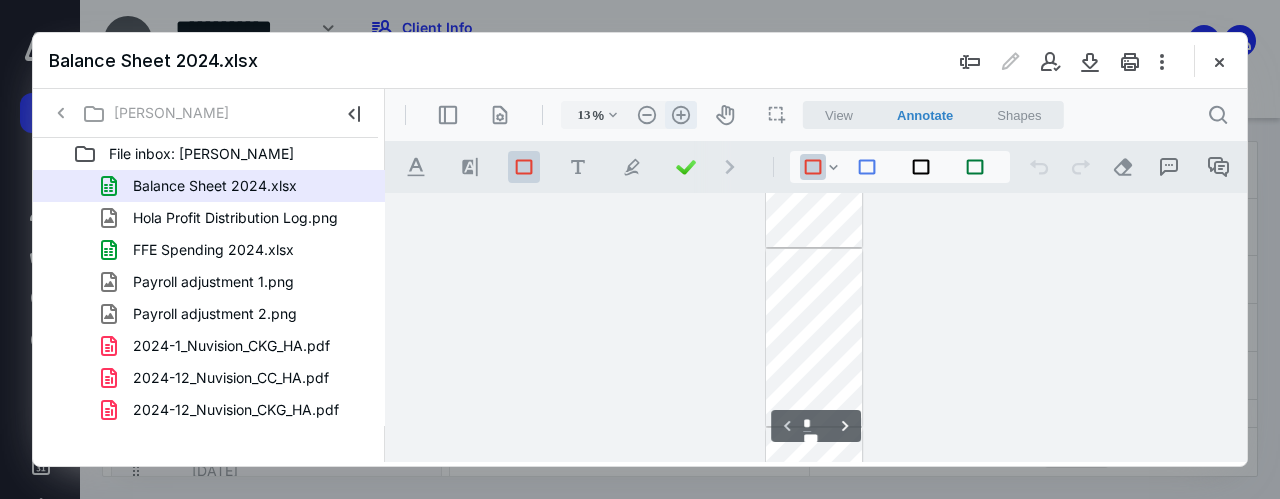 click on ".cls-1{fill:#abb0c4;} icon - header - zoom - in - line" at bounding box center (681, 115) 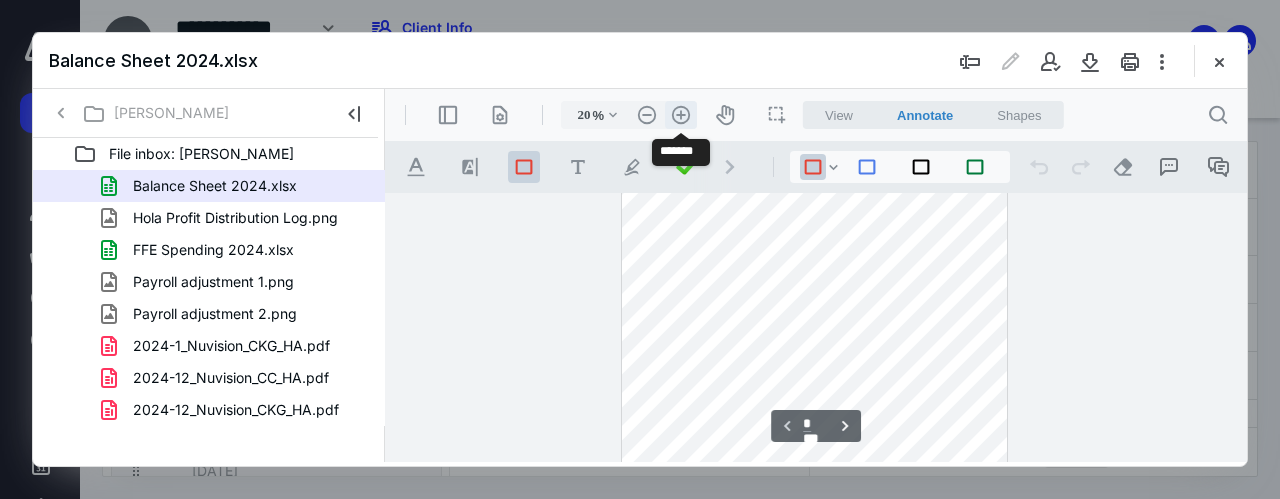 click on ".cls-1{fill:#abb0c4;} icon - header - zoom - in - line" at bounding box center [681, 115] 